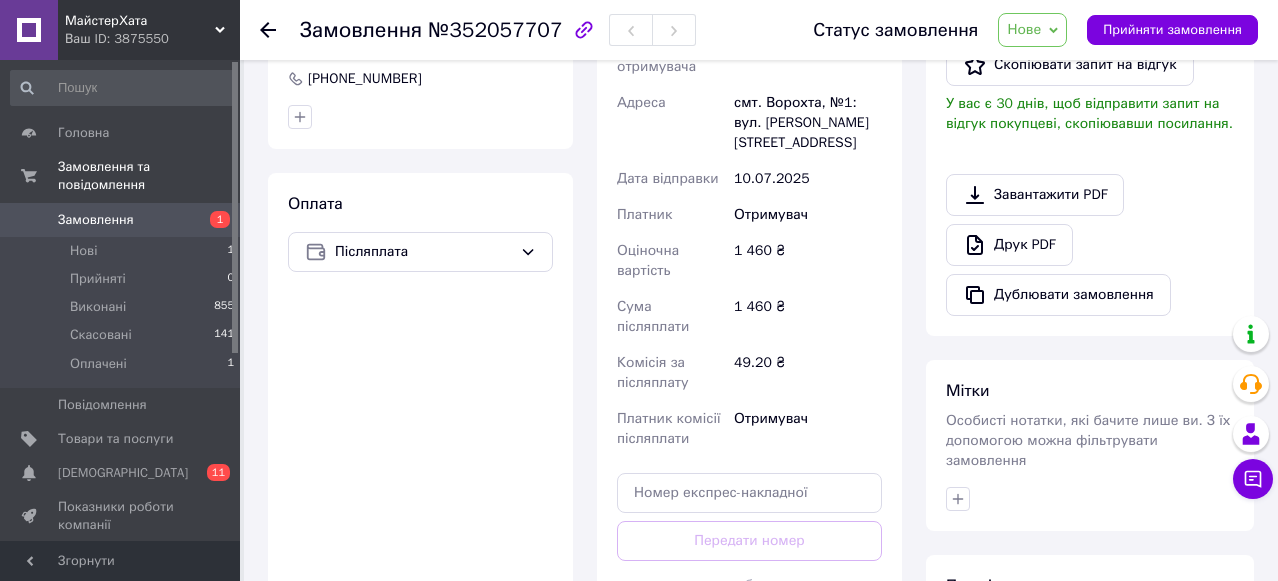 scroll, scrollTop: 400, scrollLeft: 0, axis: vertical 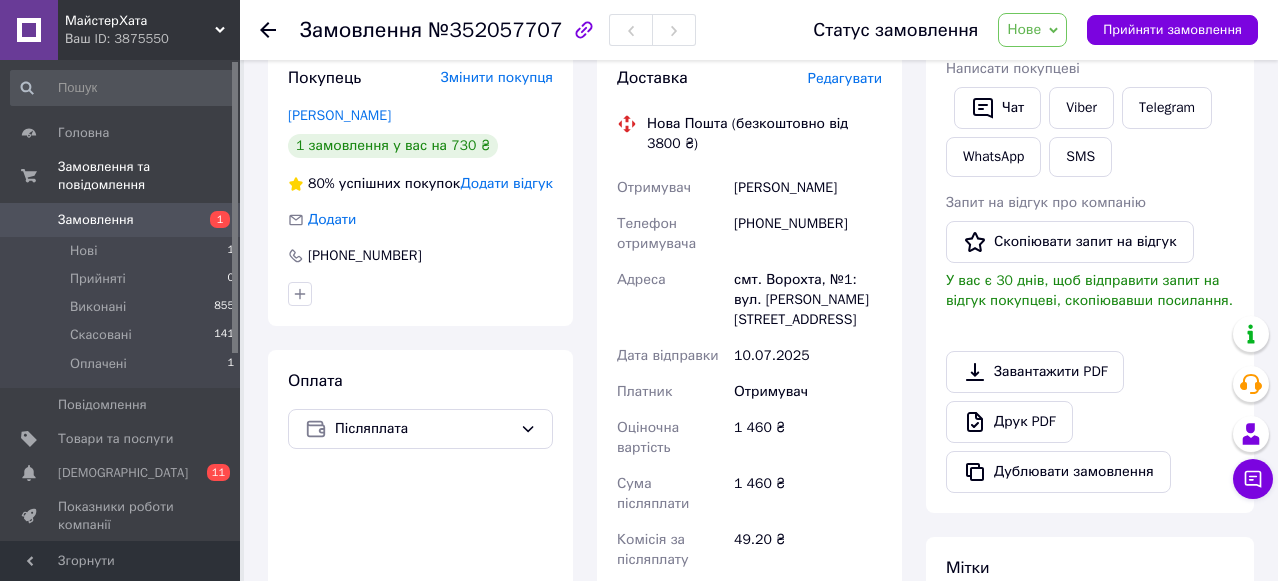 click on "Замовлення" at bounding box center (121, 220) 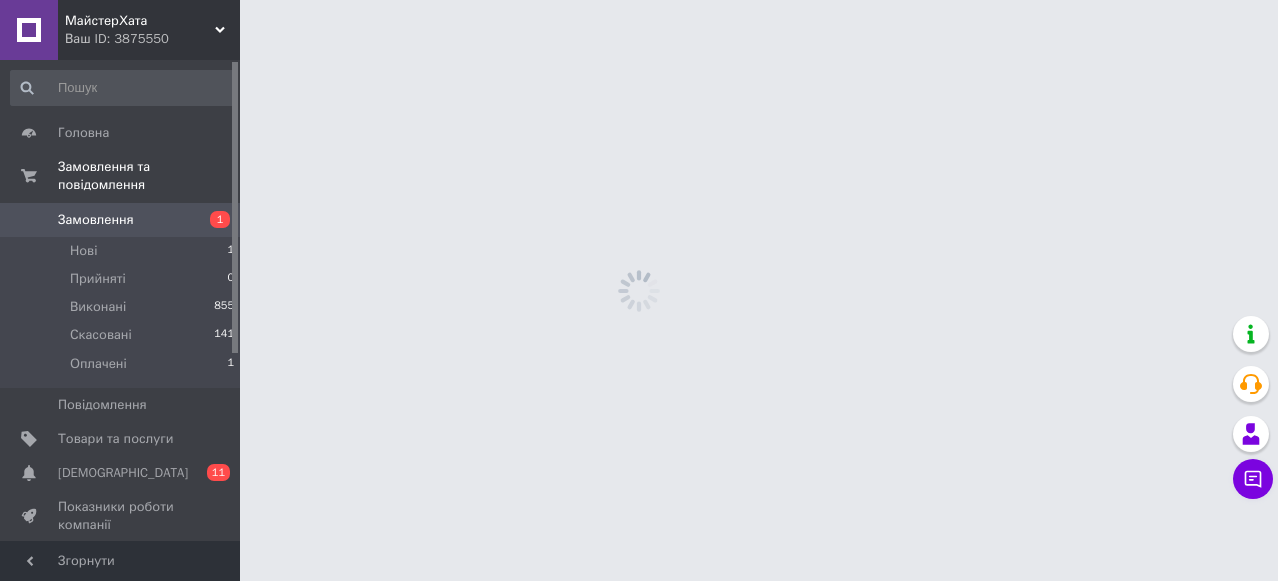 scroll, scrollTop: 0, scrollLeft: 0, axis: both 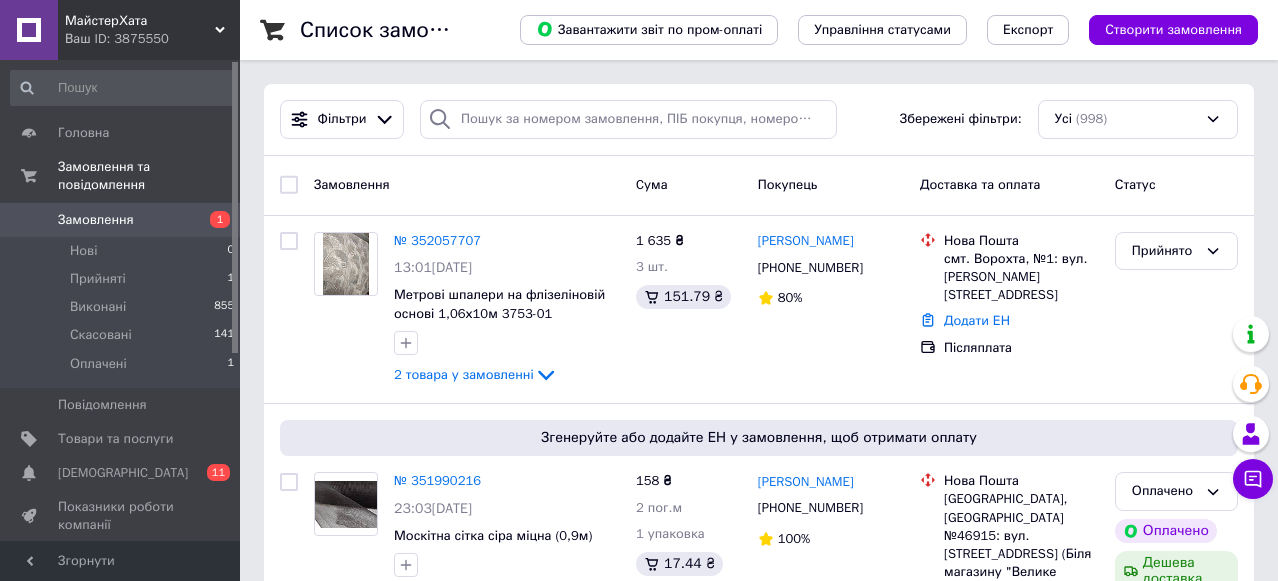 click 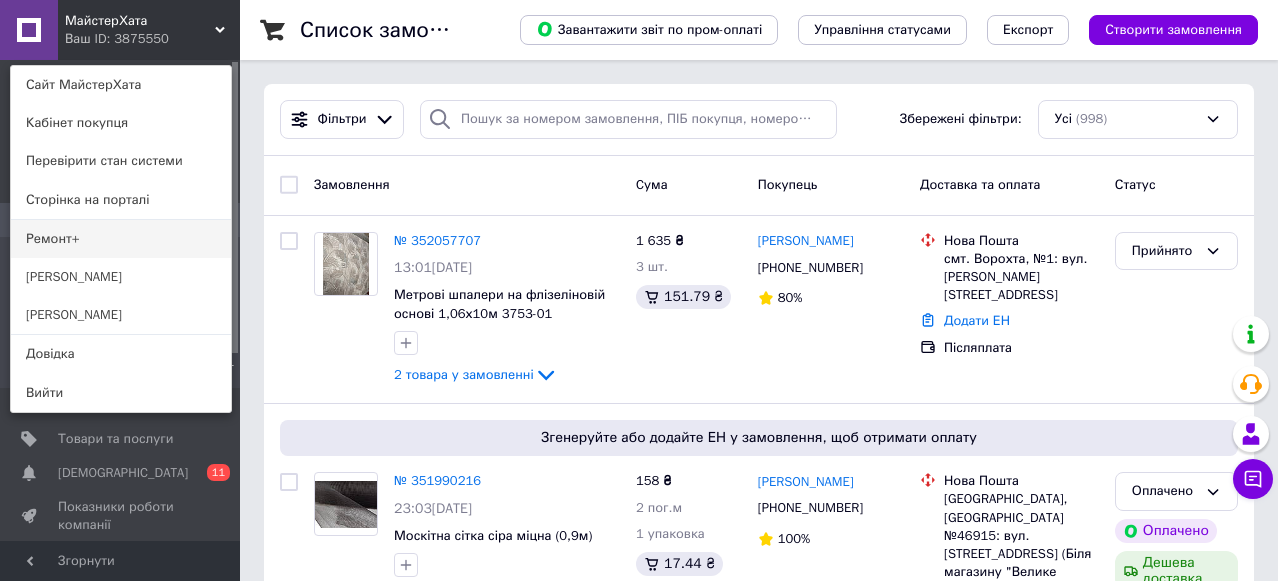 click on "Ремонт+" at bounding box center [121, 239] 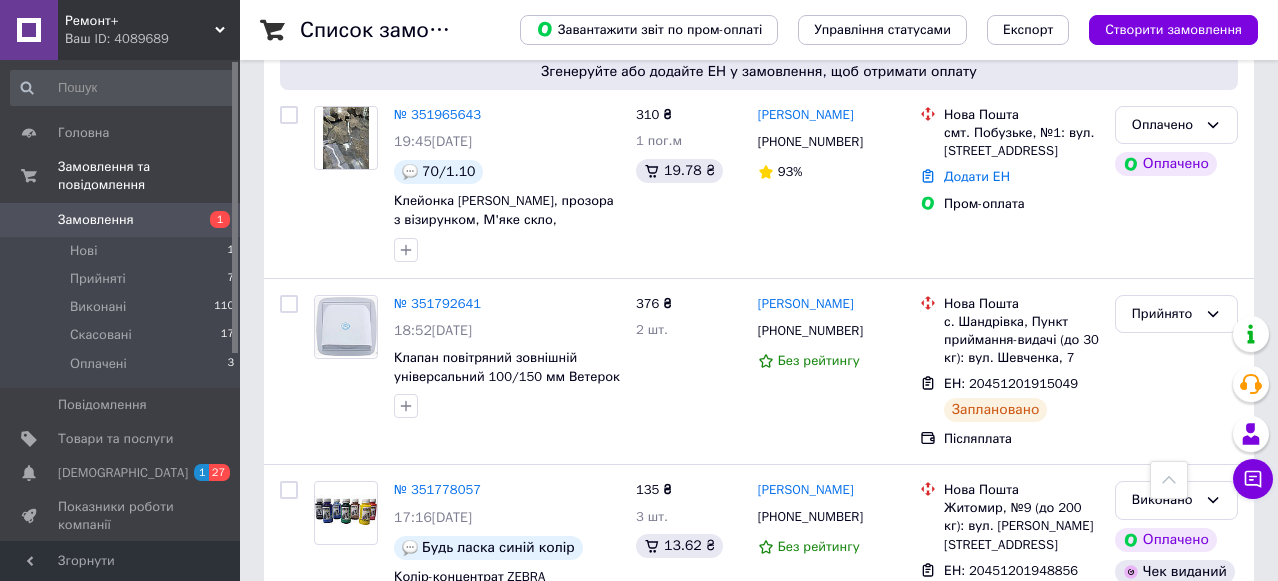 scroll, scrollTop: 600, scrollLeft: 0, axis: vertical 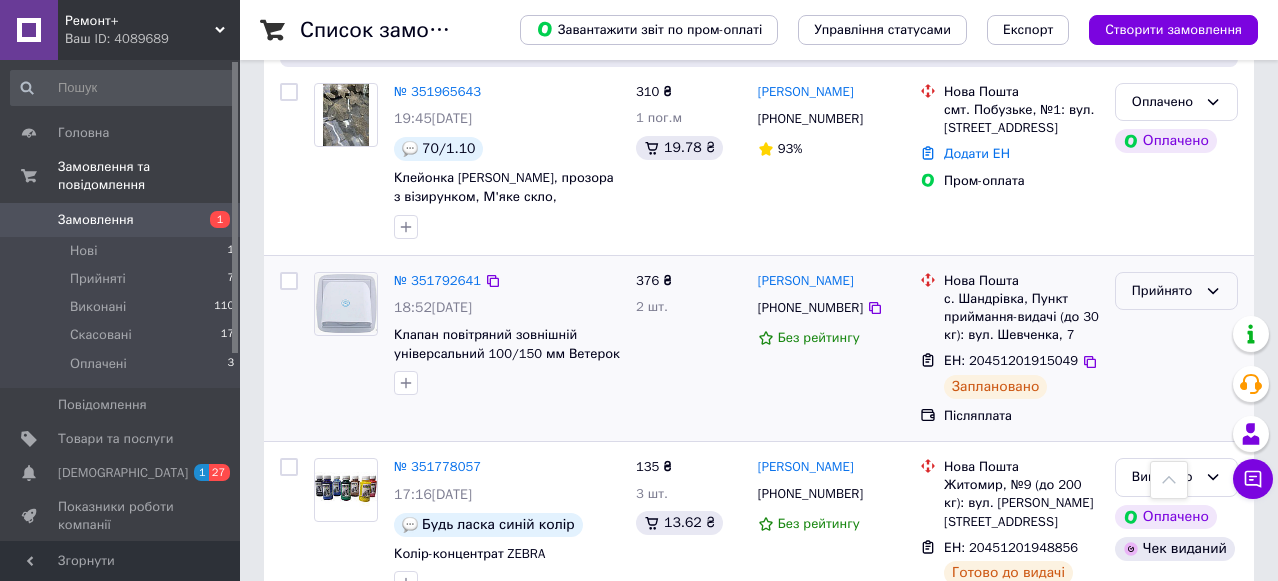 click on "Прийнято" at bounding box center [1176, 291] 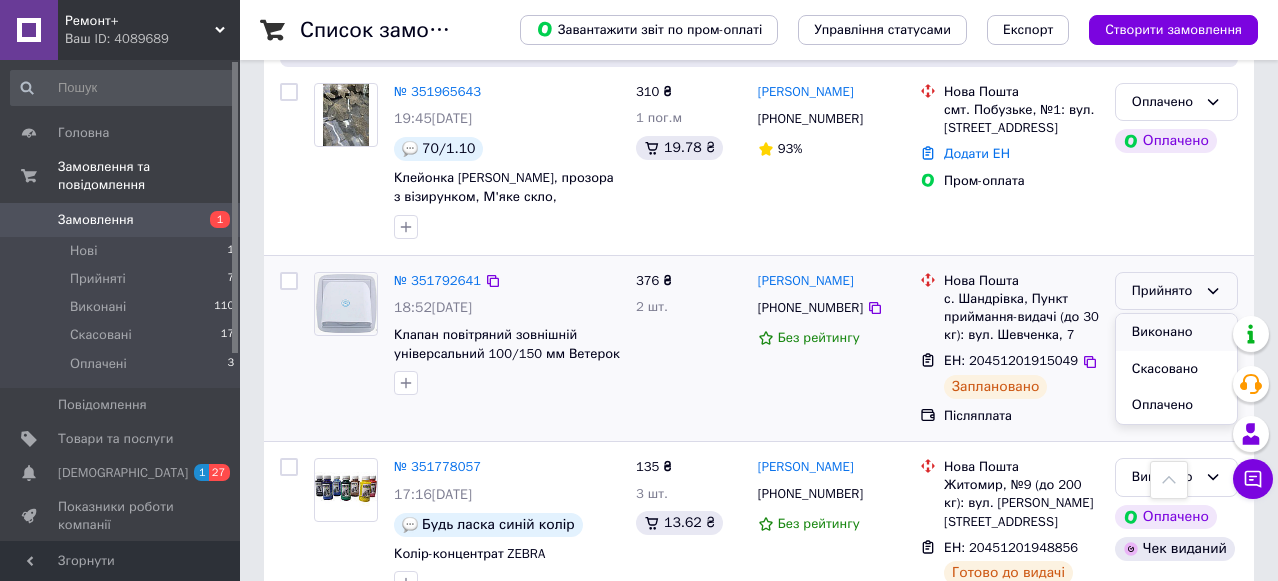 click on "Виконано" at bounding box center [1176, 332] 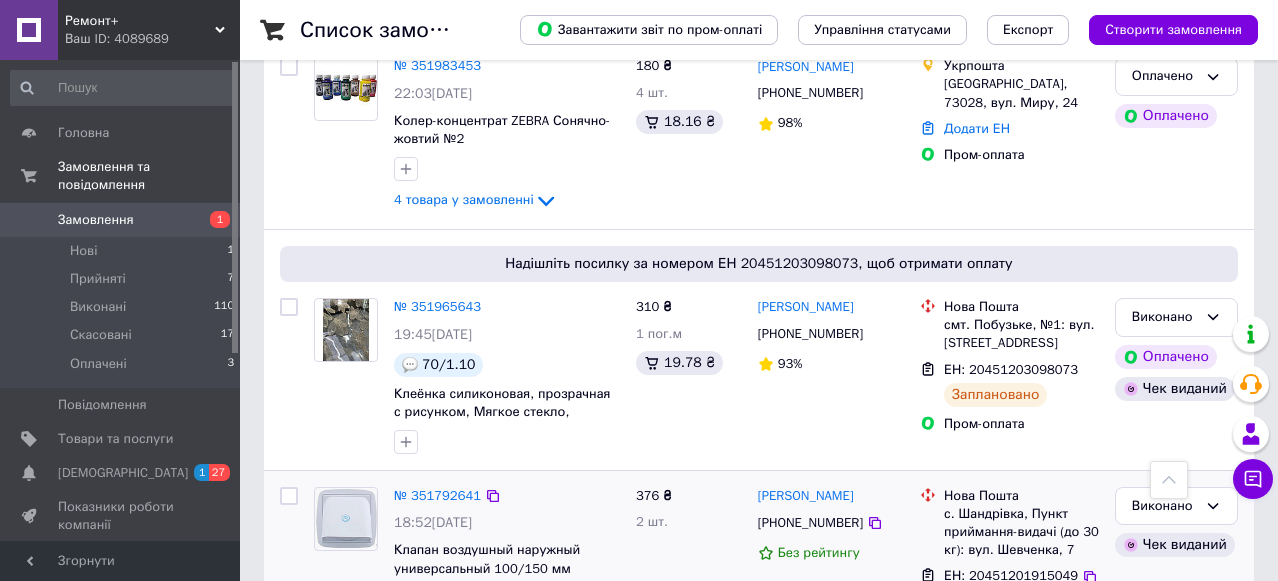 scroll, scrollTop: 0, scrollLeft: 0, axis: both 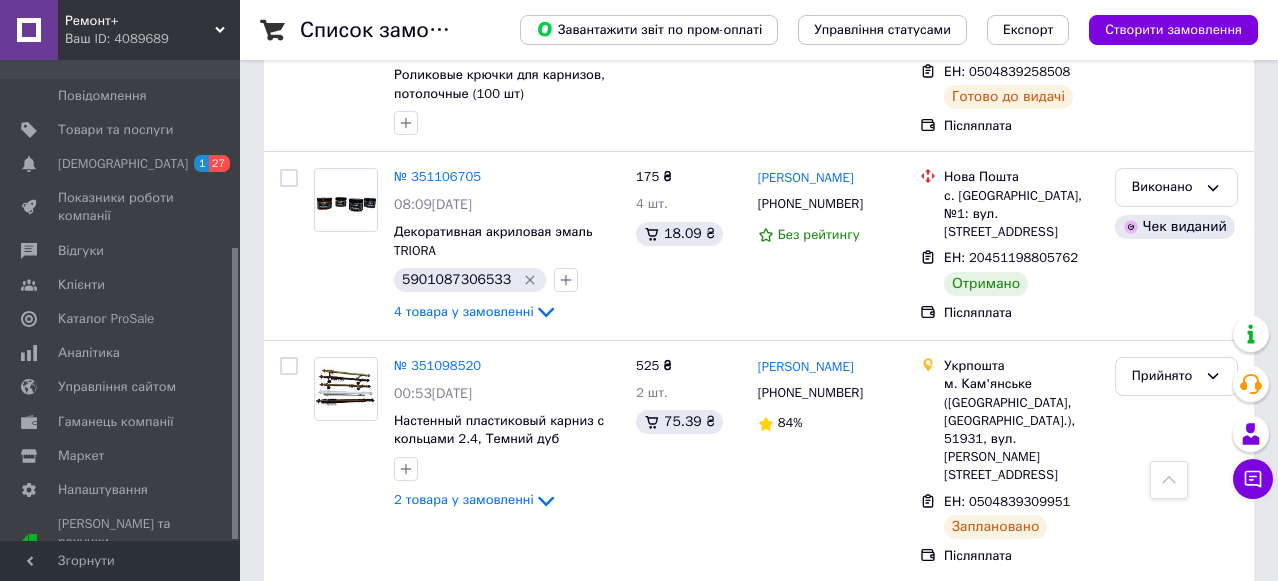 click on "2" at bounding box center (327, 626) 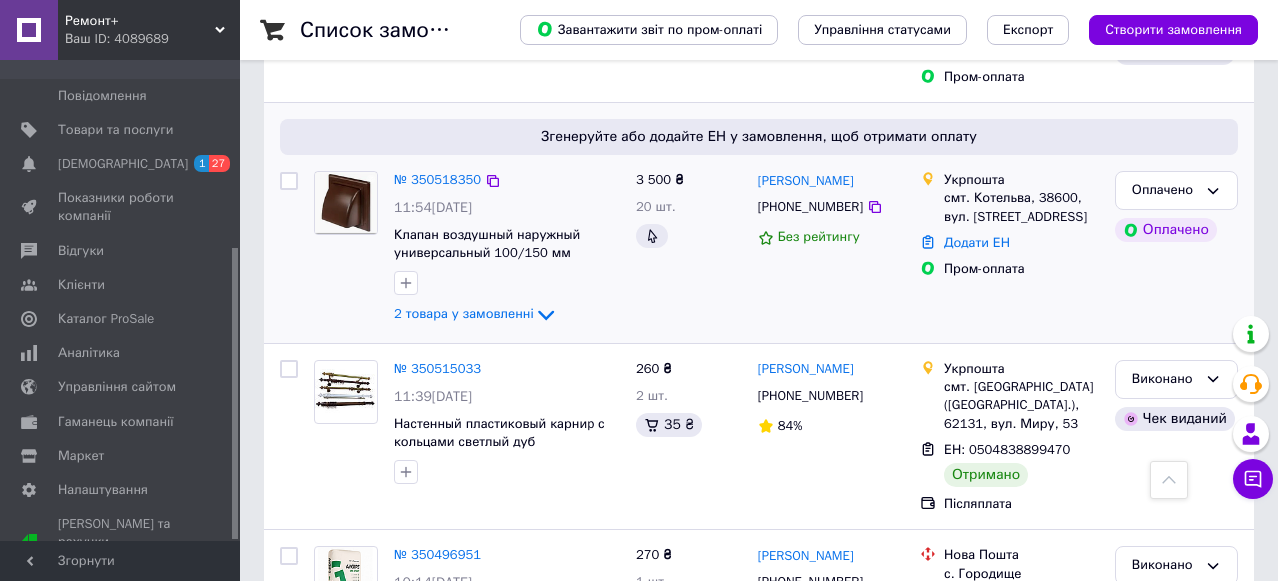 scroll, scrollTop: 2300, scrollLeft: 0, axis: vertical 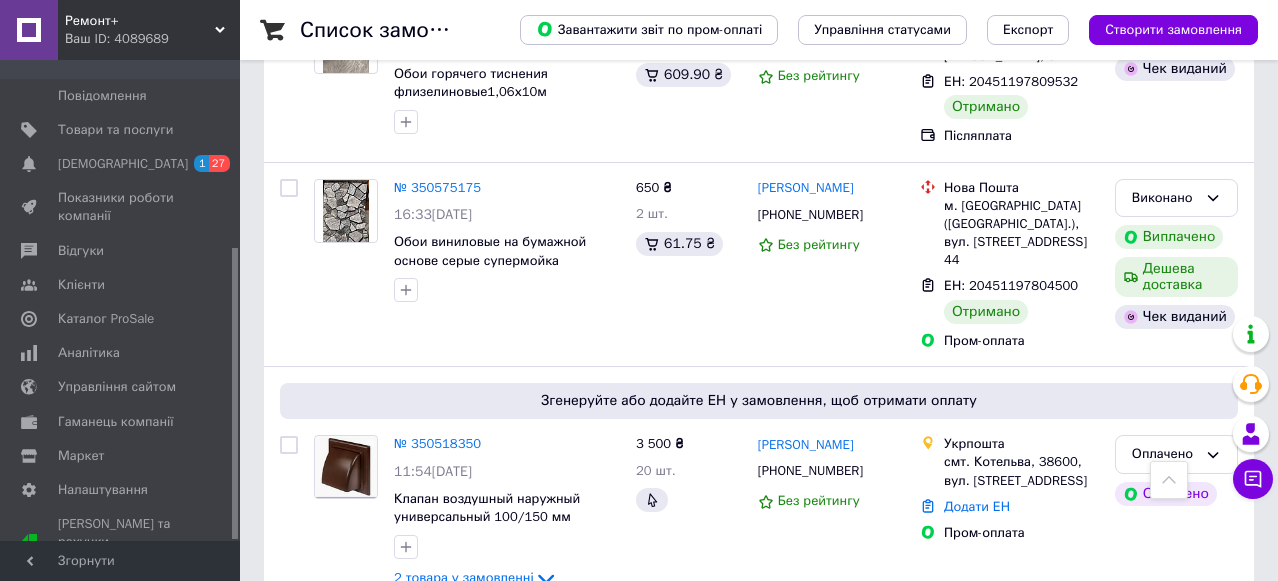 click on "№ 350518350" at bounding box center (437, 443) 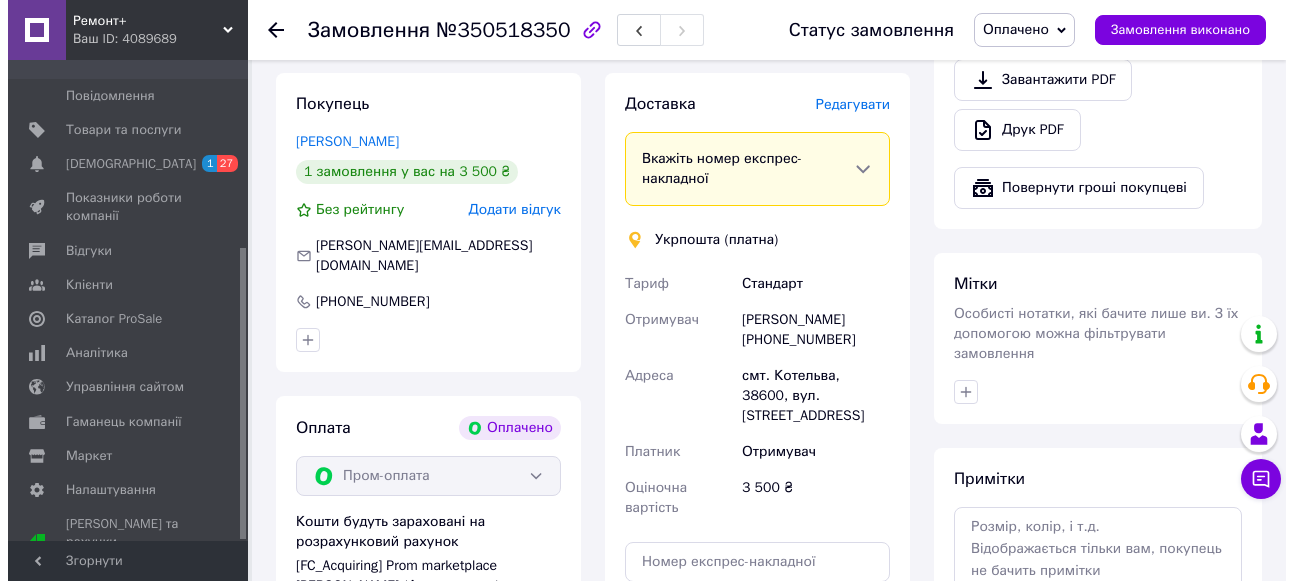 scroll, scrollTop: 600, scrollLeft: 0, axis: vertical 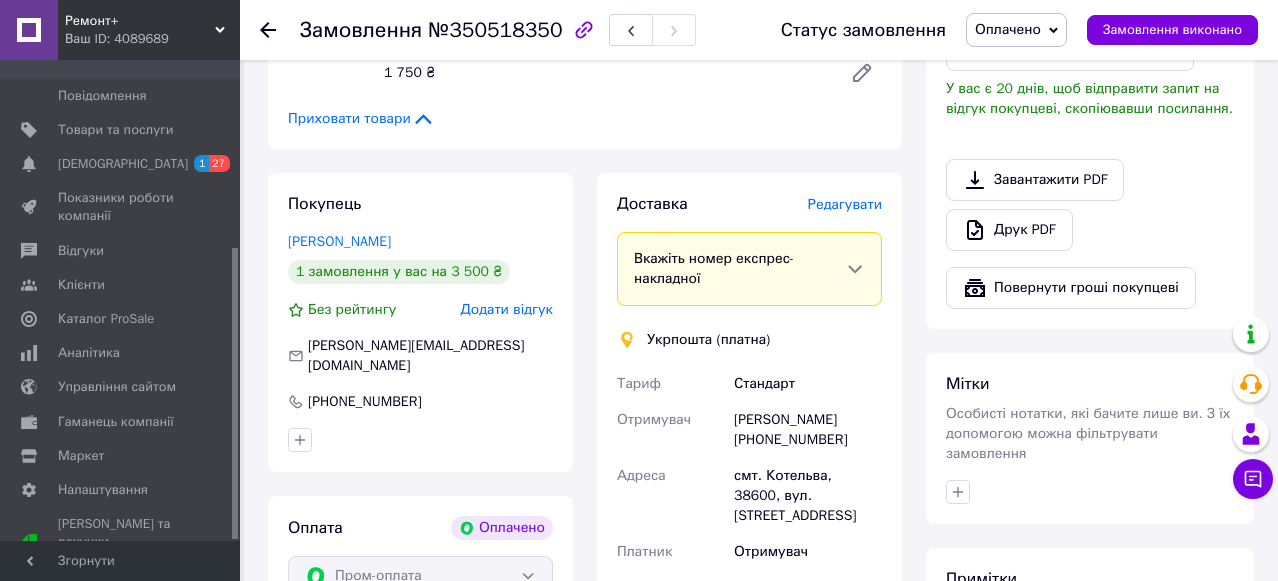 click on "Редагувати" at bounding box center (845, 204) 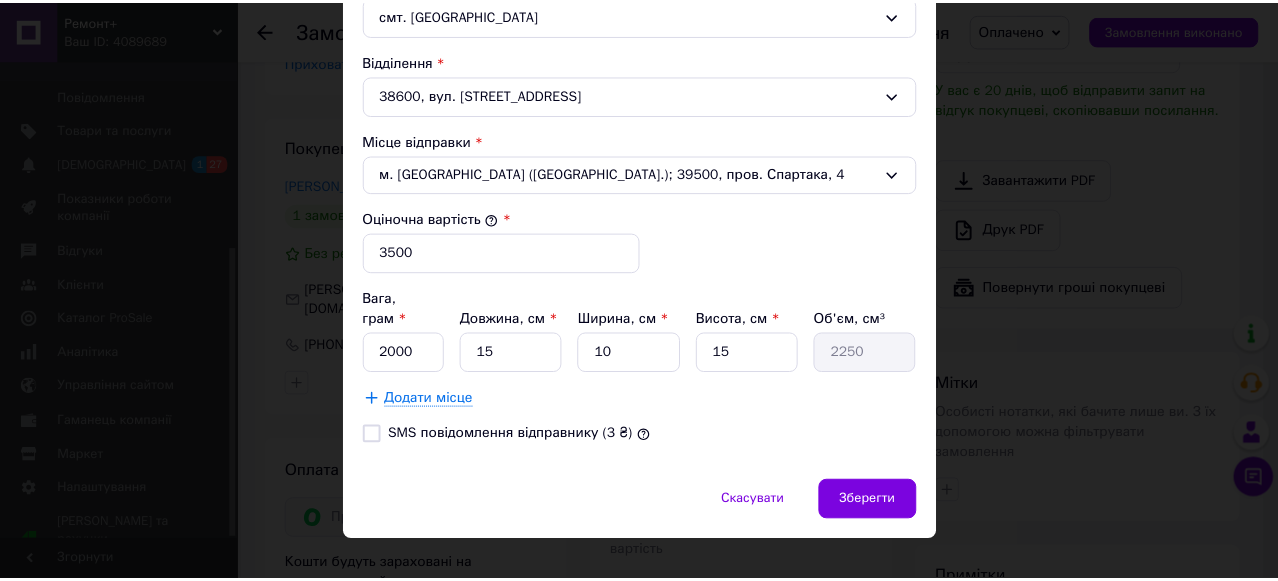 scroll, scrollTop: 670, scrollLeft: 0, axis: vertical 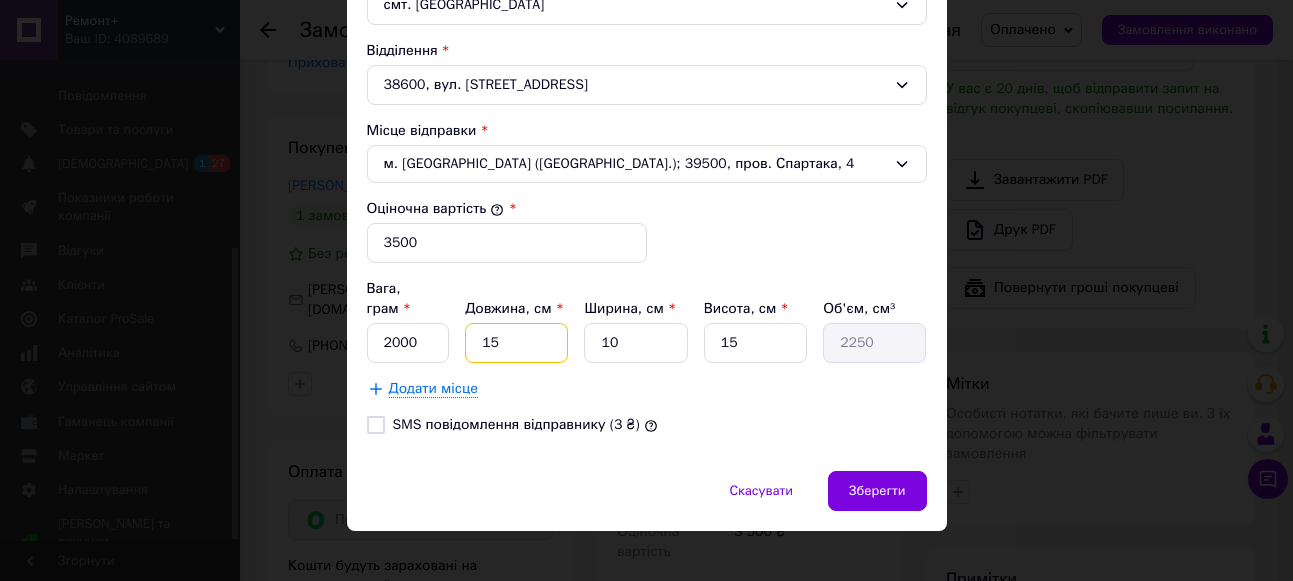 click on "15" at bounding box center [516, 343] 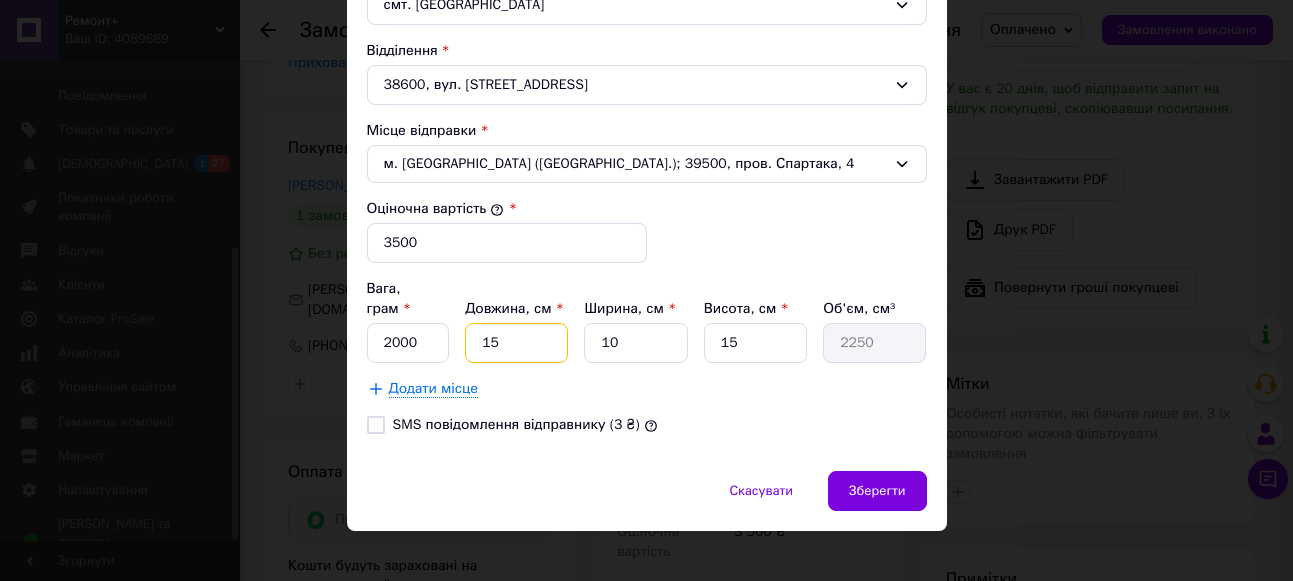 type on "1" 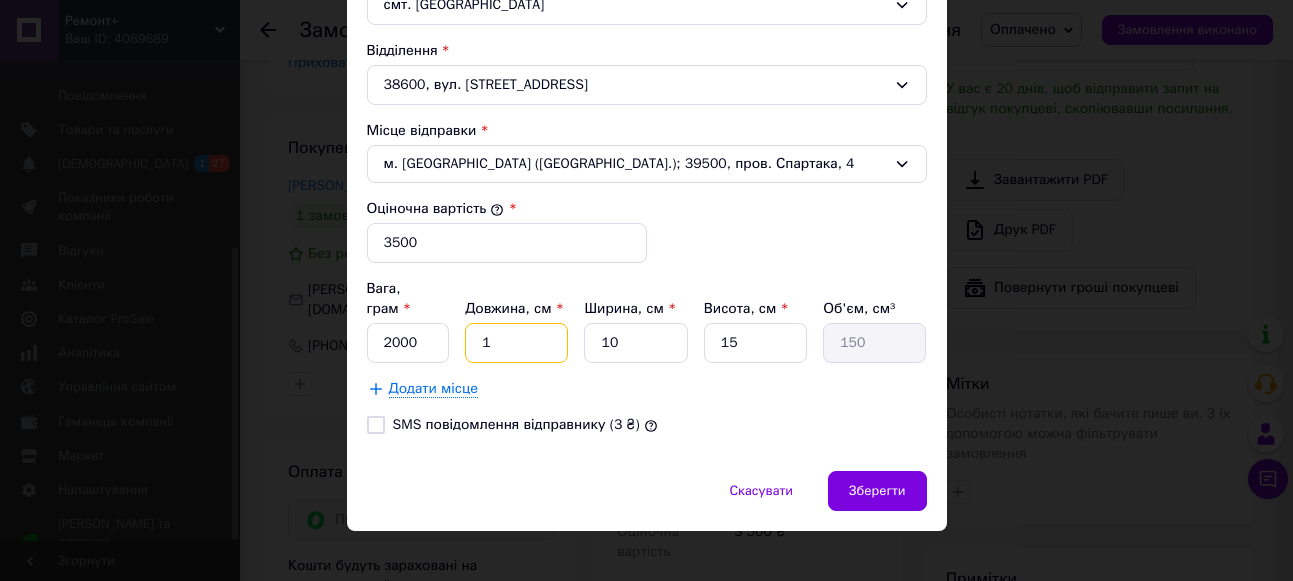 type 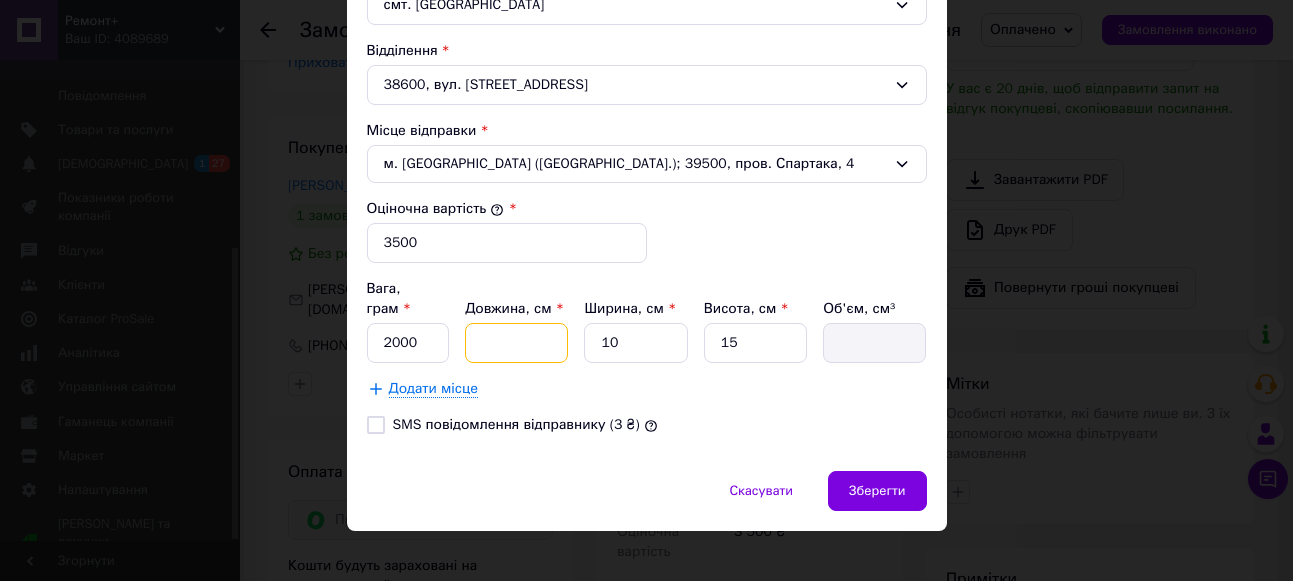type on "4" 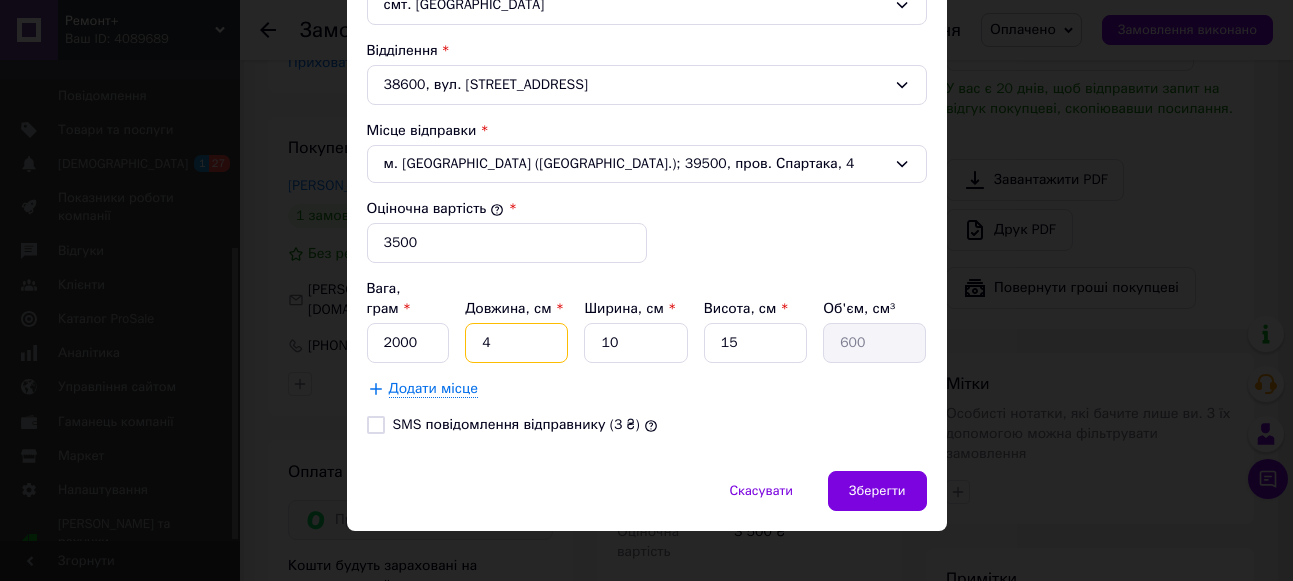 type on "40" 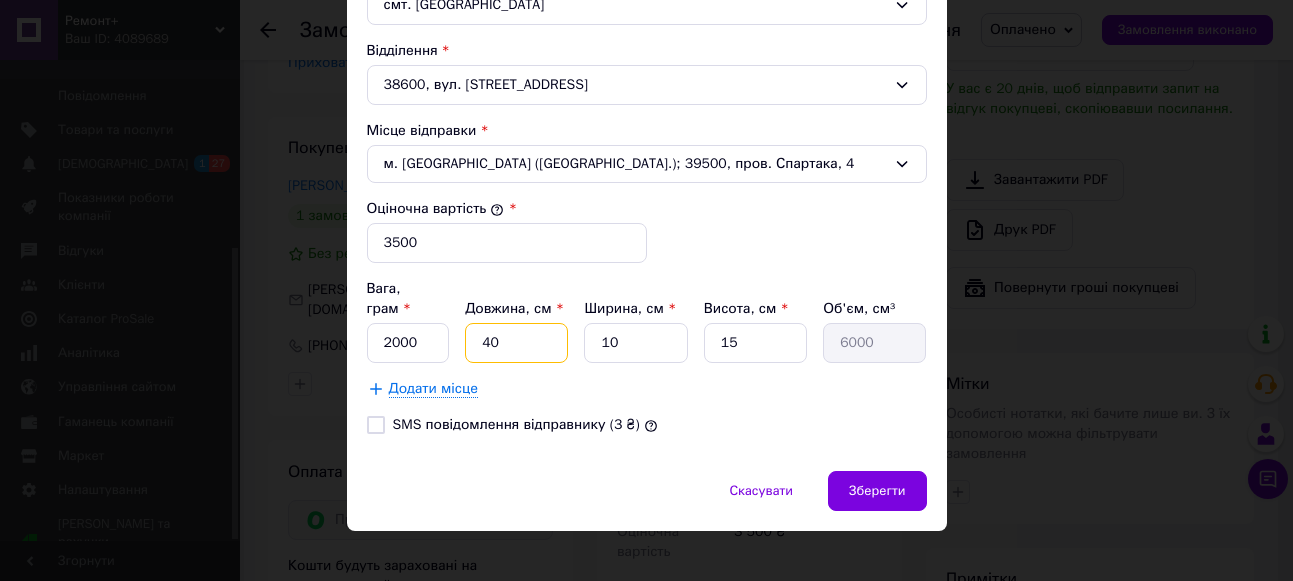 type on "40" 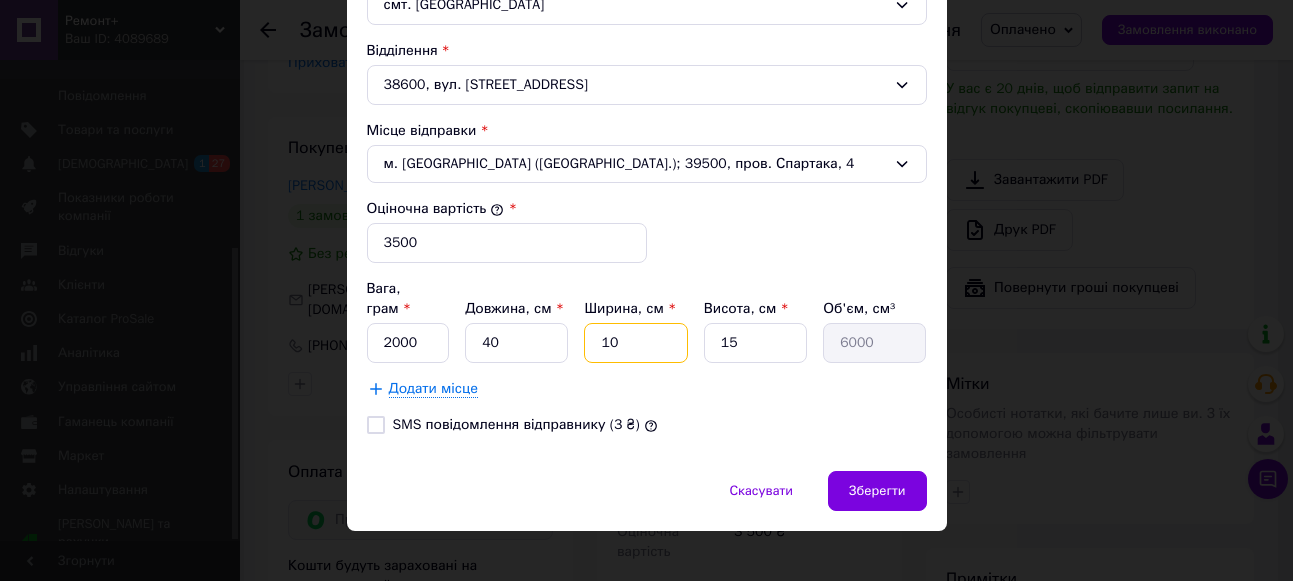 click on "10" at bounding box center (635, 343) 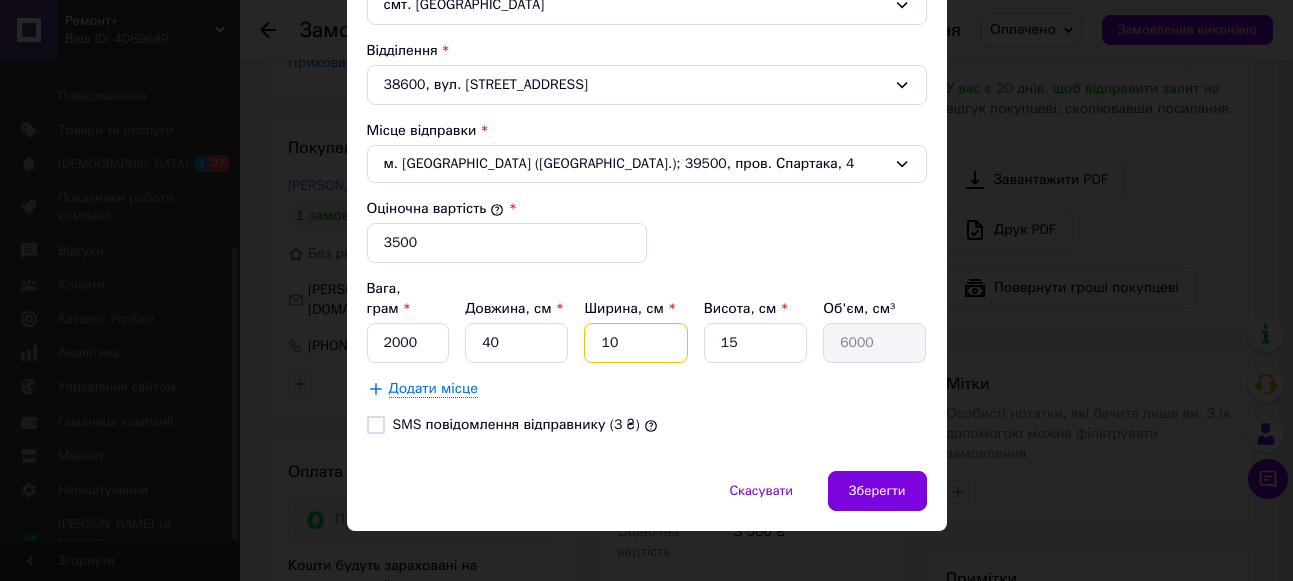 type on "1" 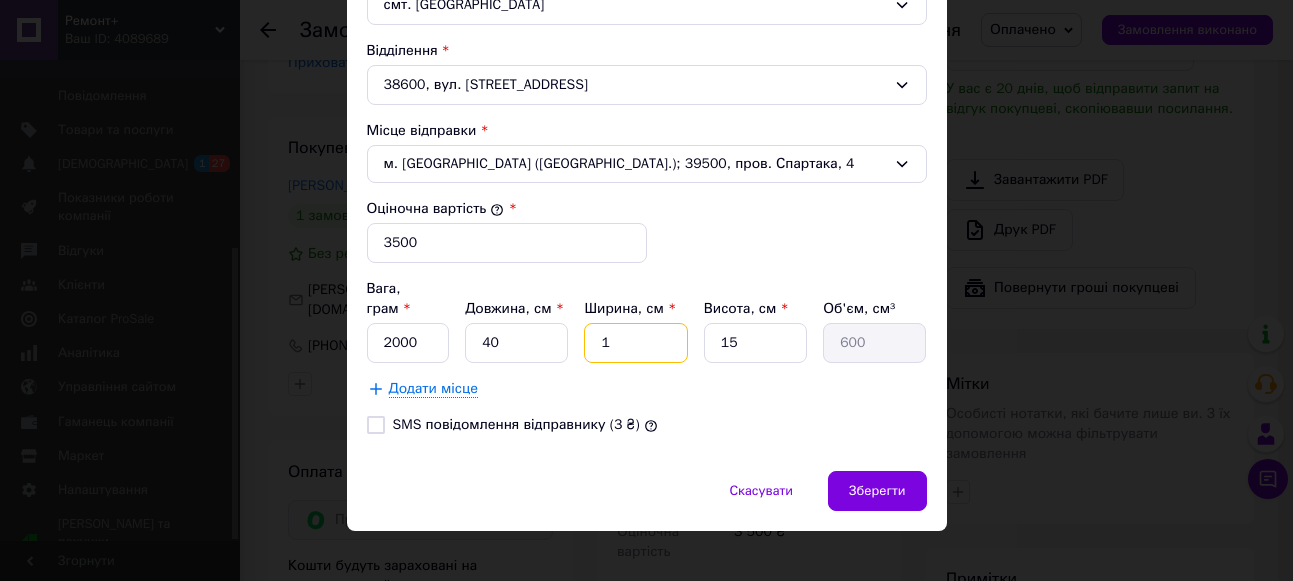 type 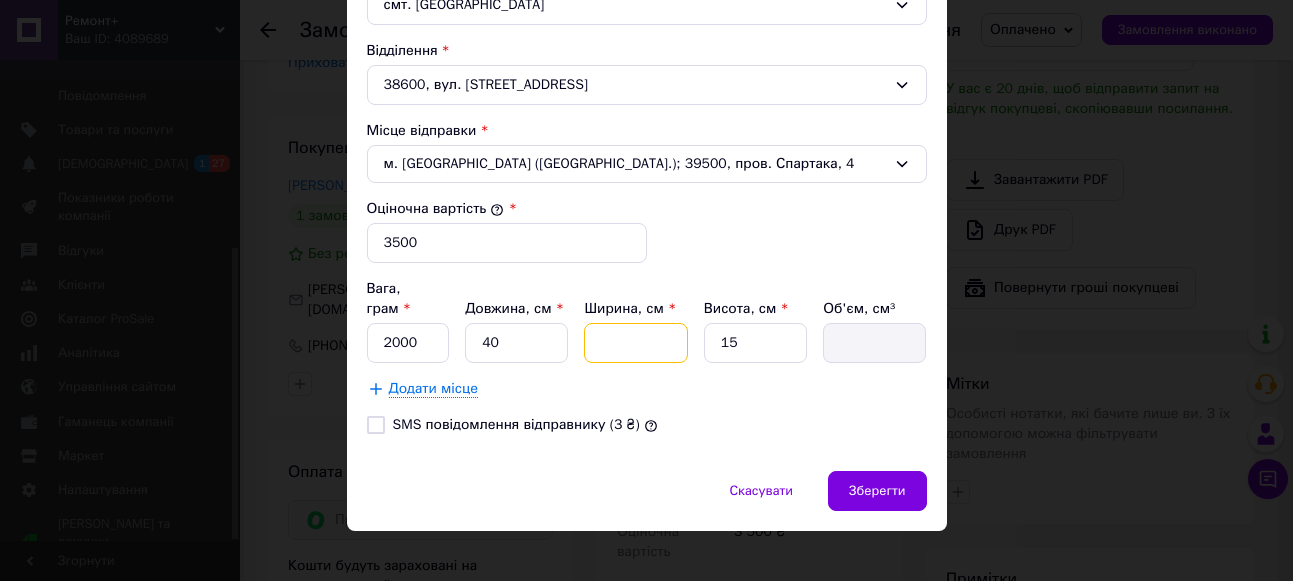 type on "4" 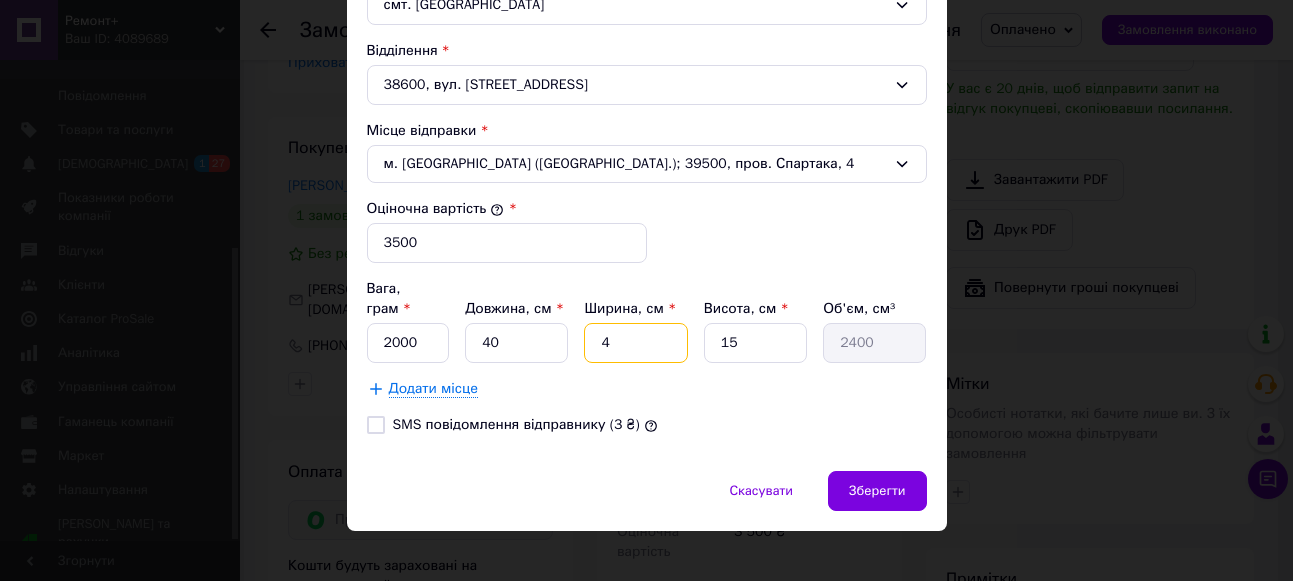 type on "40" 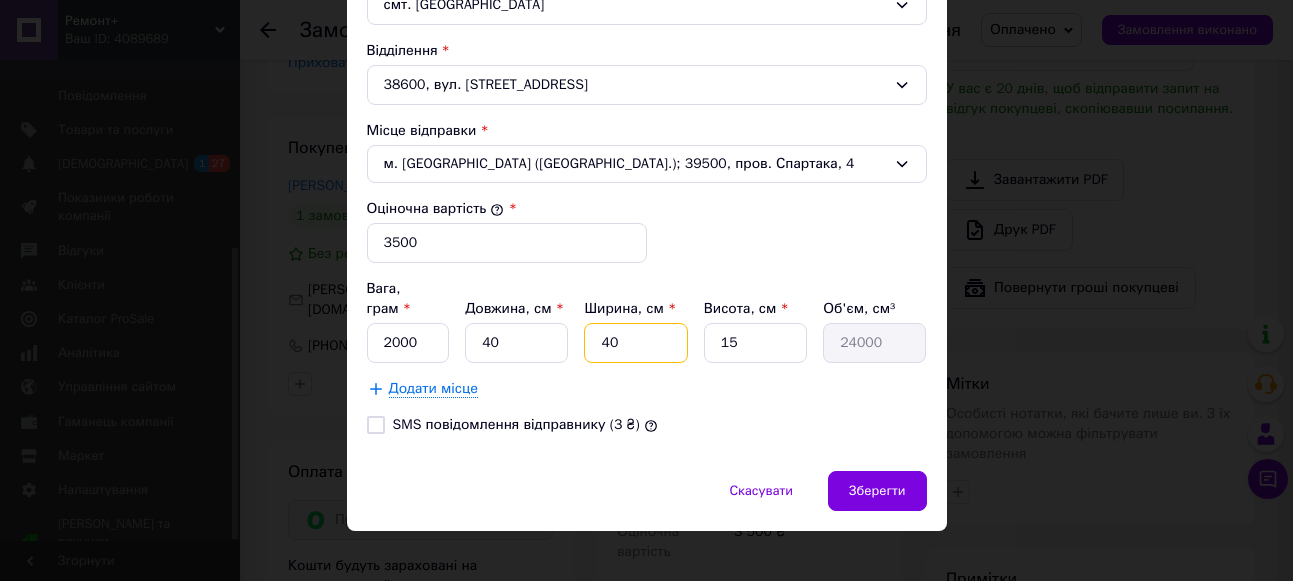 type on "40" 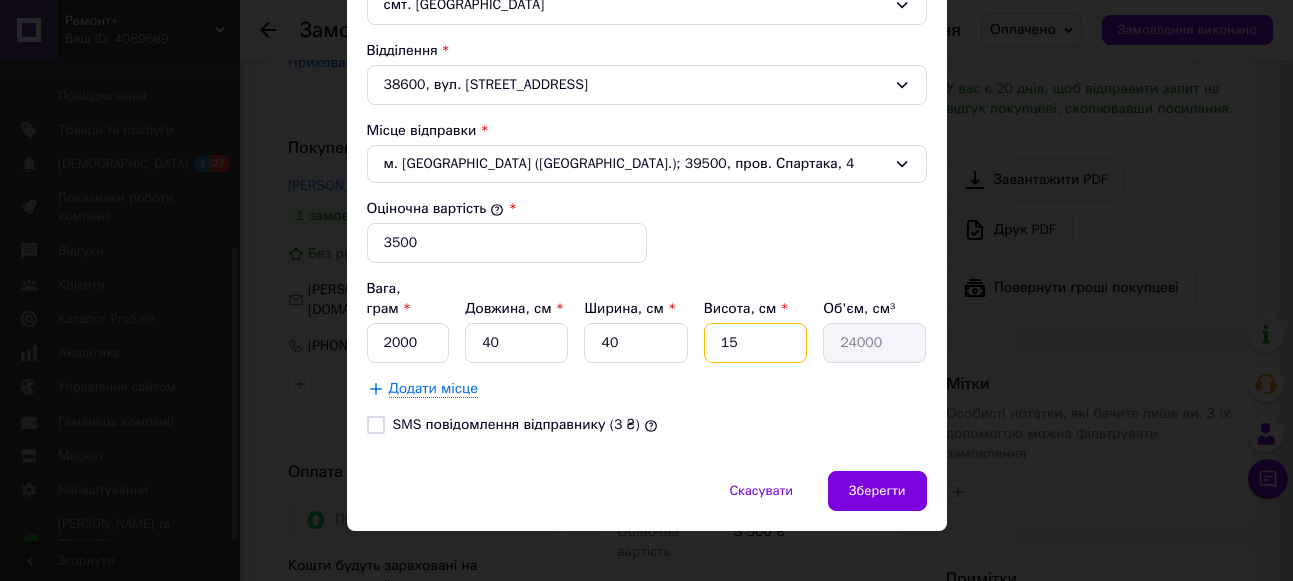 click on "15" at bounding box center [755, 343] 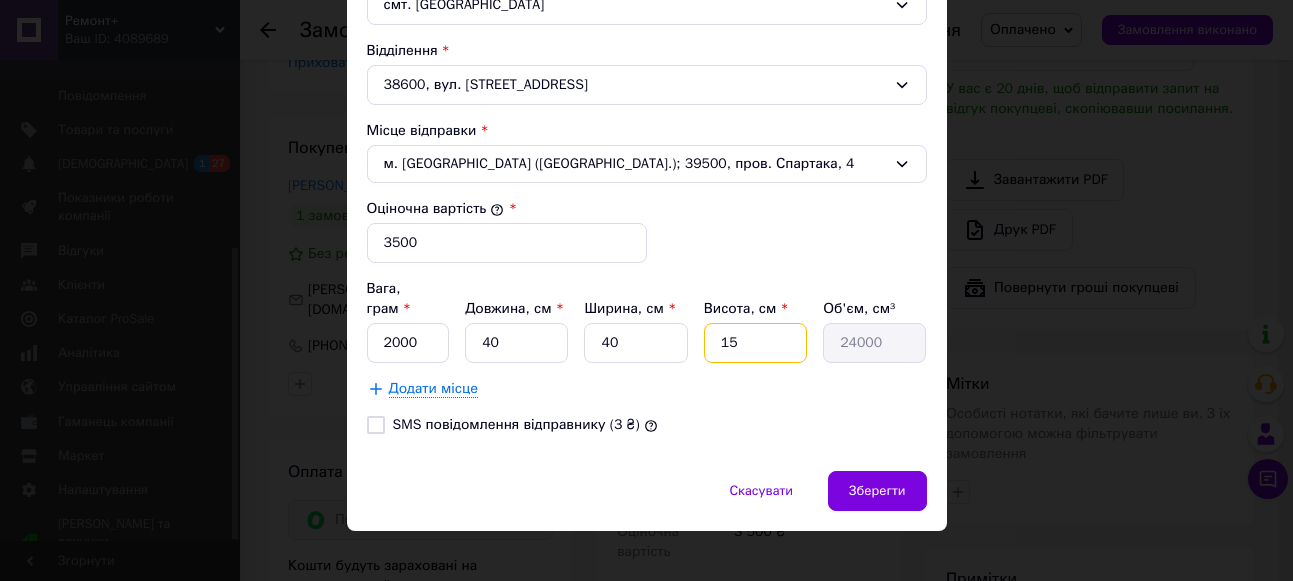 type on "1" 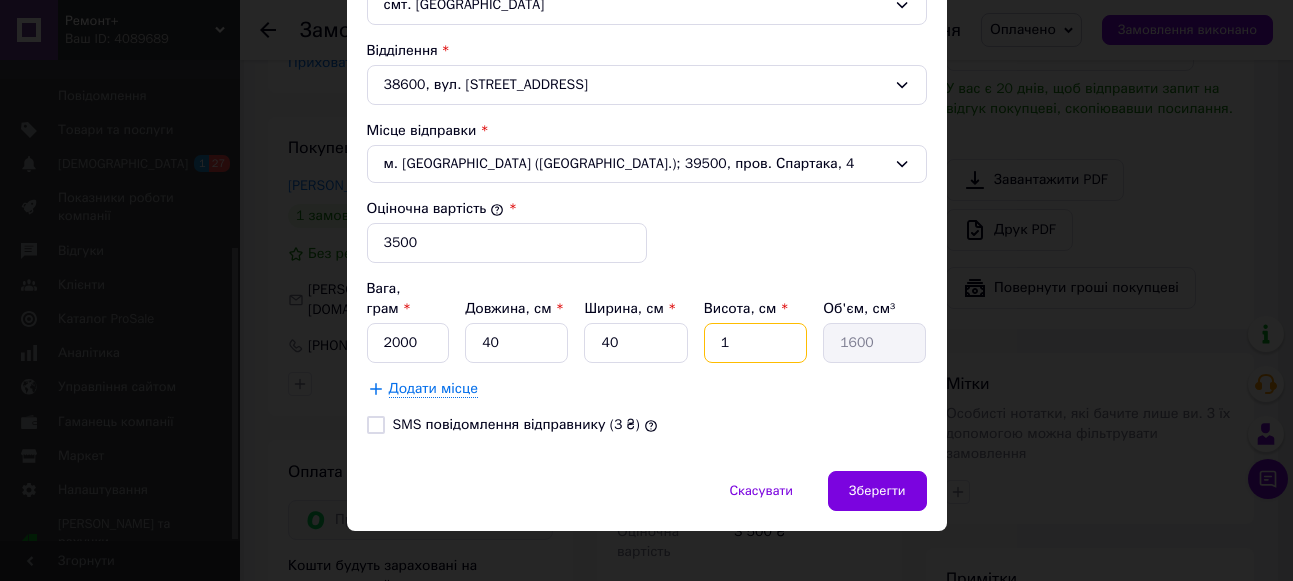 type 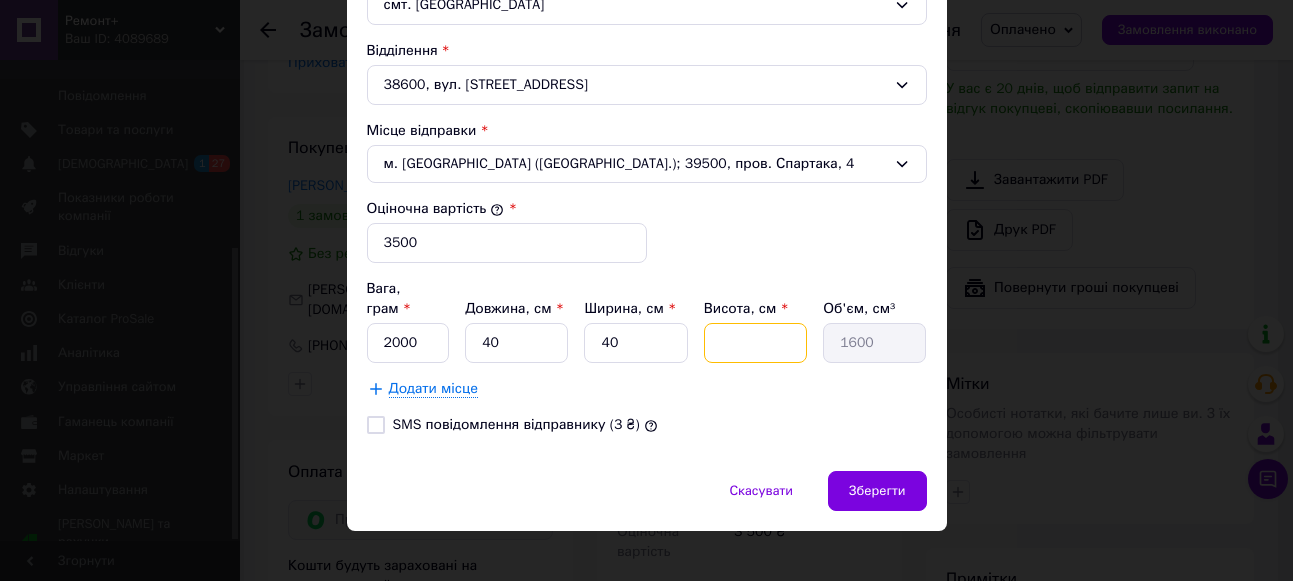 type 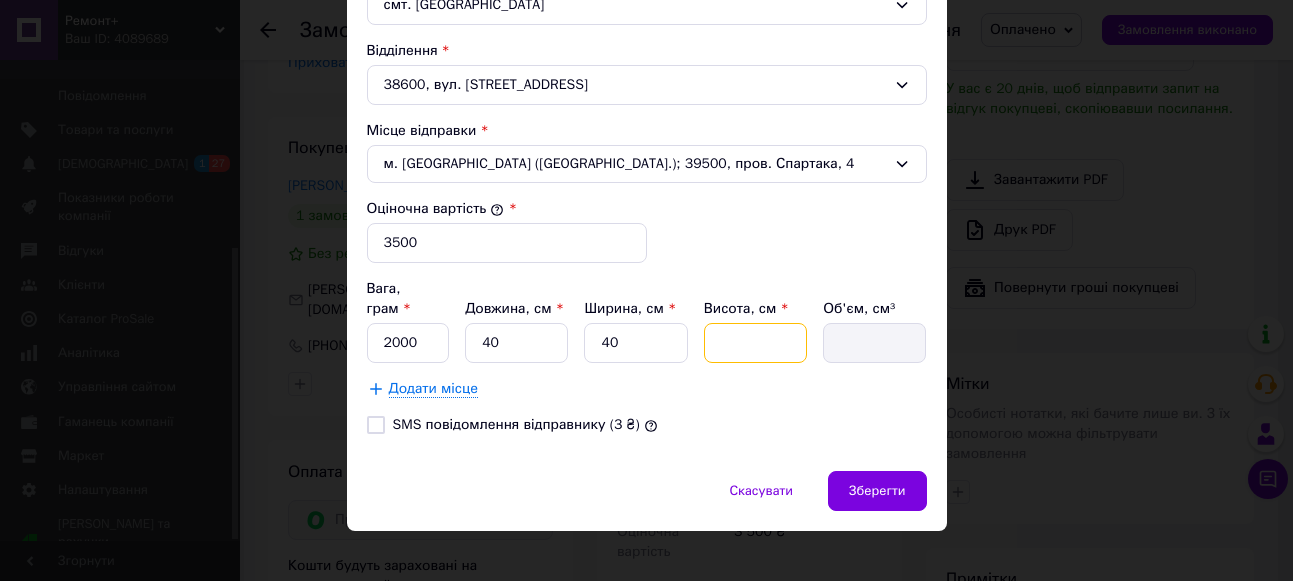 type on "3" 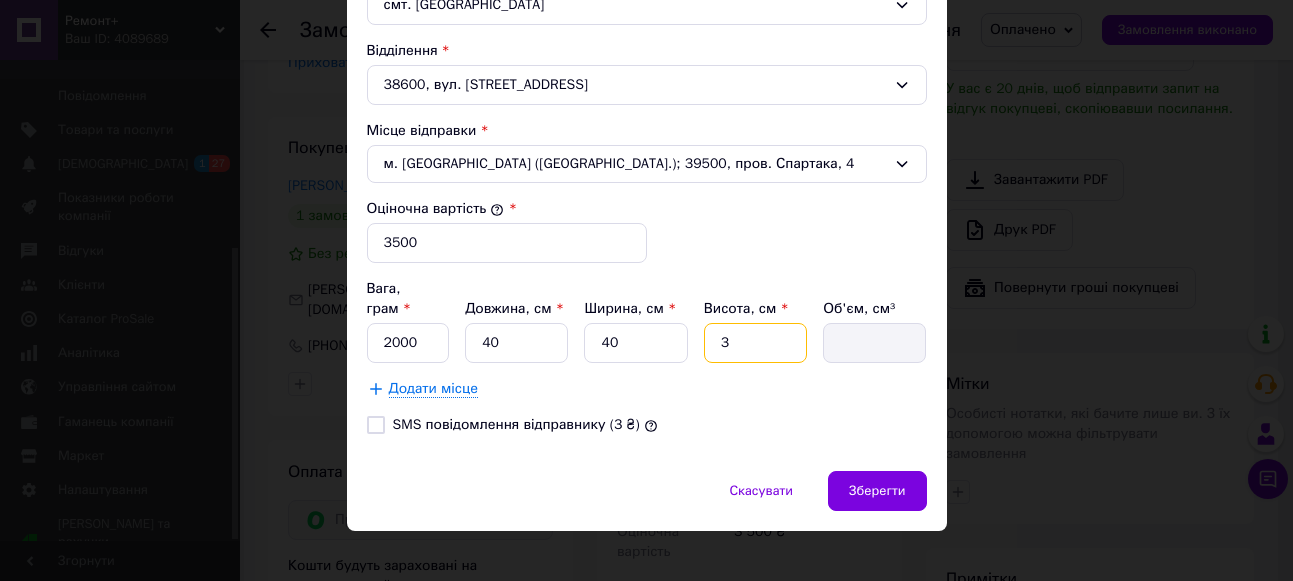 type on "4800" 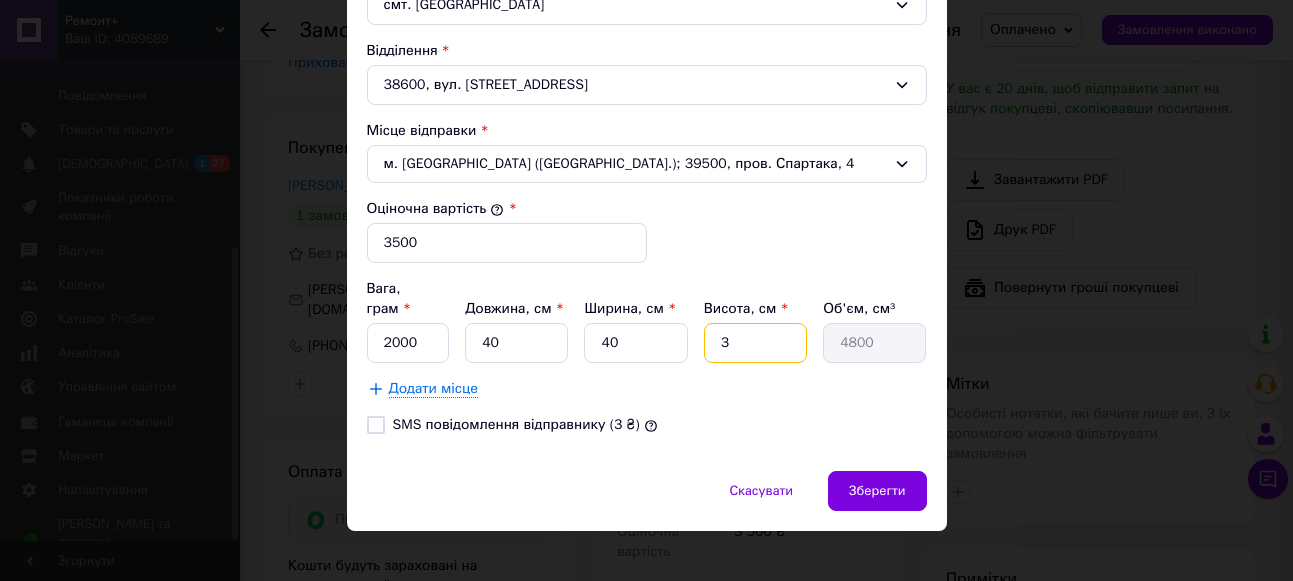 type on "36" 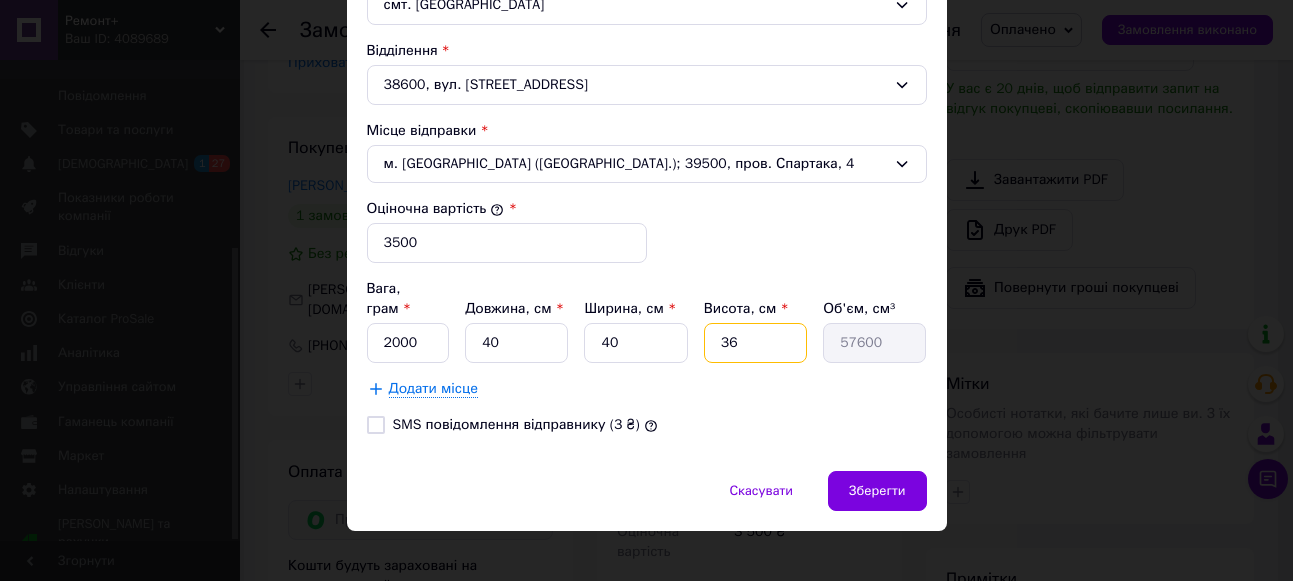 type on "3" 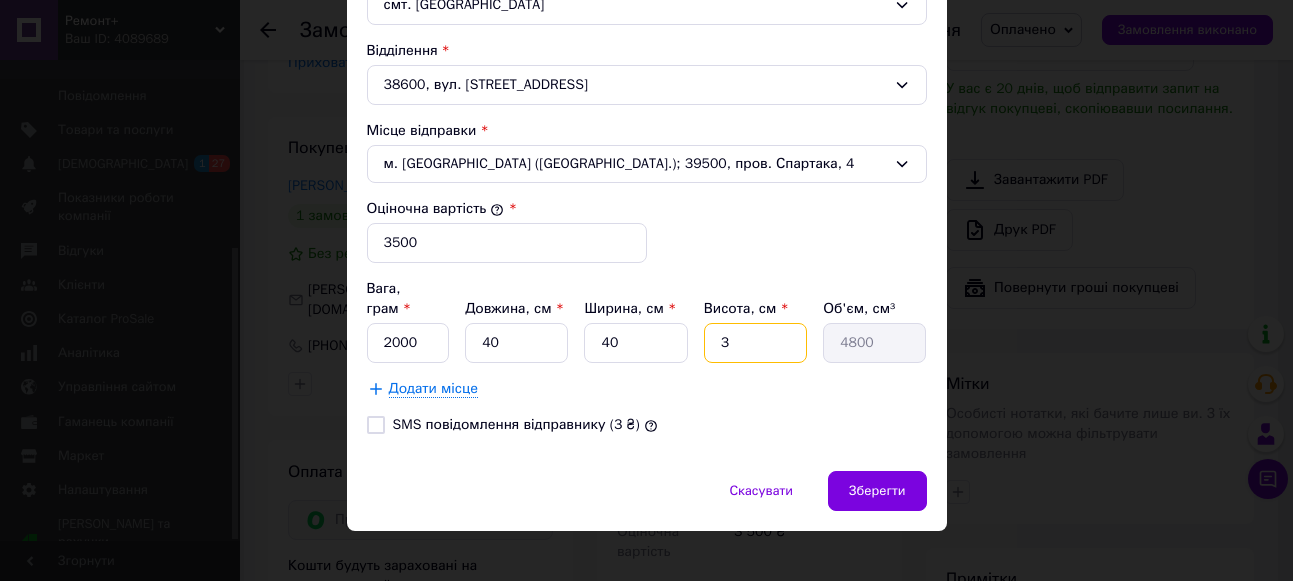 type on "35" 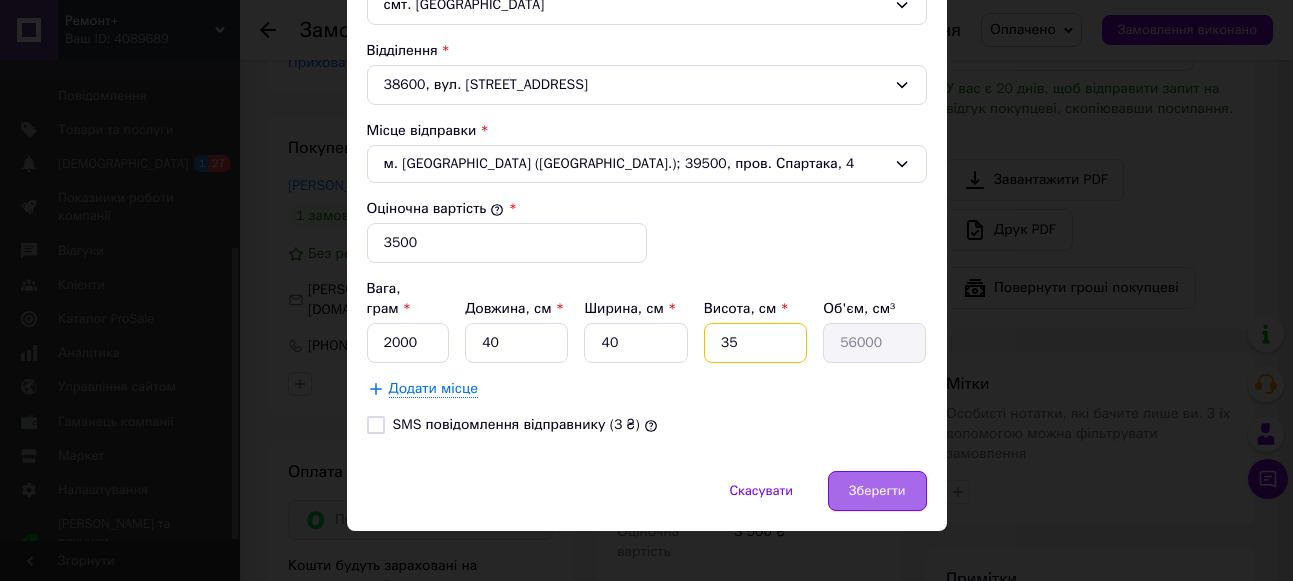 type on "35" 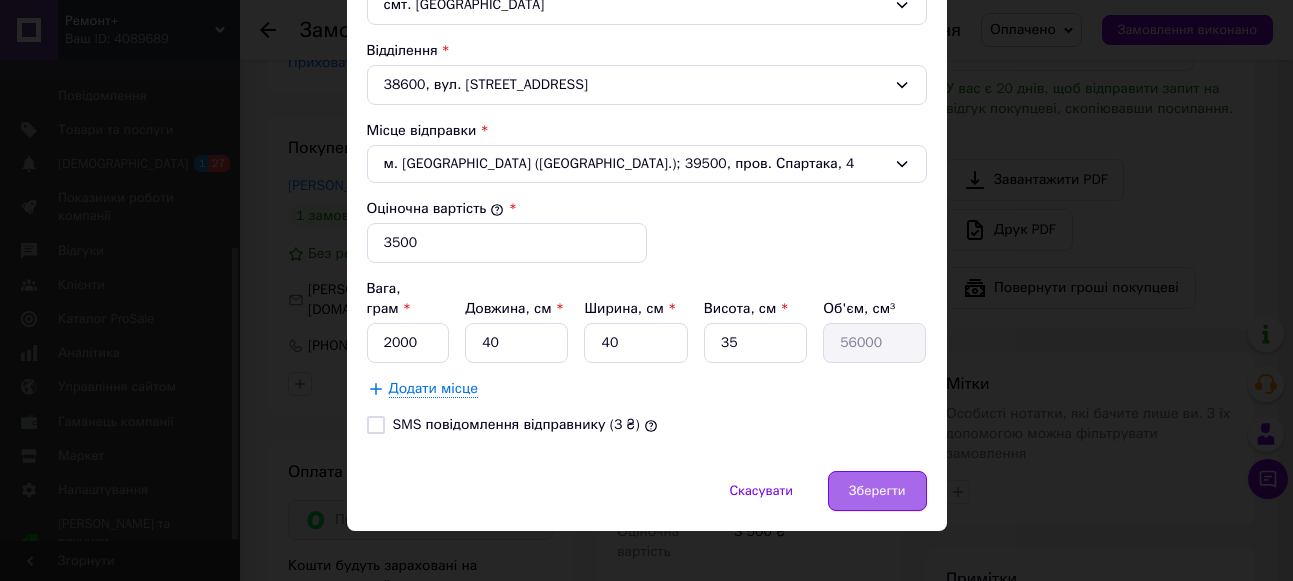 click on "Зберегти" at bounding box center (877, 491) 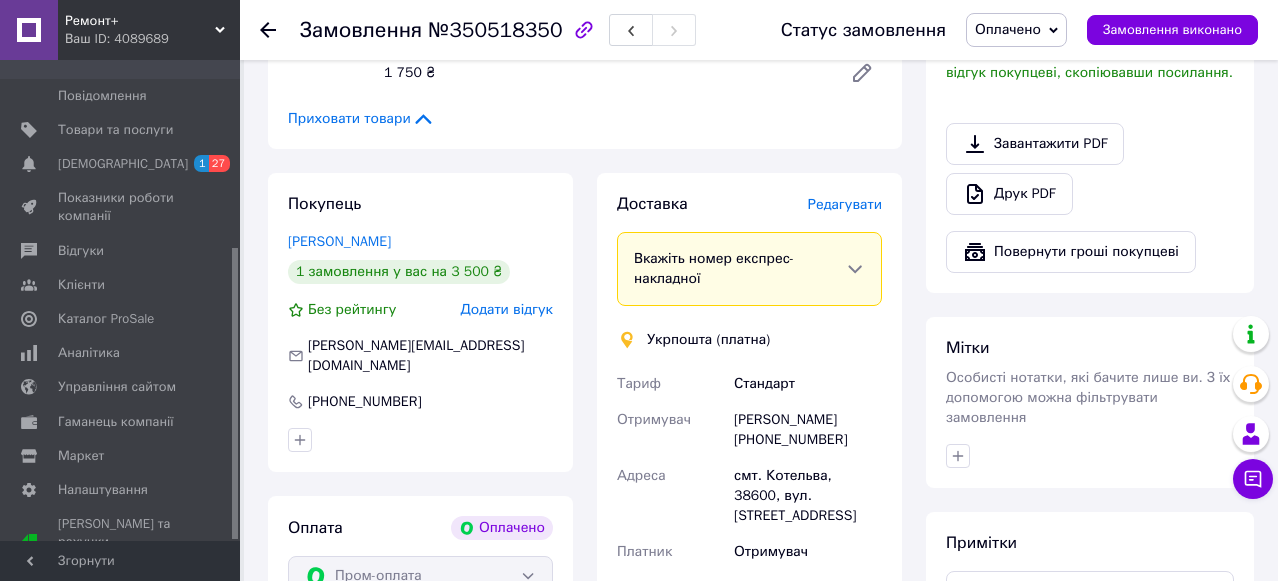 scroll, scrollTop: 900, scrollLeft: 0, axis: vertical 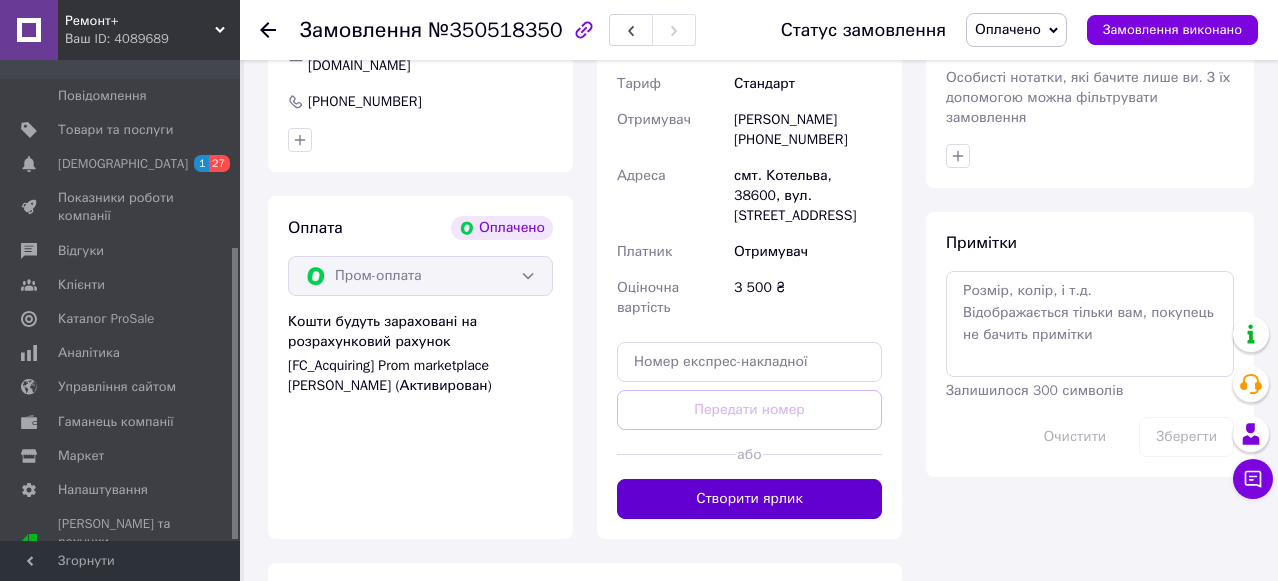 click on "Створити ярлик" at bounding box center (749, 499) 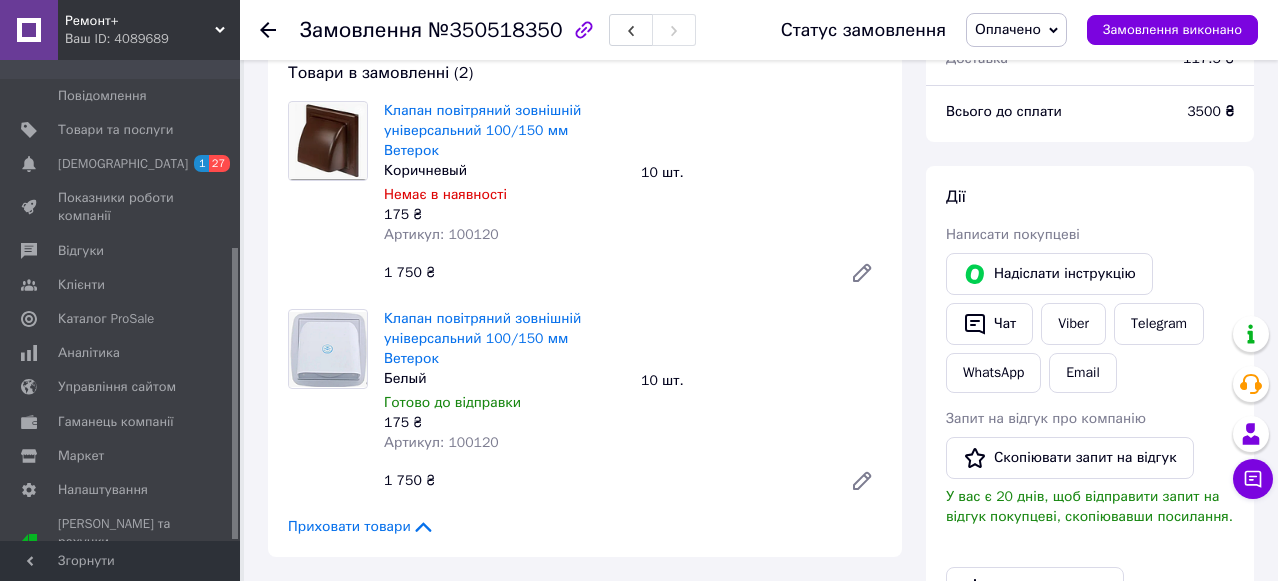 scroll, scrollTop: 0, scrollLeft: 0, axis: both 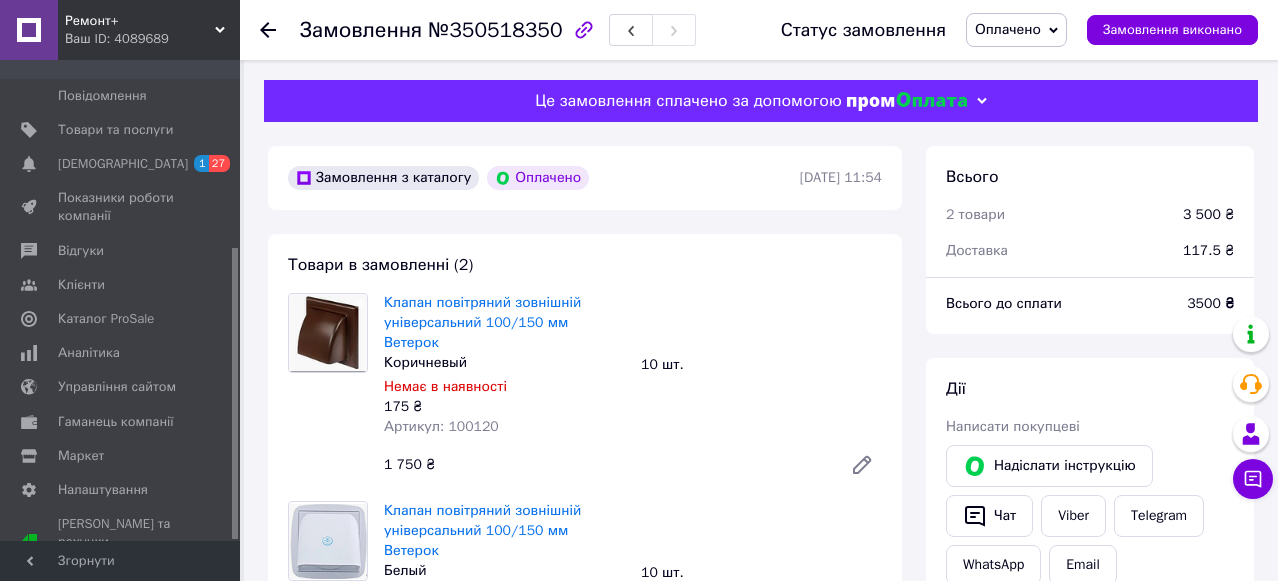 click 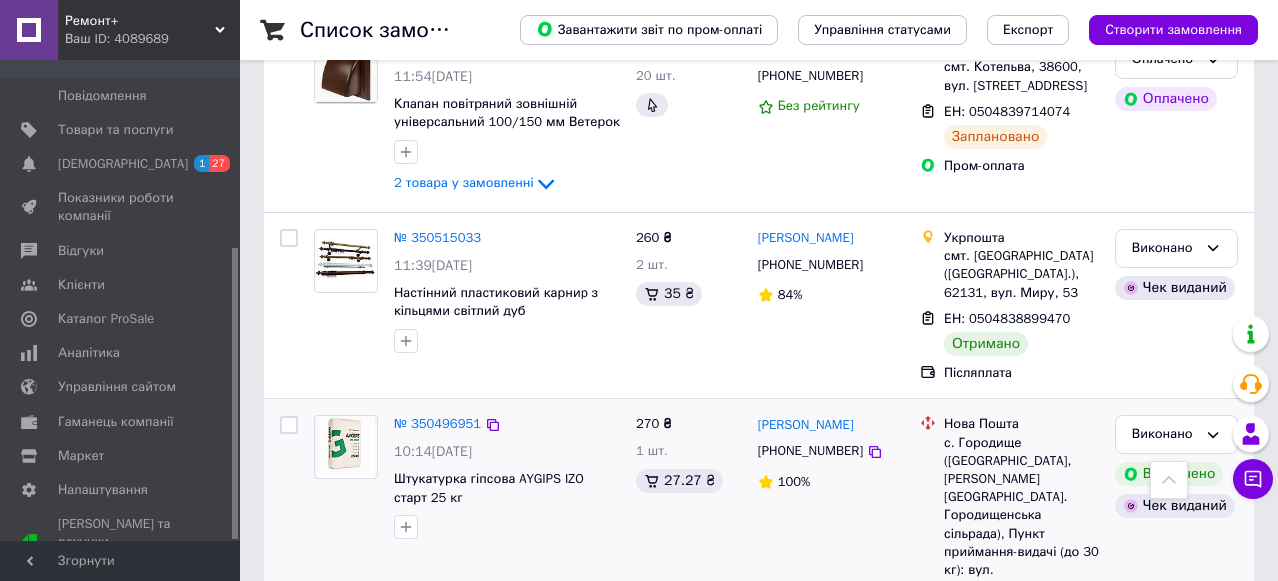 scroll, scrollTop: 2500, scrollLeft: 0, axis: vertical 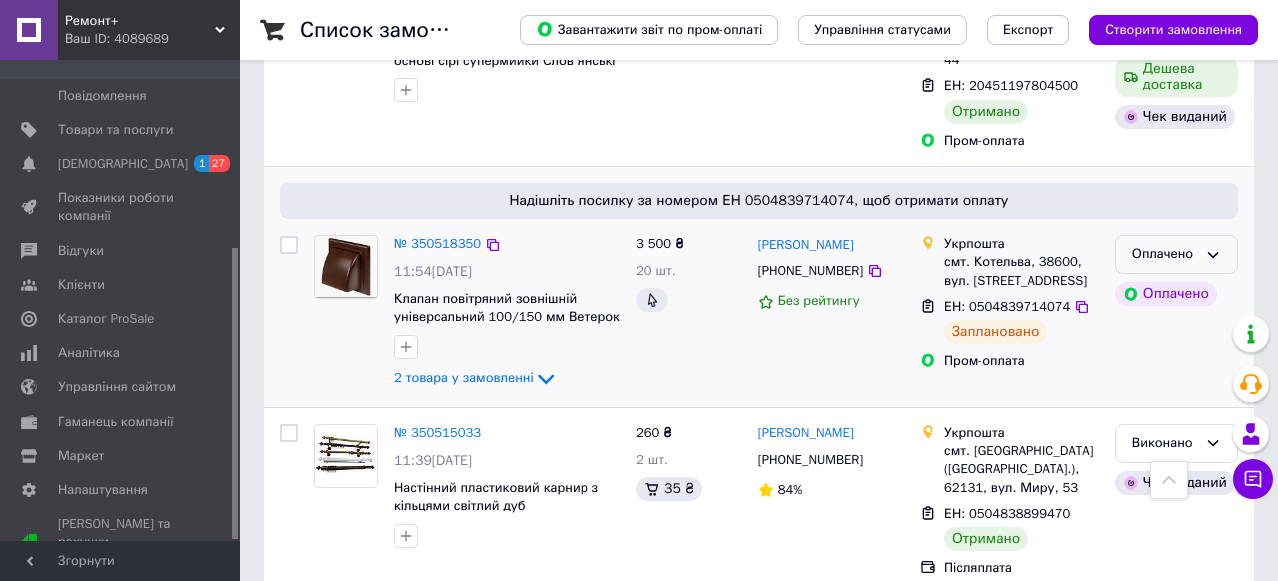 click on "Оплачено" at bounding box center [1164, 254] 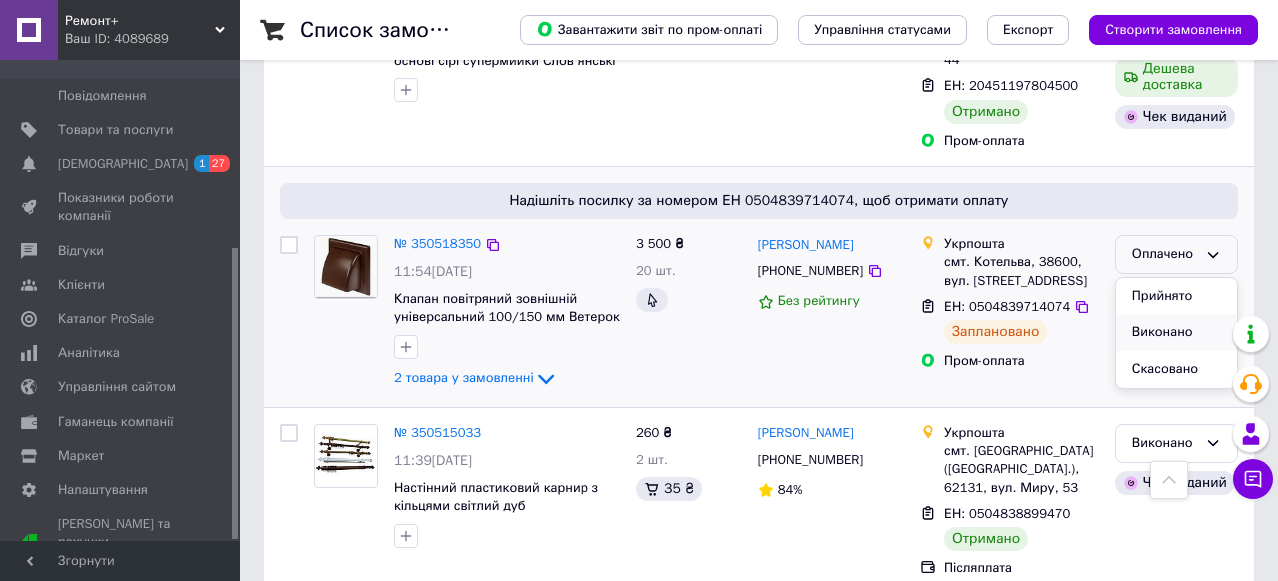 click on "Виконано" at bounding box center (1176, 332) 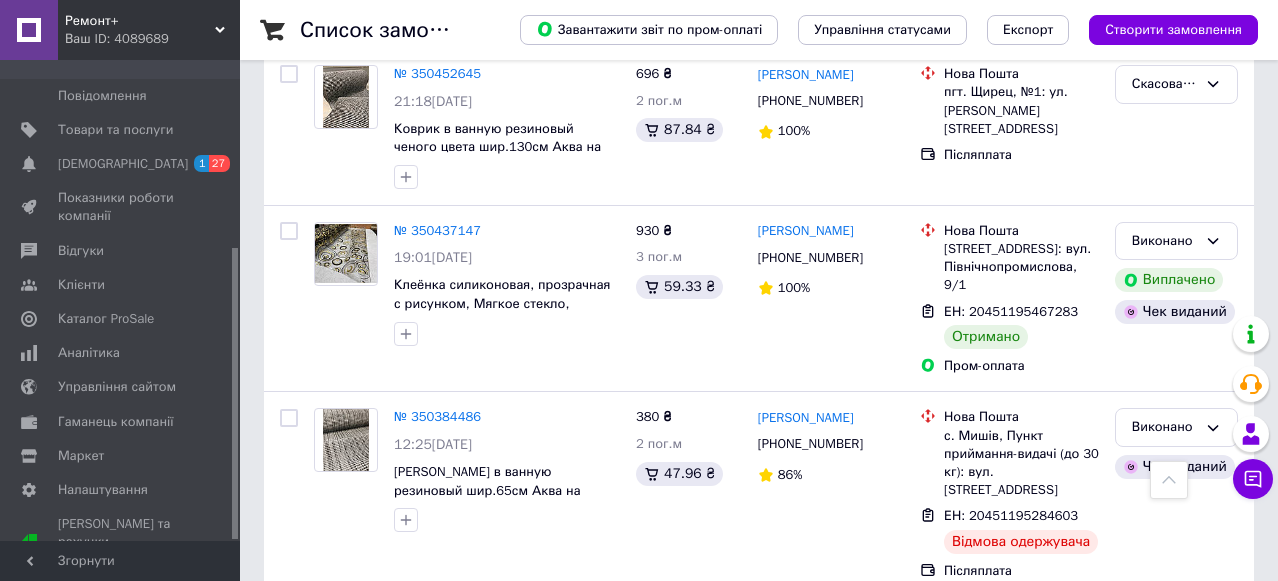 scroll, scrollTop: 3484, scrollLeft: 0, axis: vertical 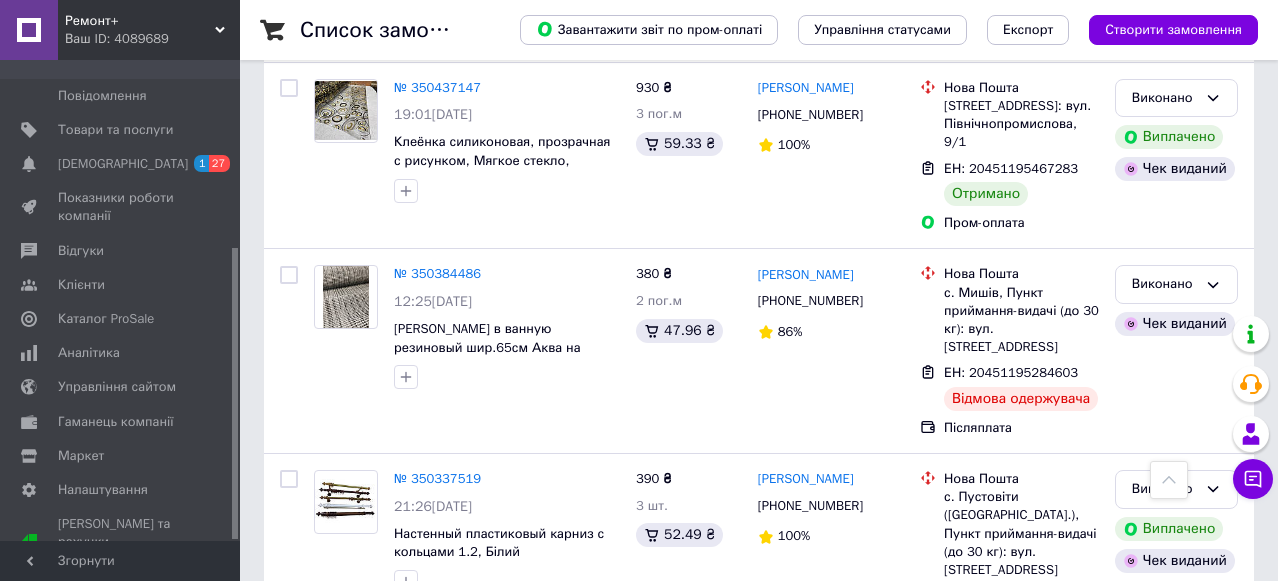 click on "1" at bounding box center (404, 721) 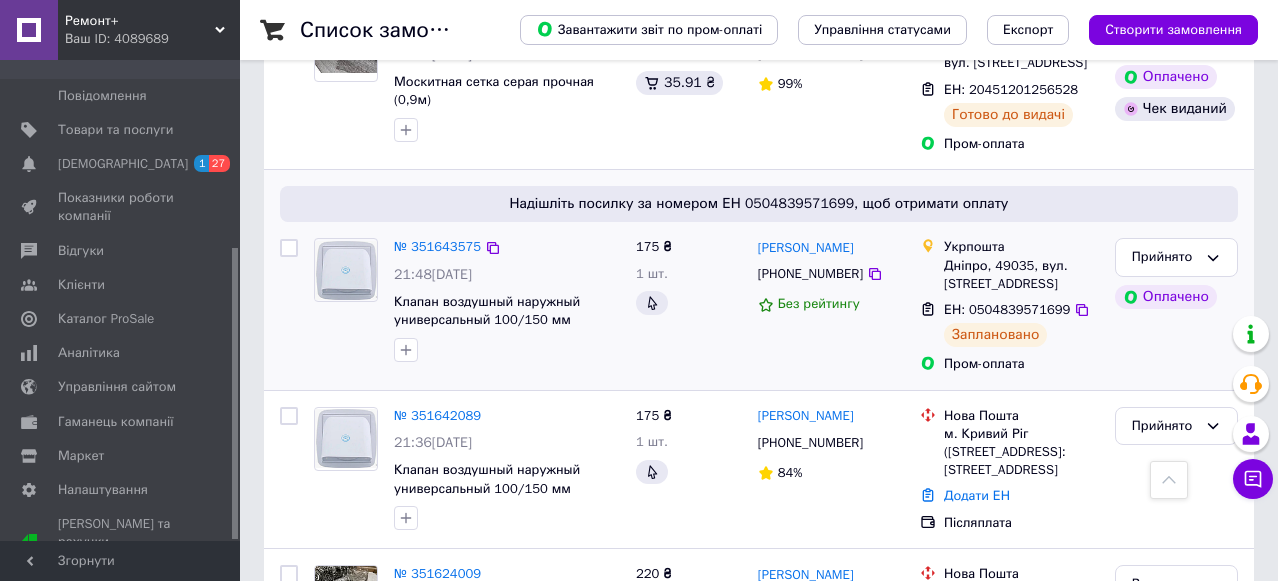 scroll, scrollTop: 1700, scrollLeft: 0, axis: vertical 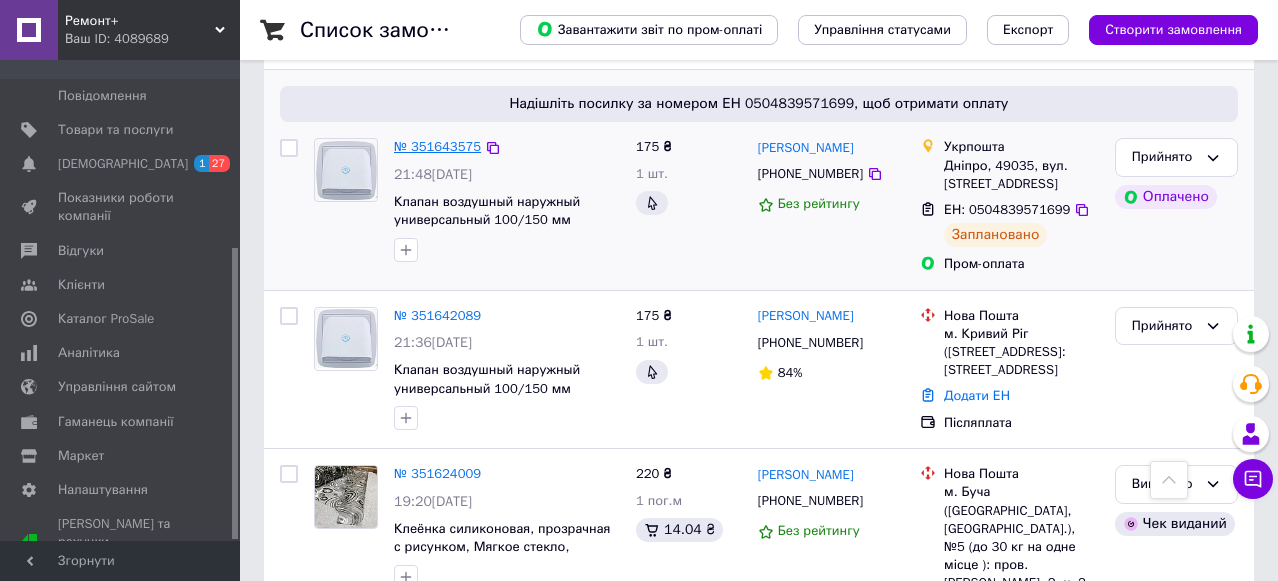 click on "№ 351643575" at bounding box center [437, 146] 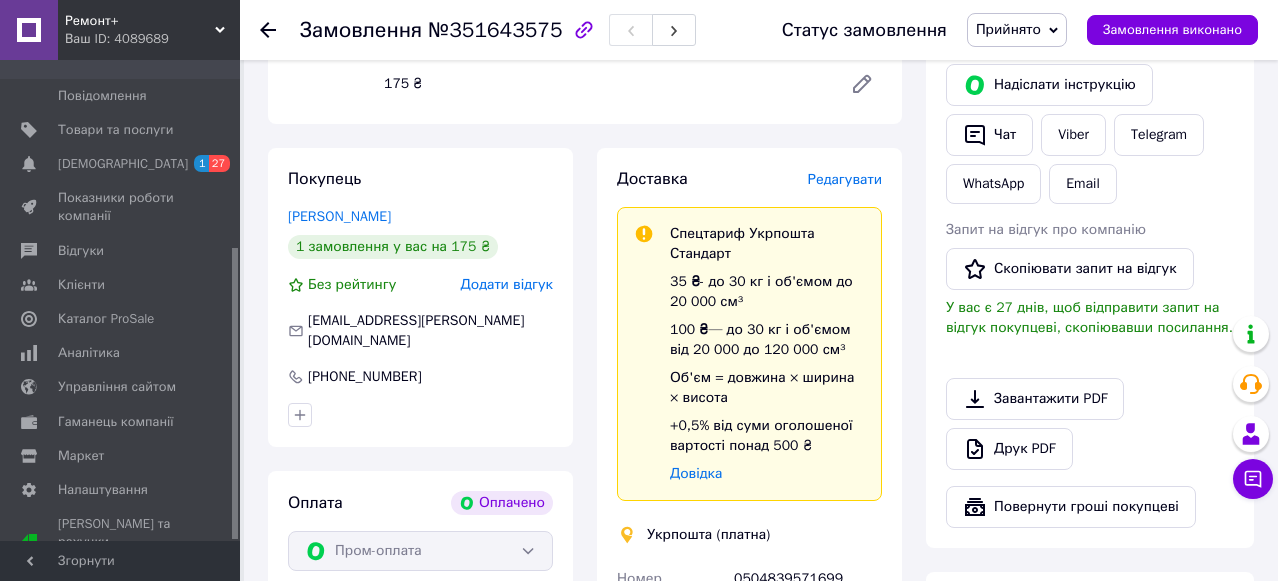 scroll, scrollTop: 800, scrollLeft: 0, axis: vertical 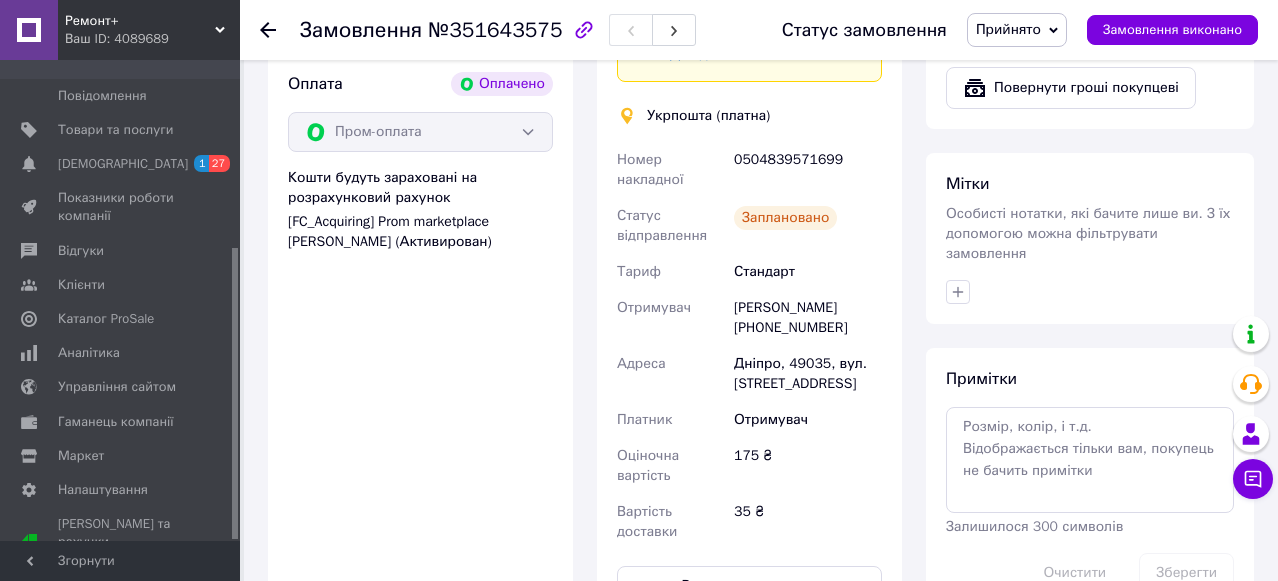 click 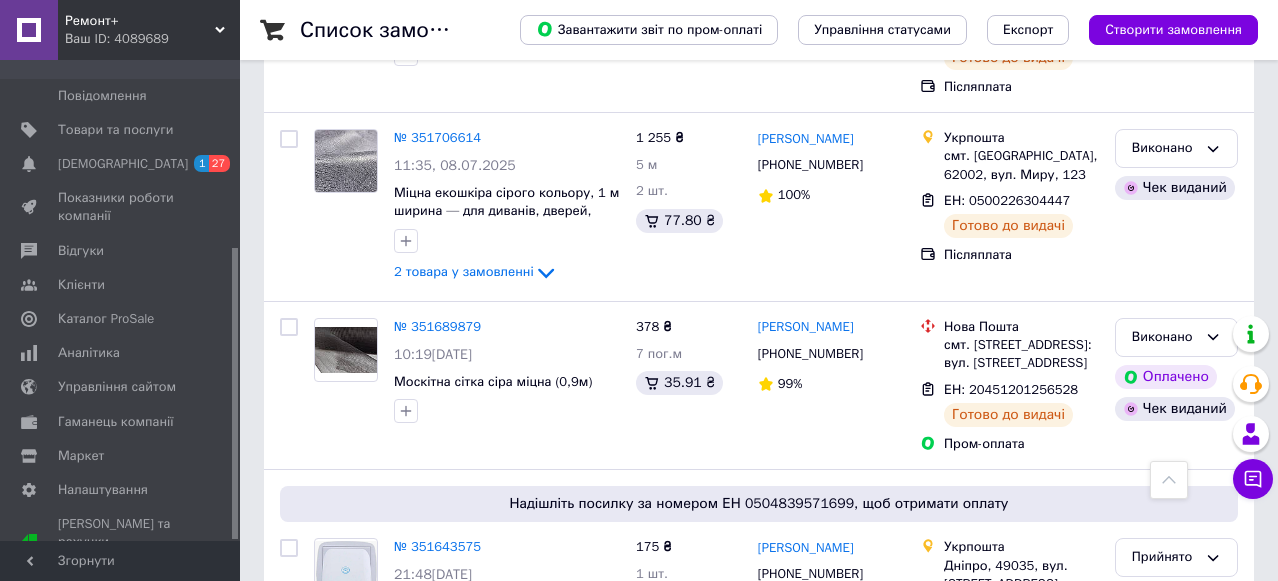 scroll, scrollTop: 1600, scrollLeft: 0, axis: vertical 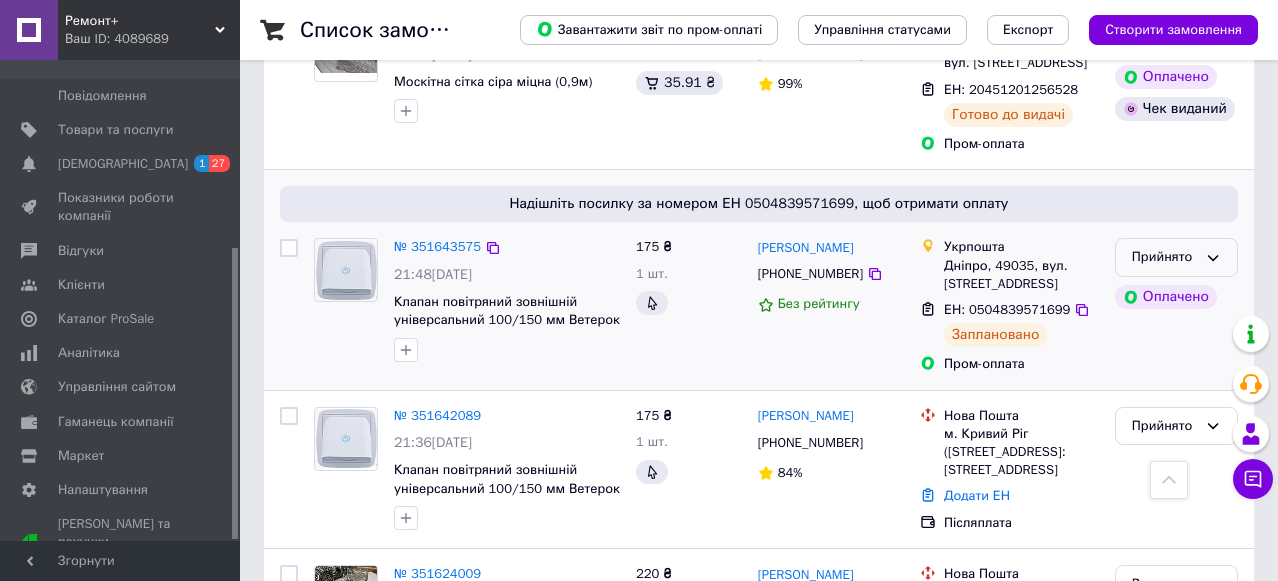 click on "Прийнято" at bounding box center (1164, 257) 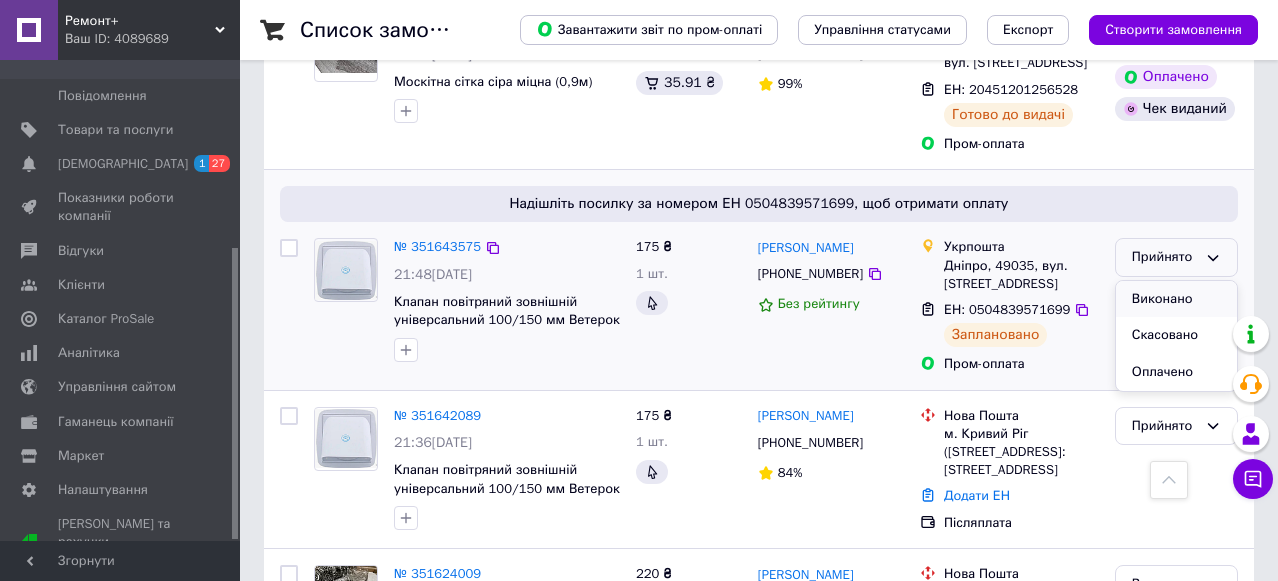 click on "Виконано" at bounding box center (1176, 299) 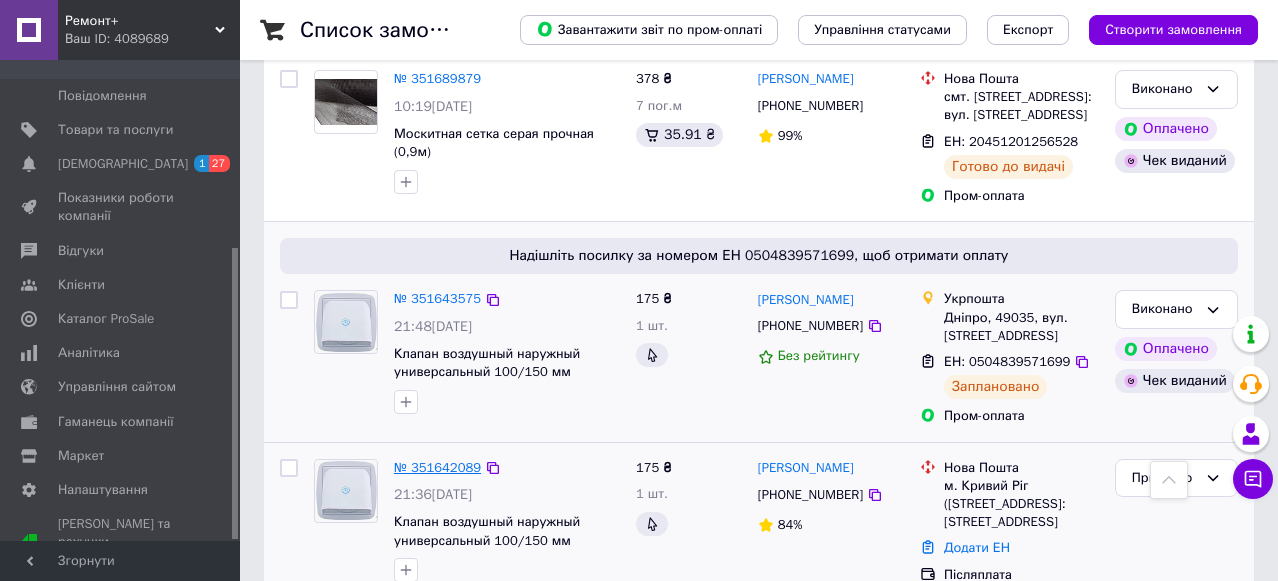 scroll, scrollTop: 1600, scrollLeft: 0, axis: vertical 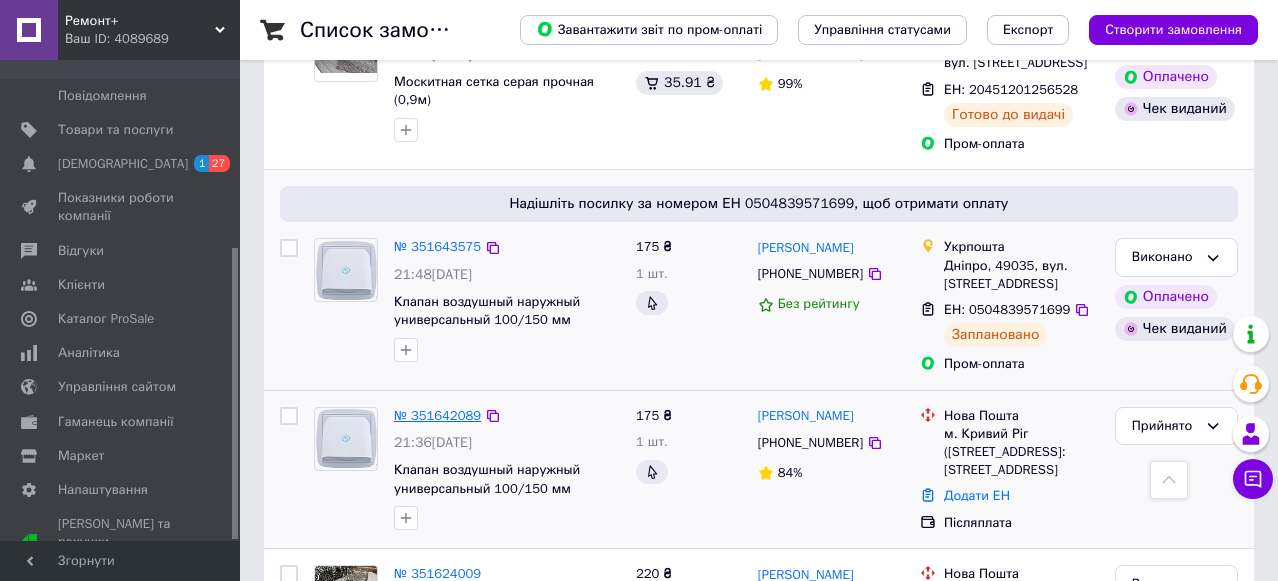 click on "№ 351642089" at bounding box center (437, 415) 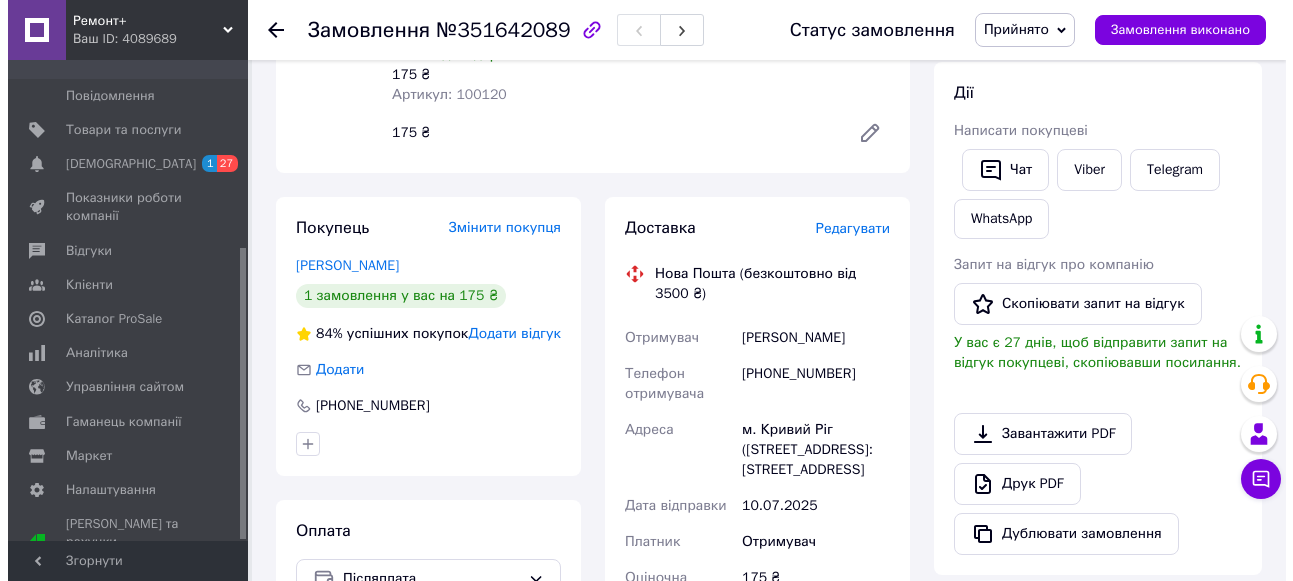 scroll, scrollTop: 0, scrollLeft: 0, axis: both 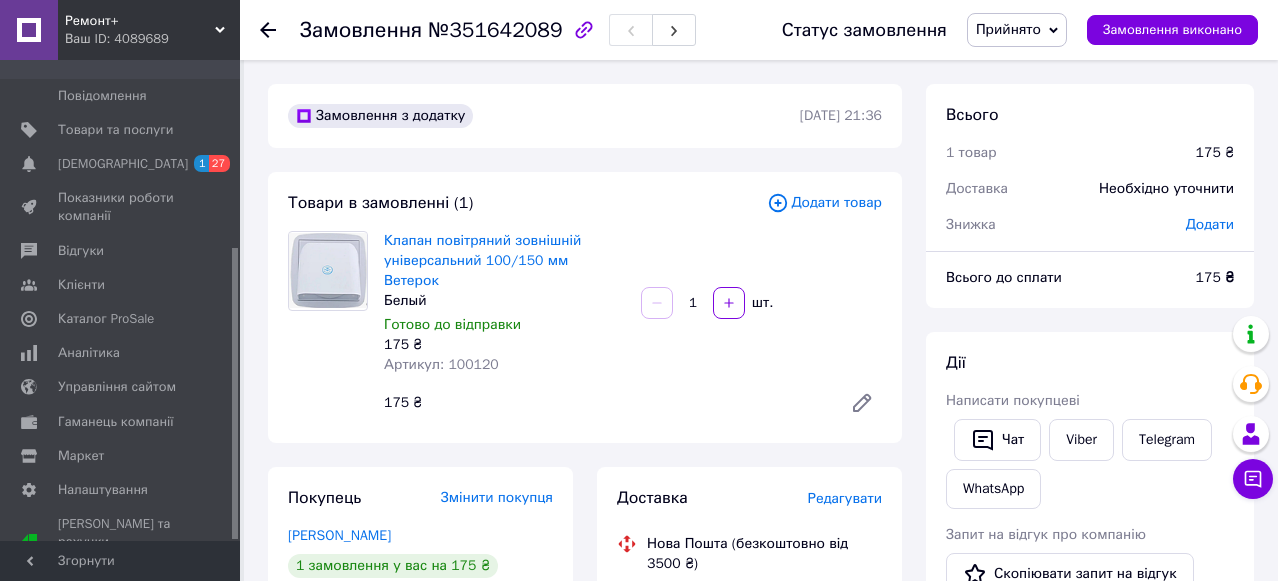 click on "Редагувати" at bounding box center [845, 498] 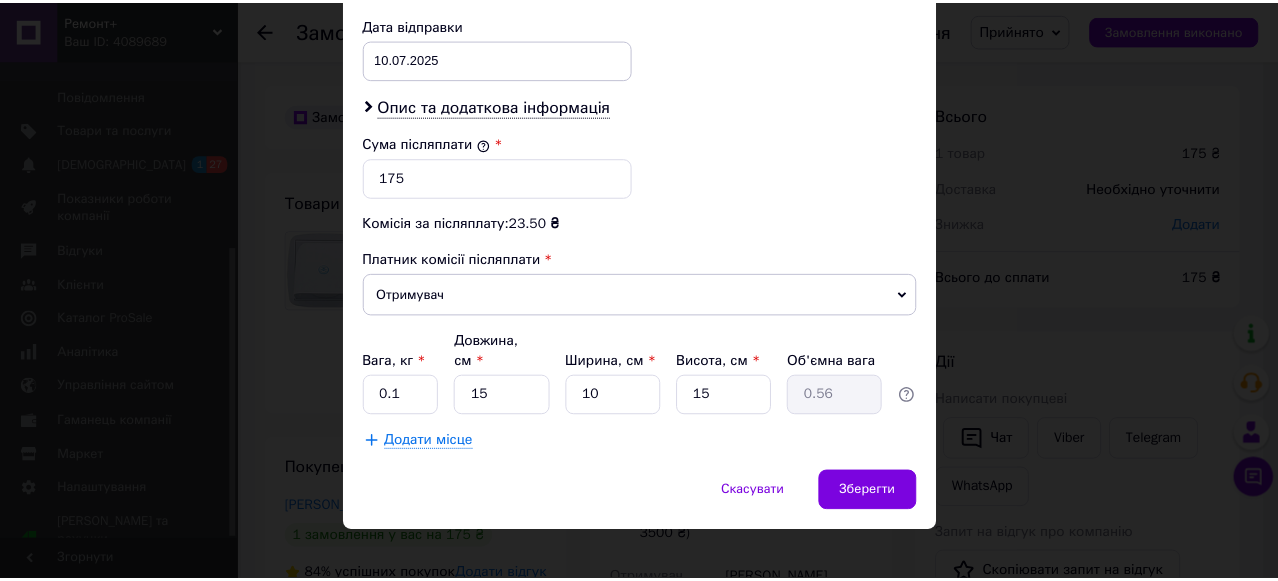 scroll, scrollTop: 945, scrollLeft: 0, axis: vertical 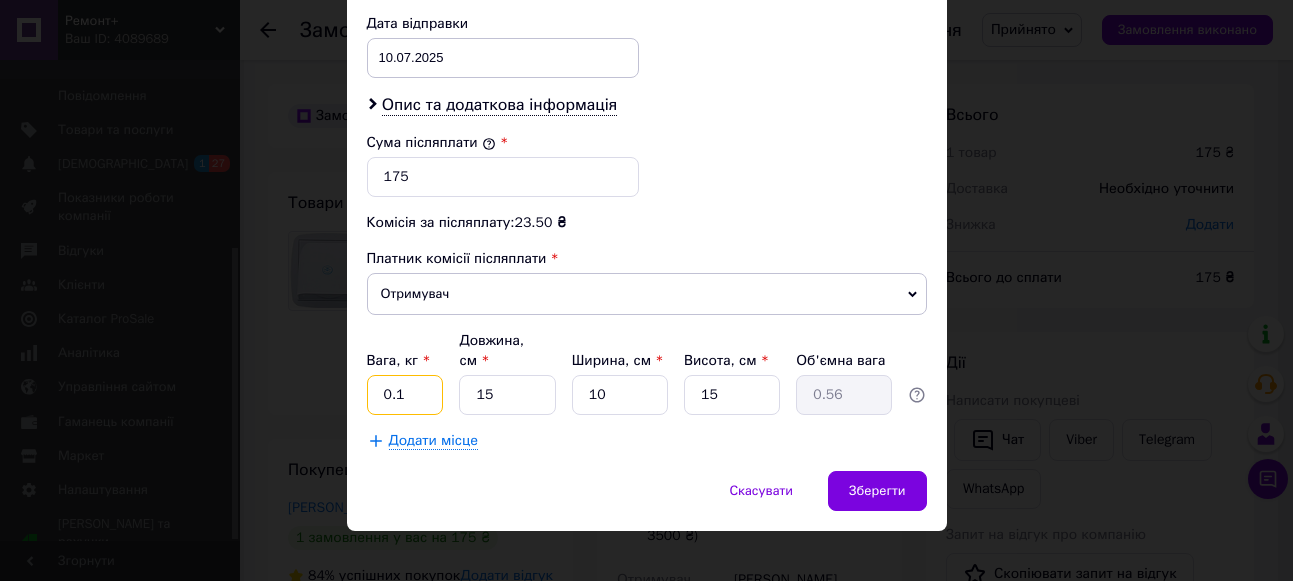 click on "0.1" at bounding box center [405, 395] 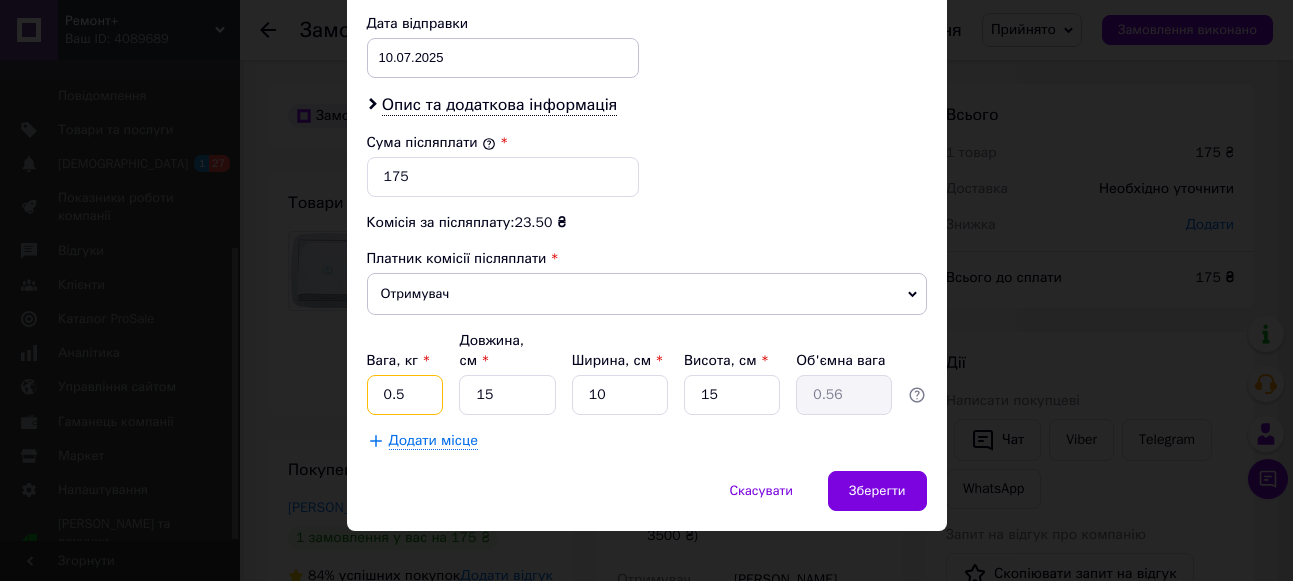 type on "0.5" 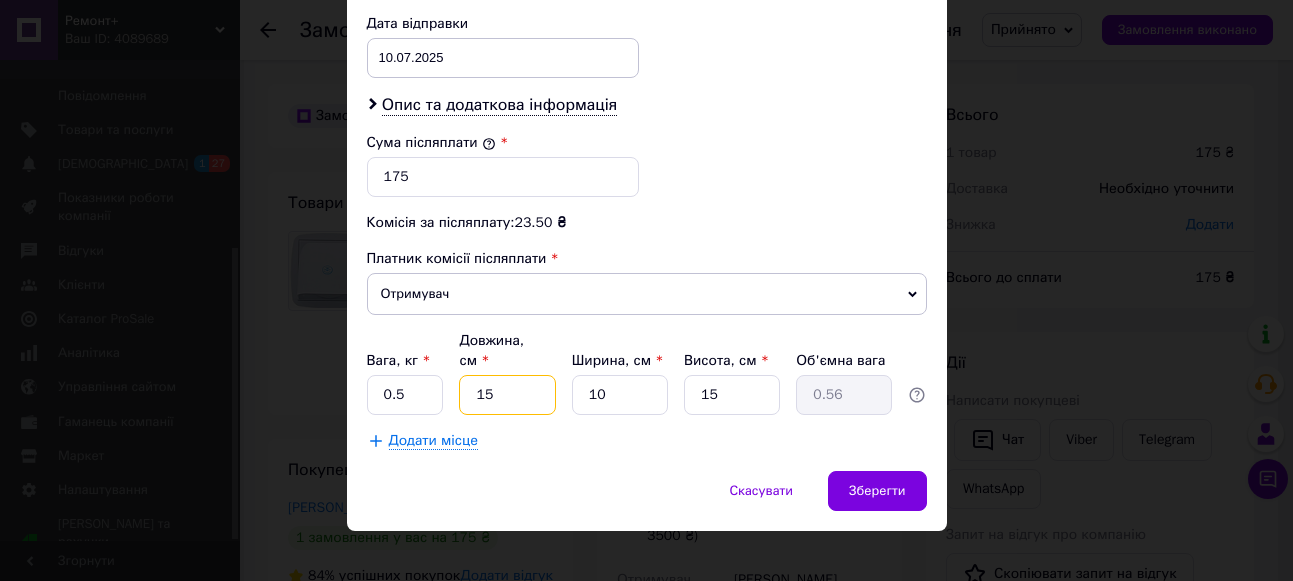 click on "15" at bounding box center [507, 395] 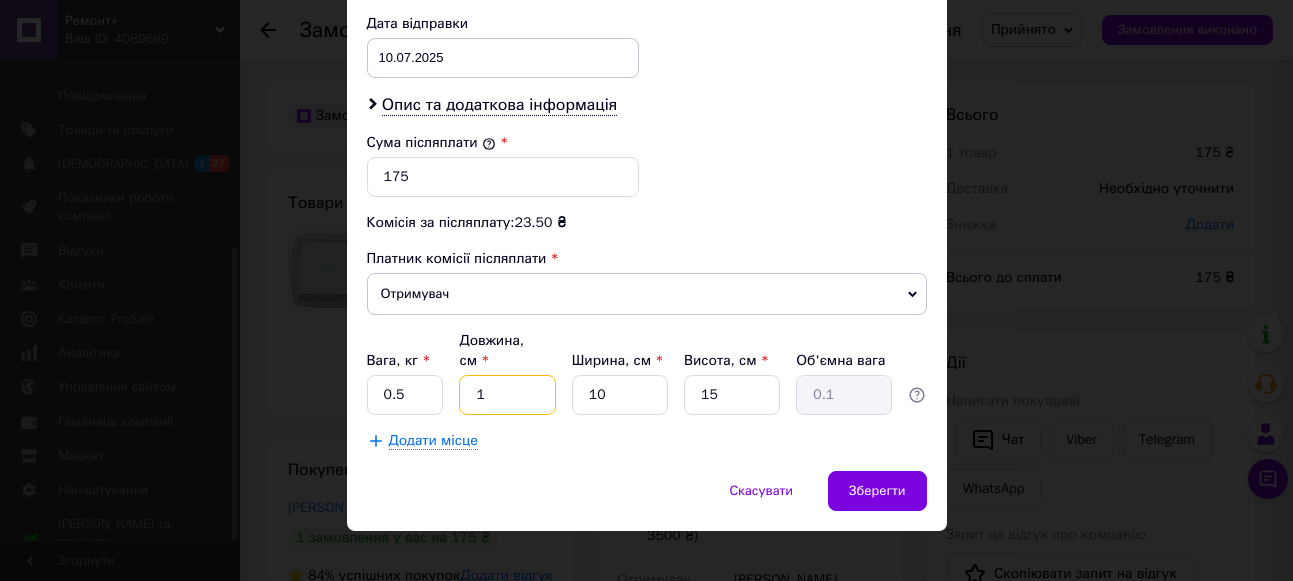 type 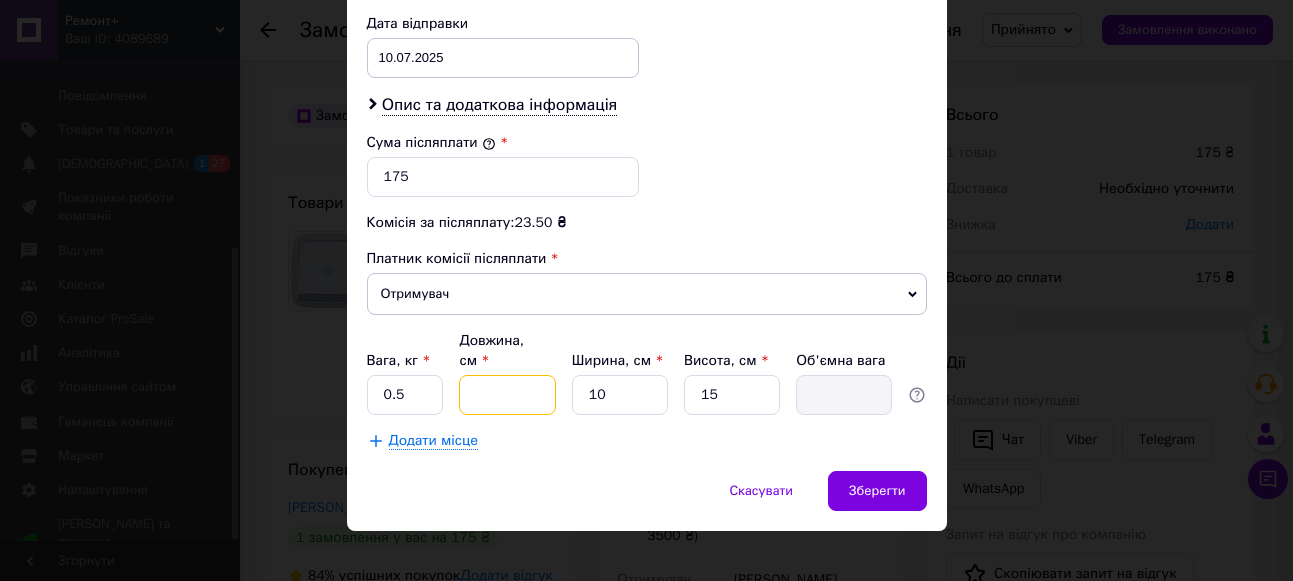 type on "2" 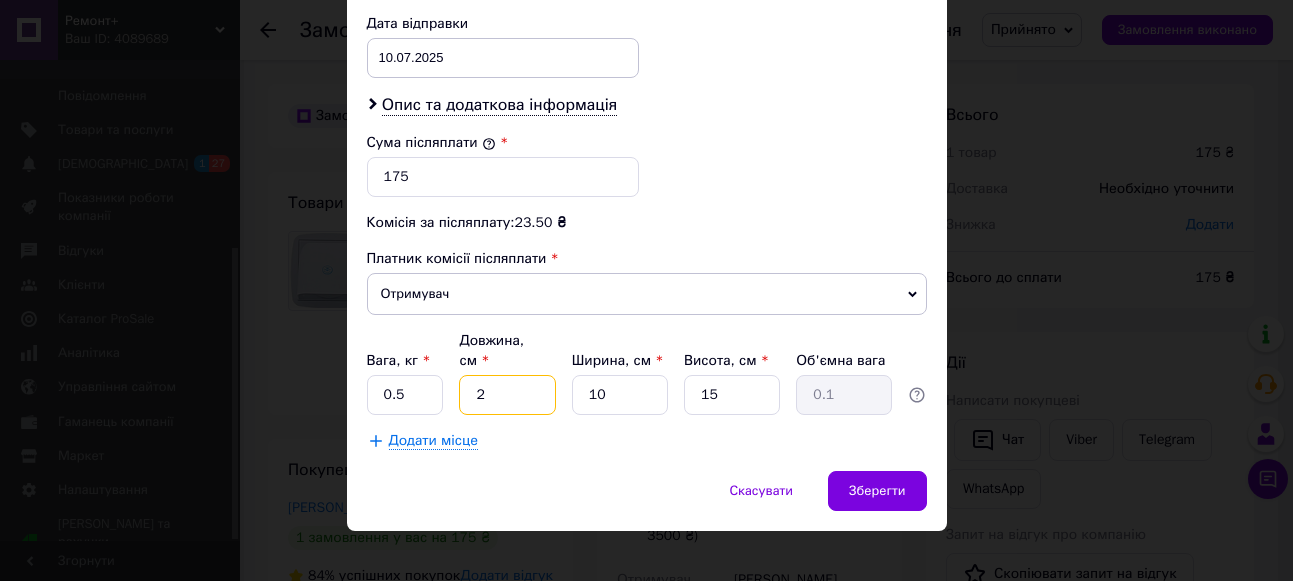 type on "25" 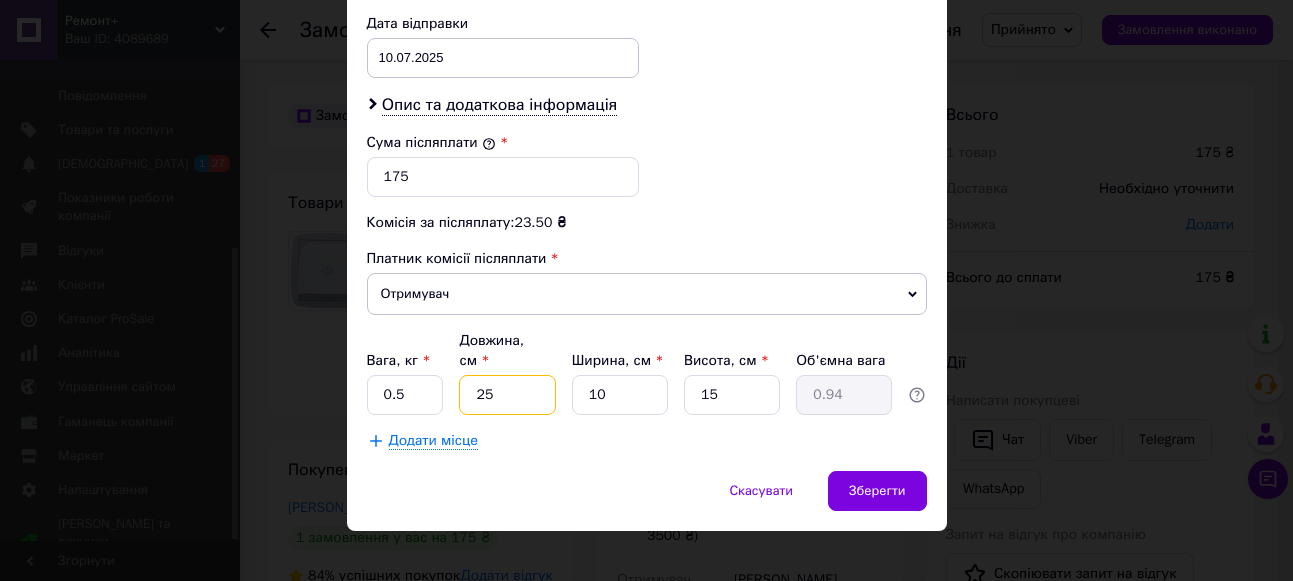 type on "25" 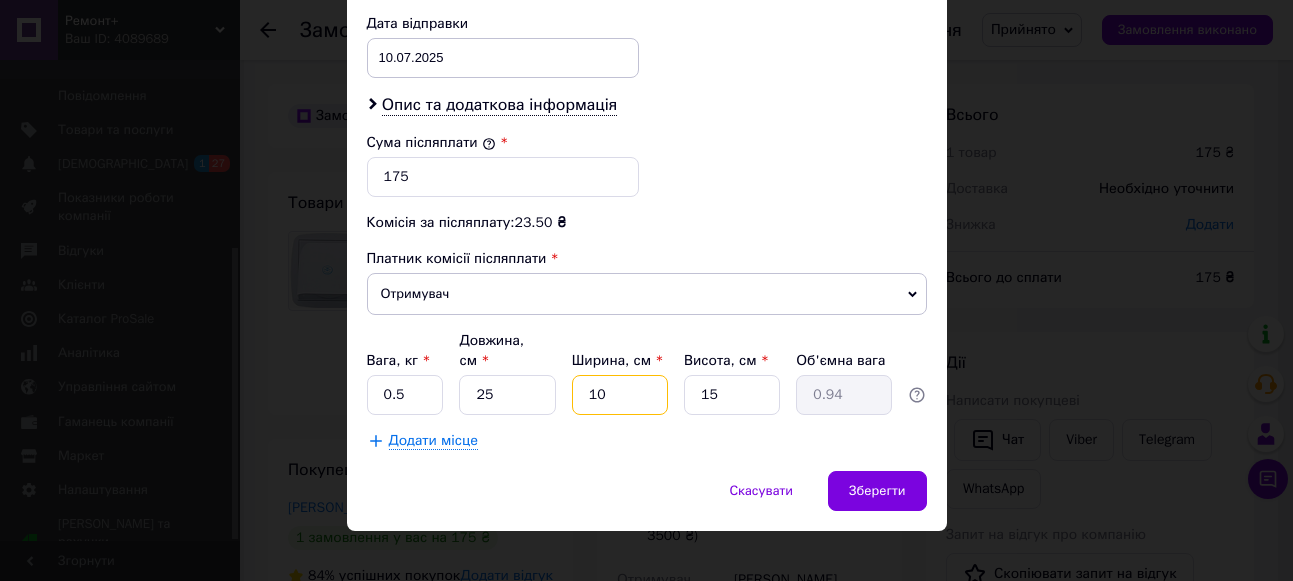 click on "10" at bounding box center (620, 395) 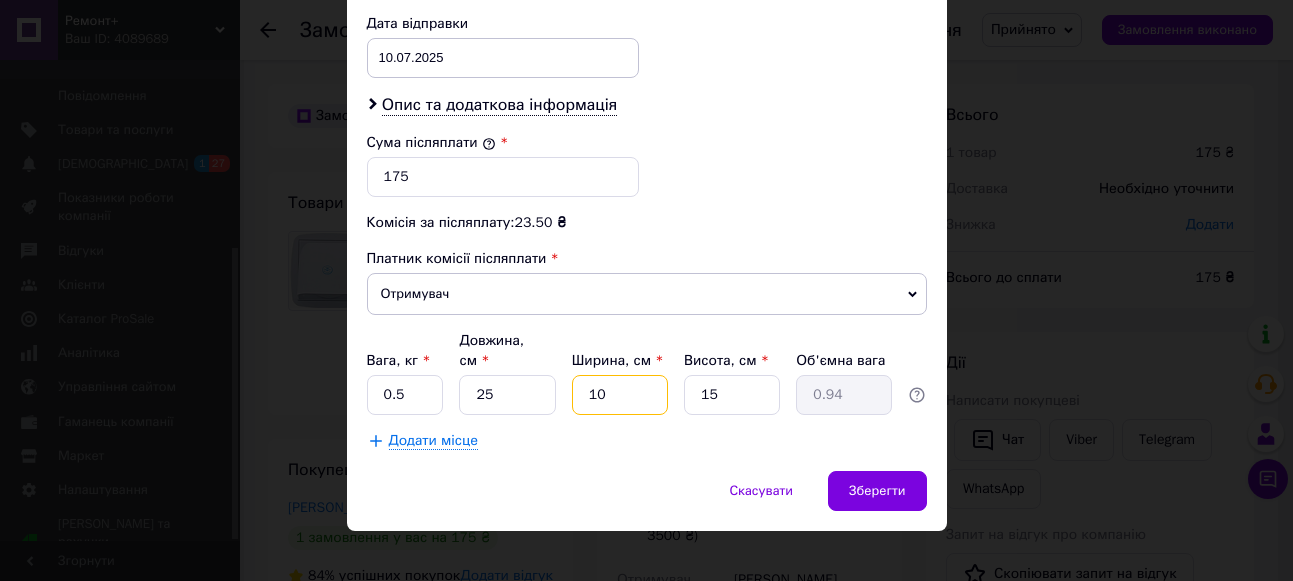 type on "1" 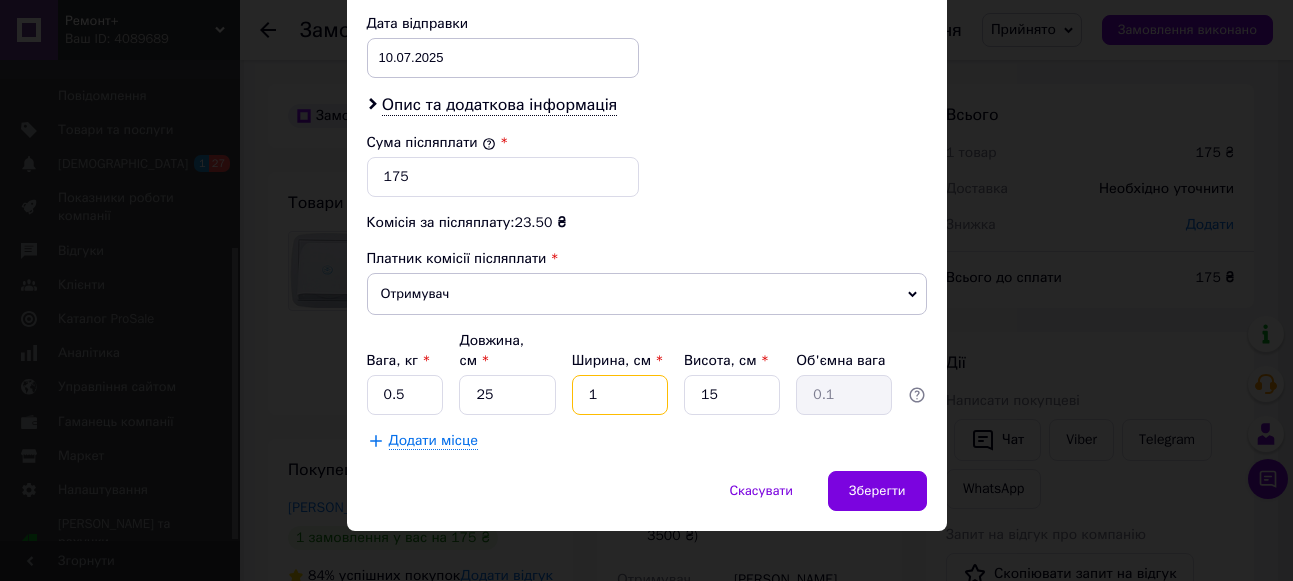 type 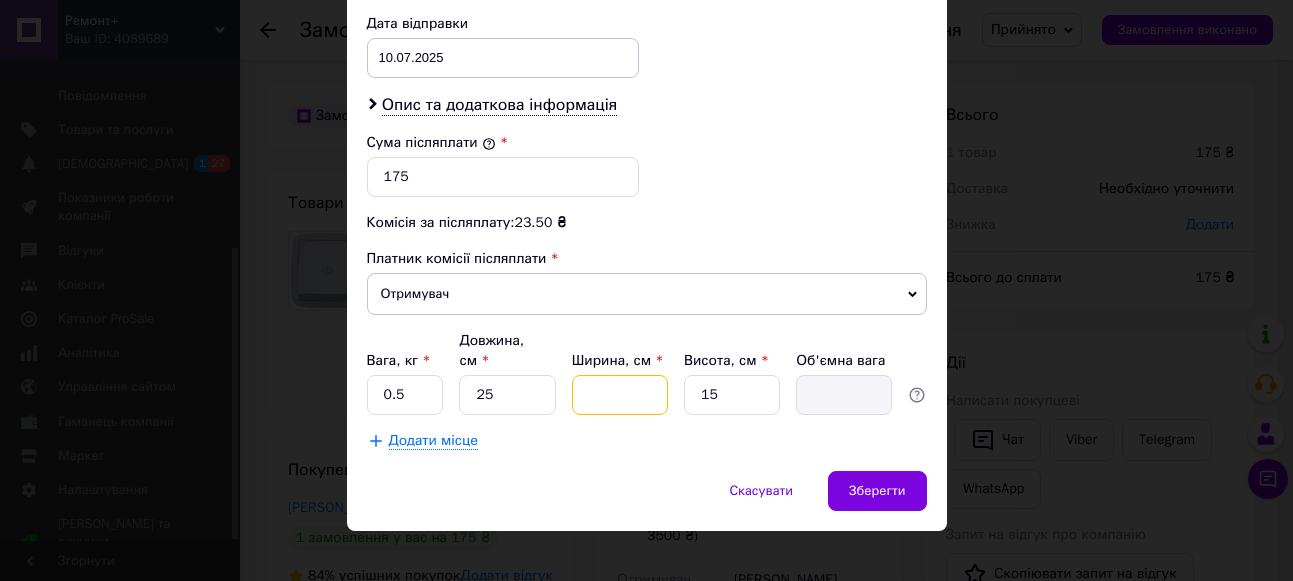 type on "1" 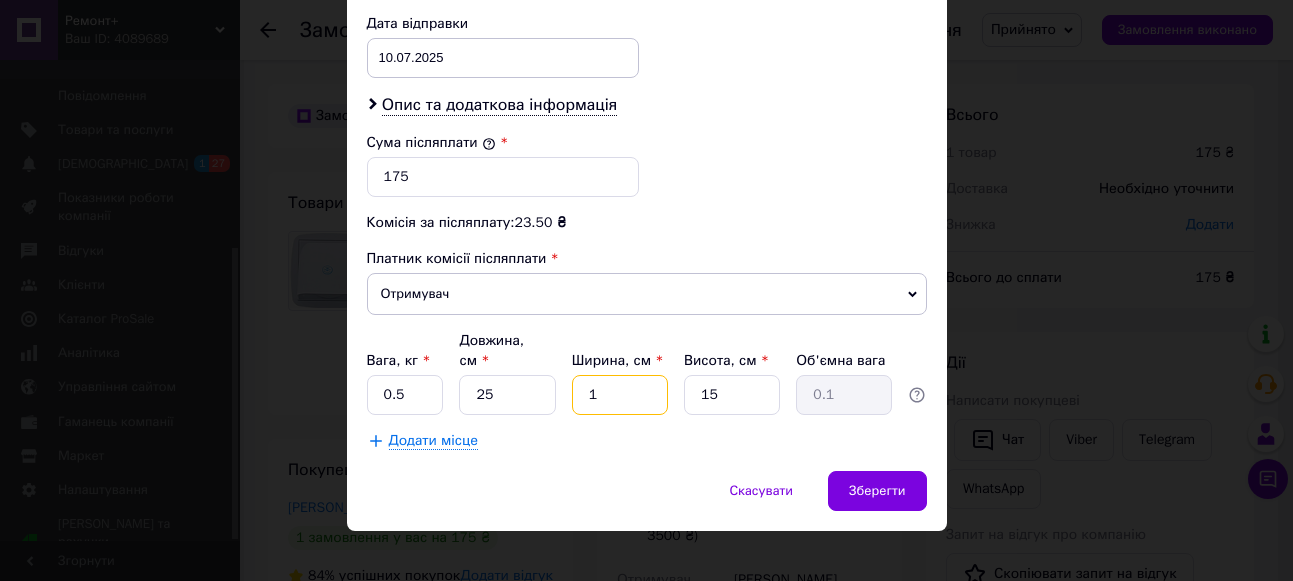 type on "15" 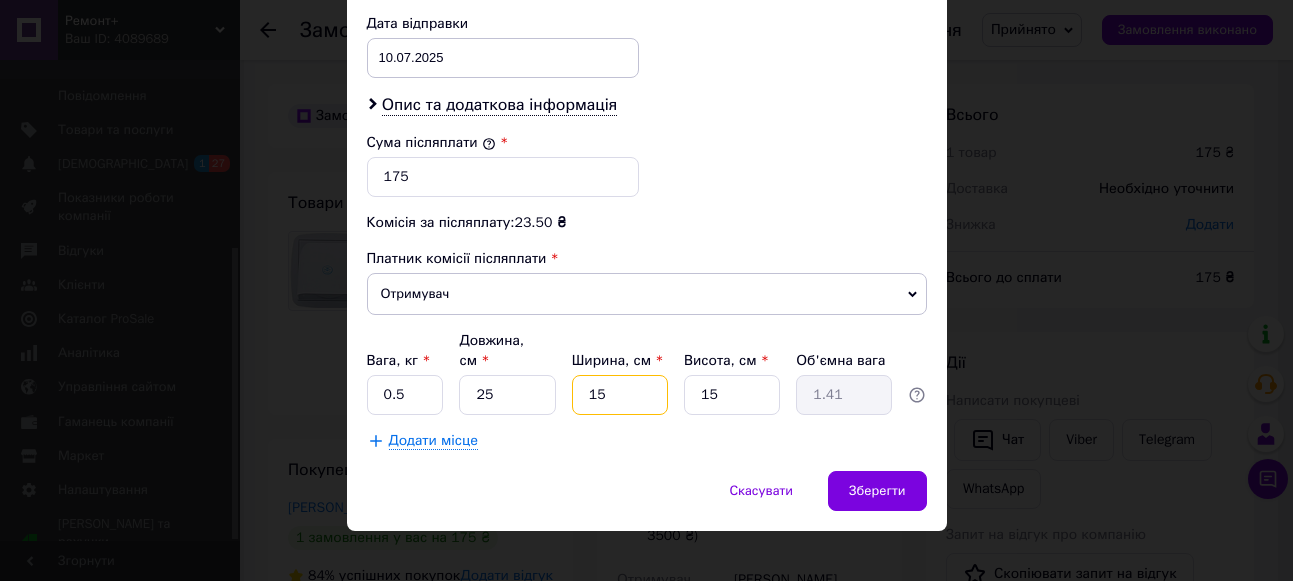 type on "15" 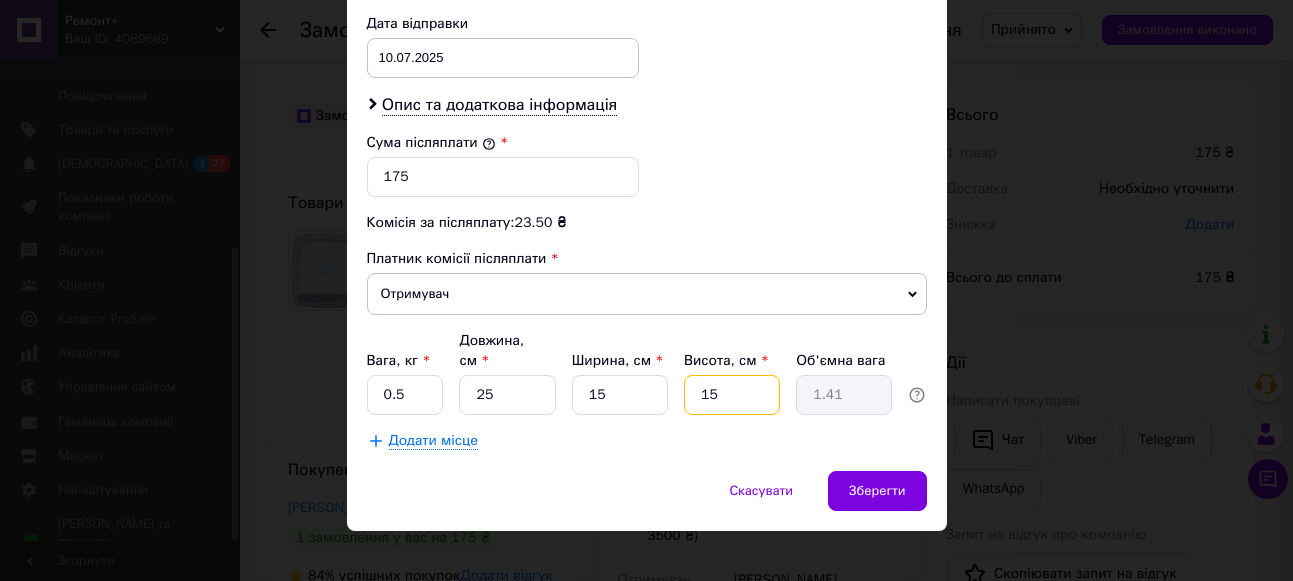 click on "15" at bounding box center [732, 395] 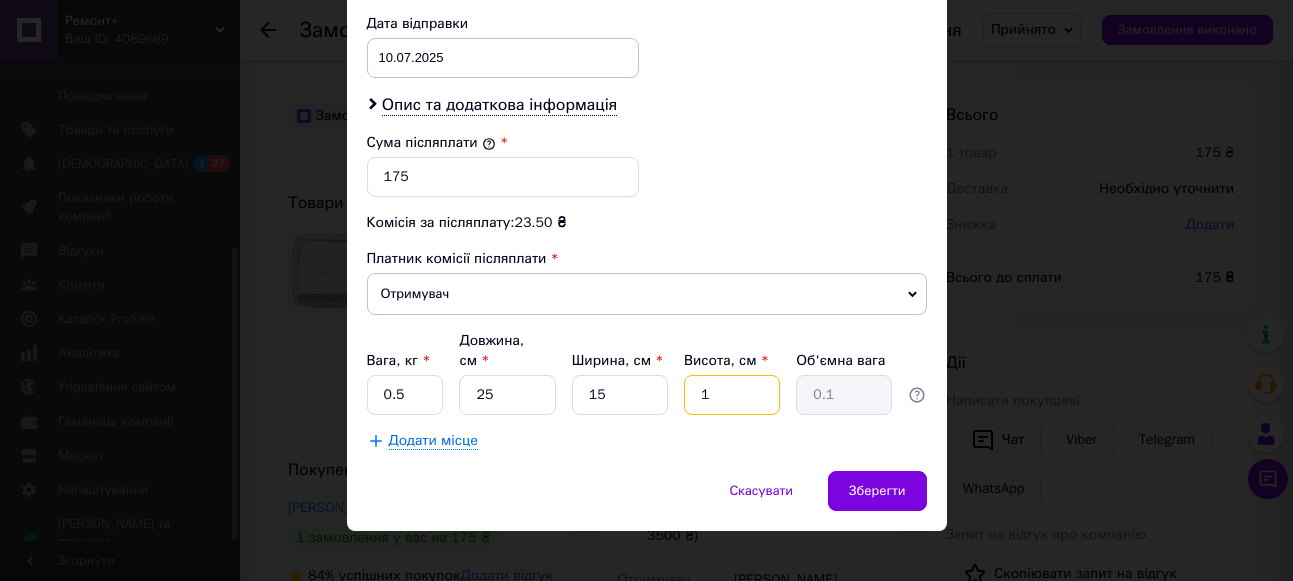 type 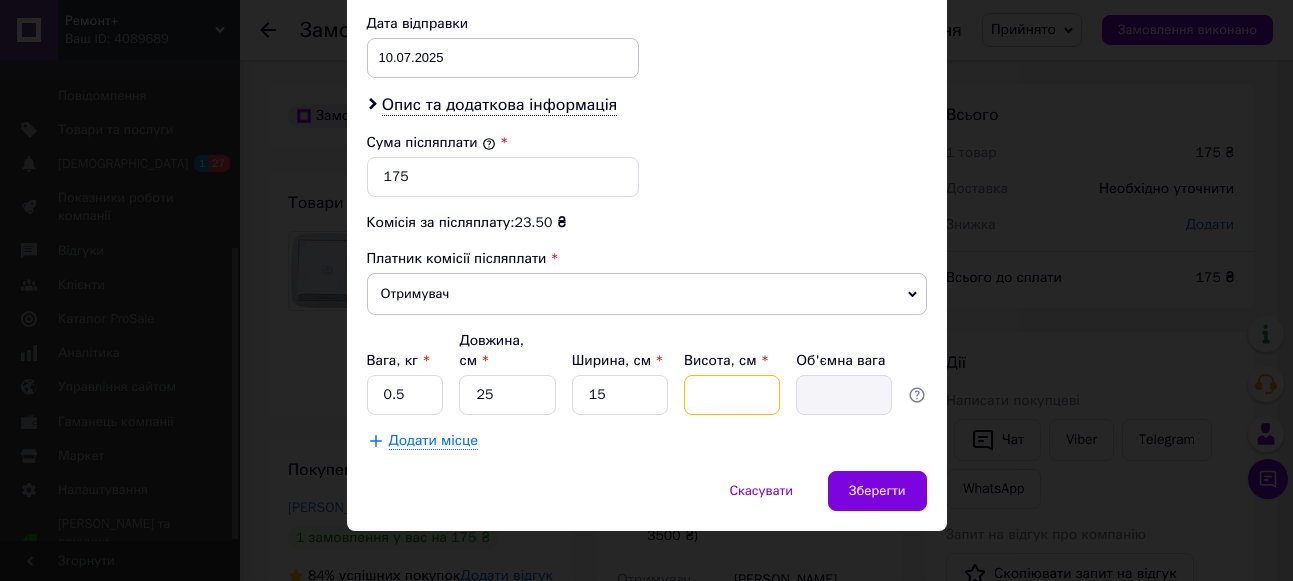 type on "1" 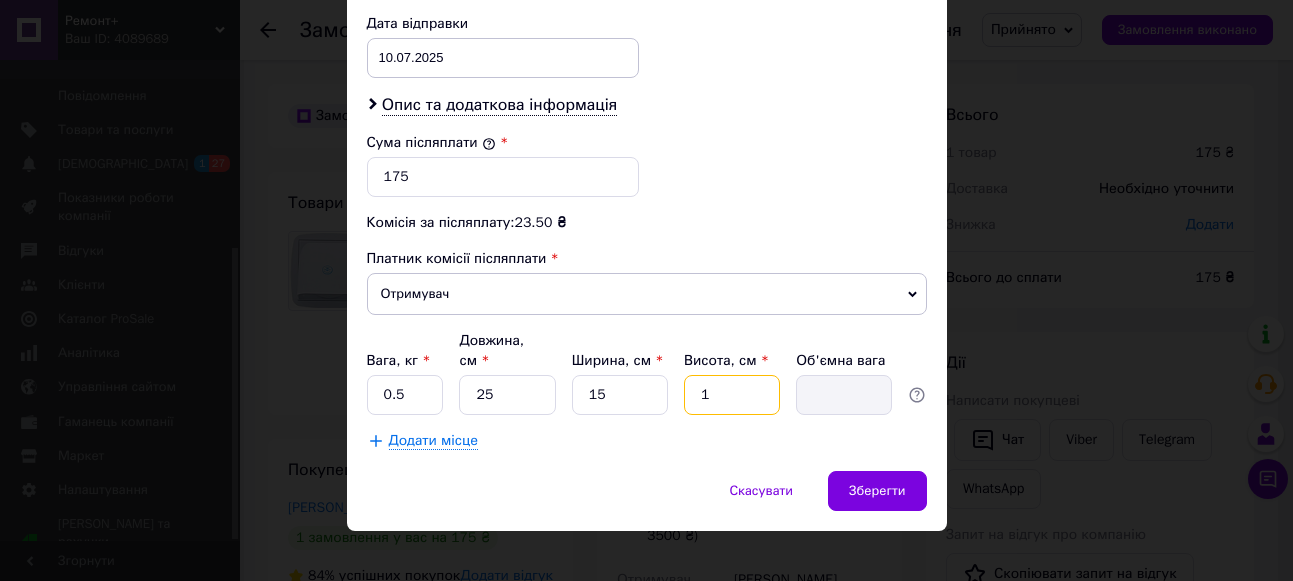 type on "0.1" 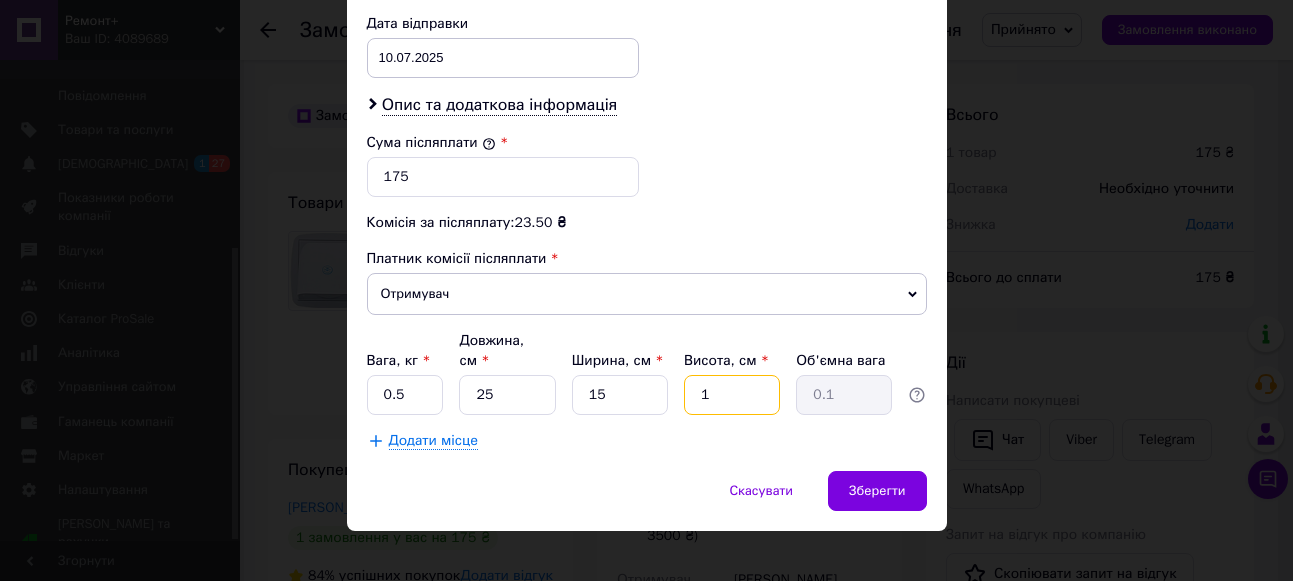 type on "17" 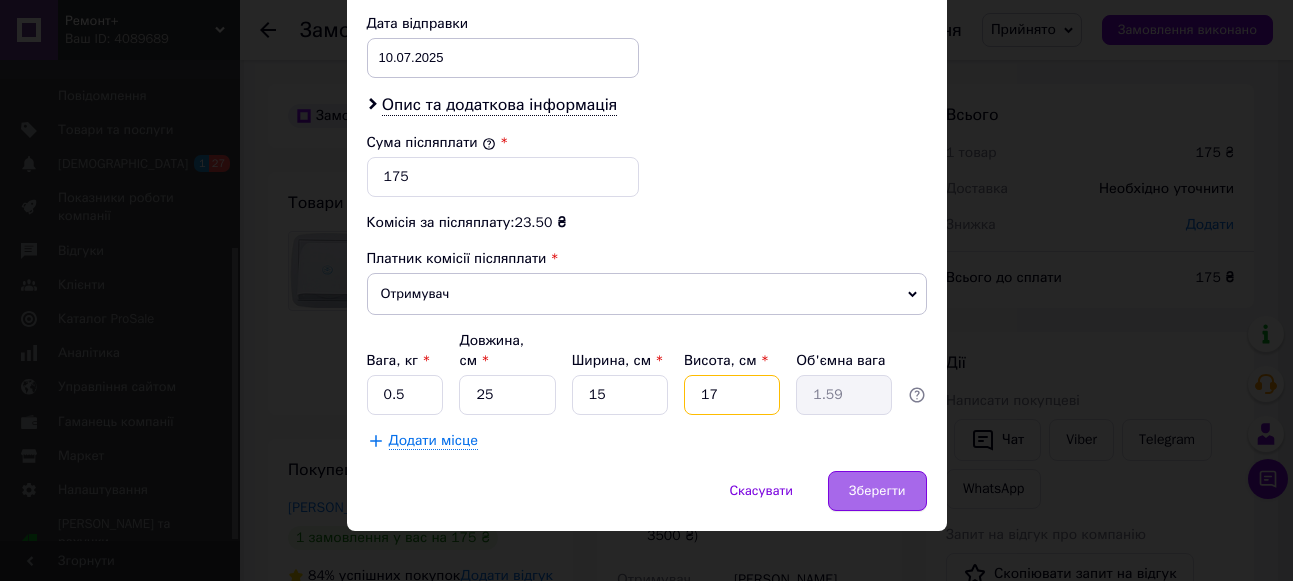 type on "17" 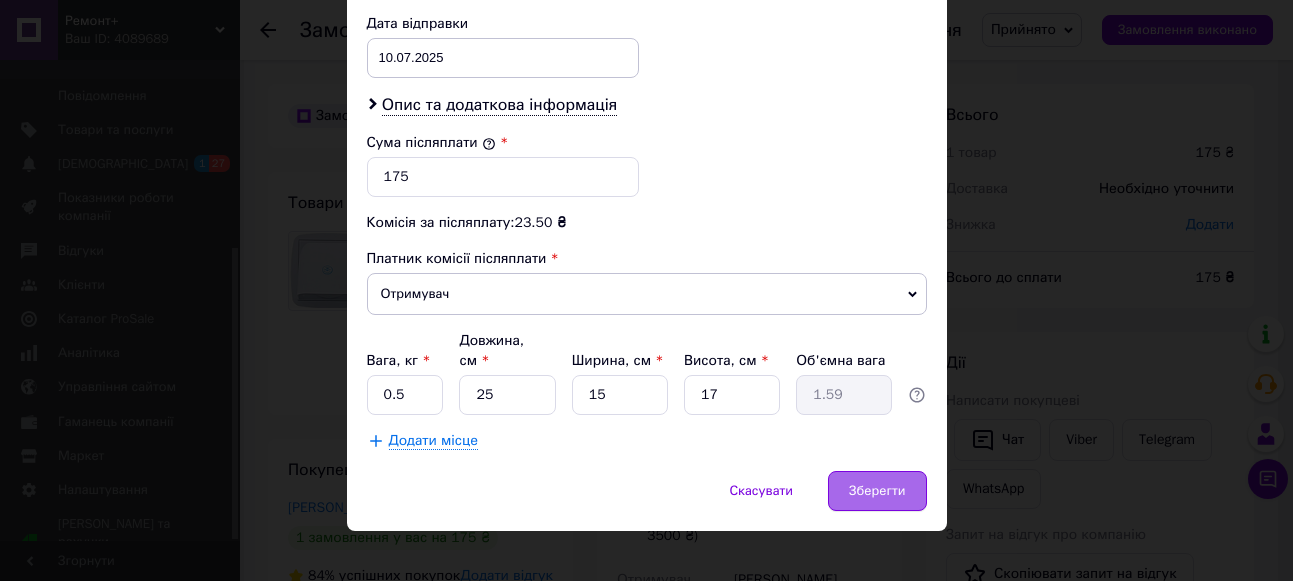 click on "Зберегти" at bounding box center [877, 491] 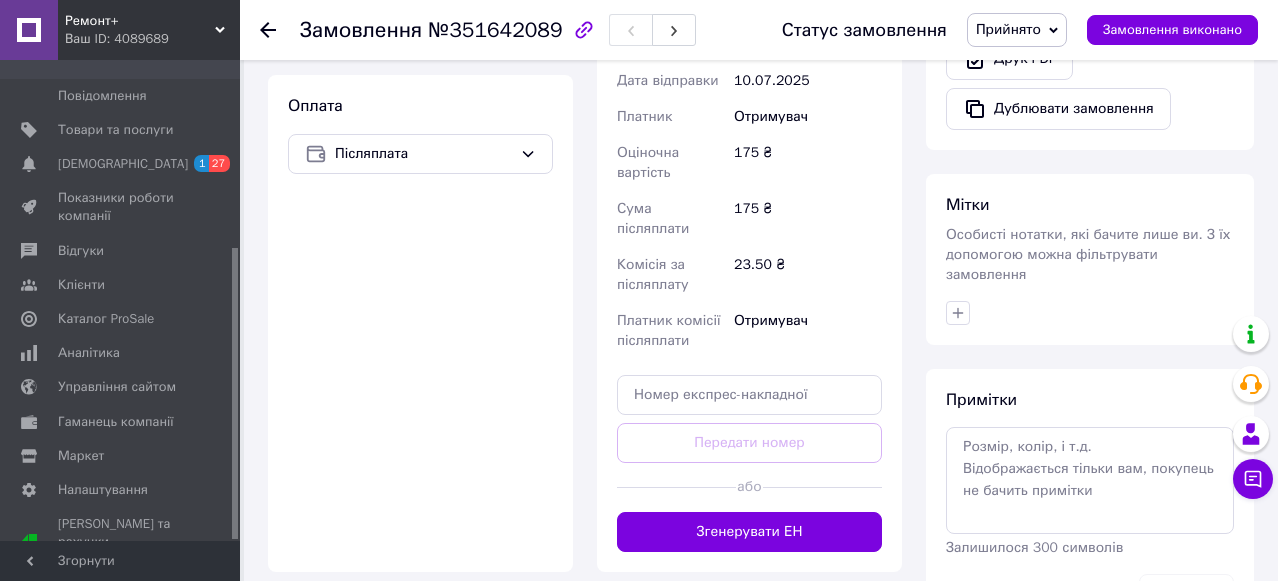 scroll, scrollTop: 700, scrollLeft: 0, axis: vertical 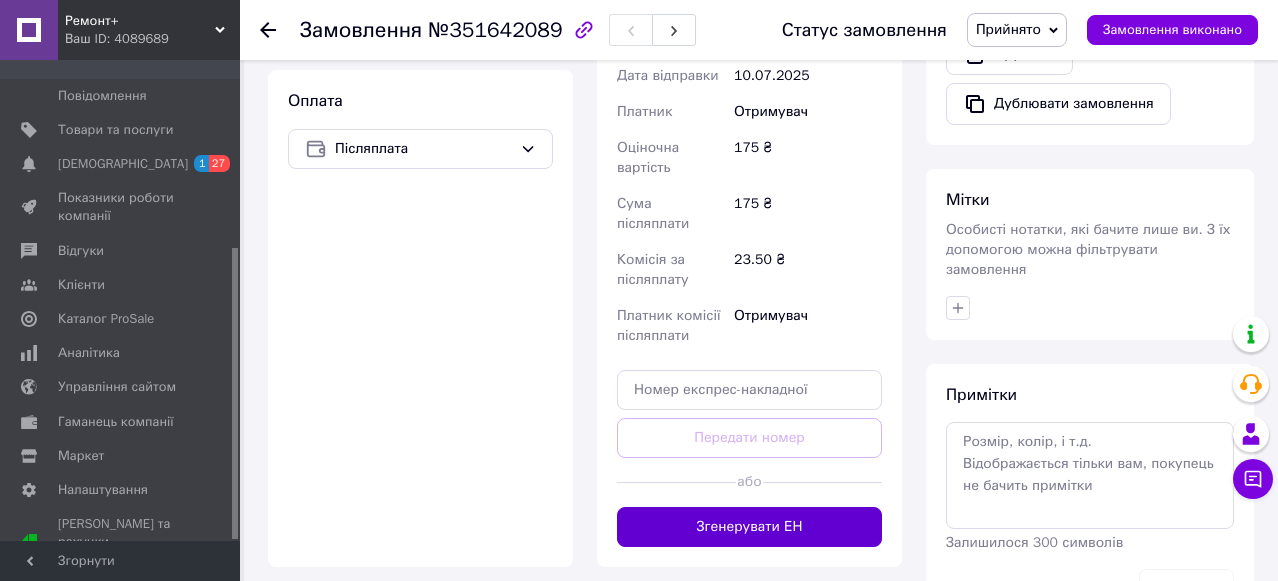 click on "Згенерувати ЕН" at bounding box center [749, 527] 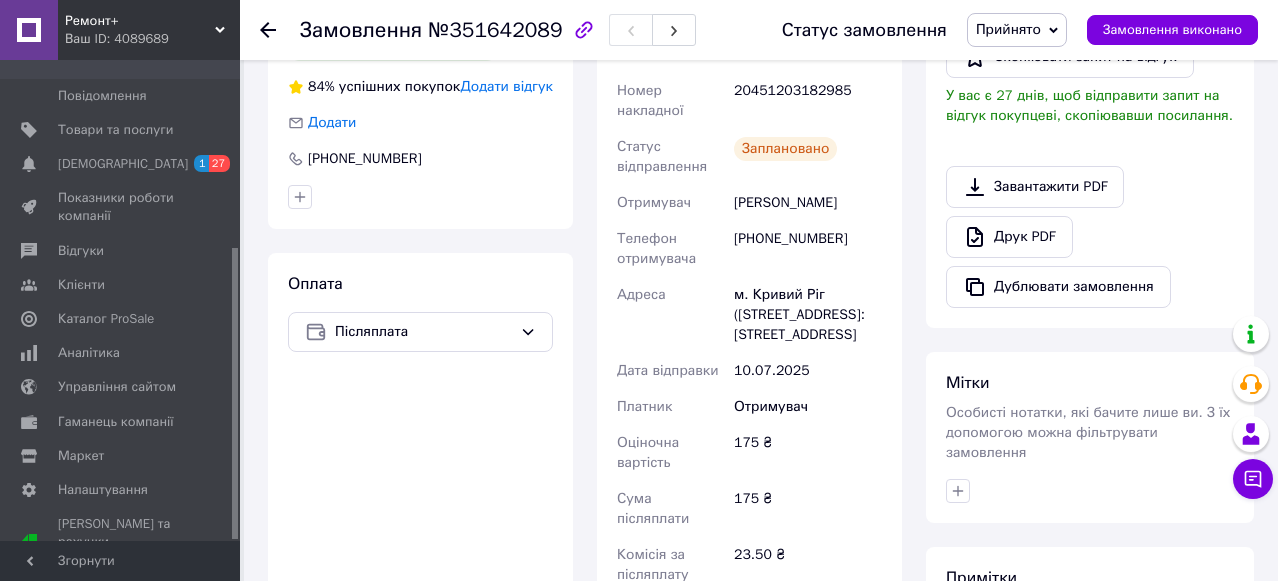 scroll, scrollTop: 300, scrollLeft: 0, axis: vertical 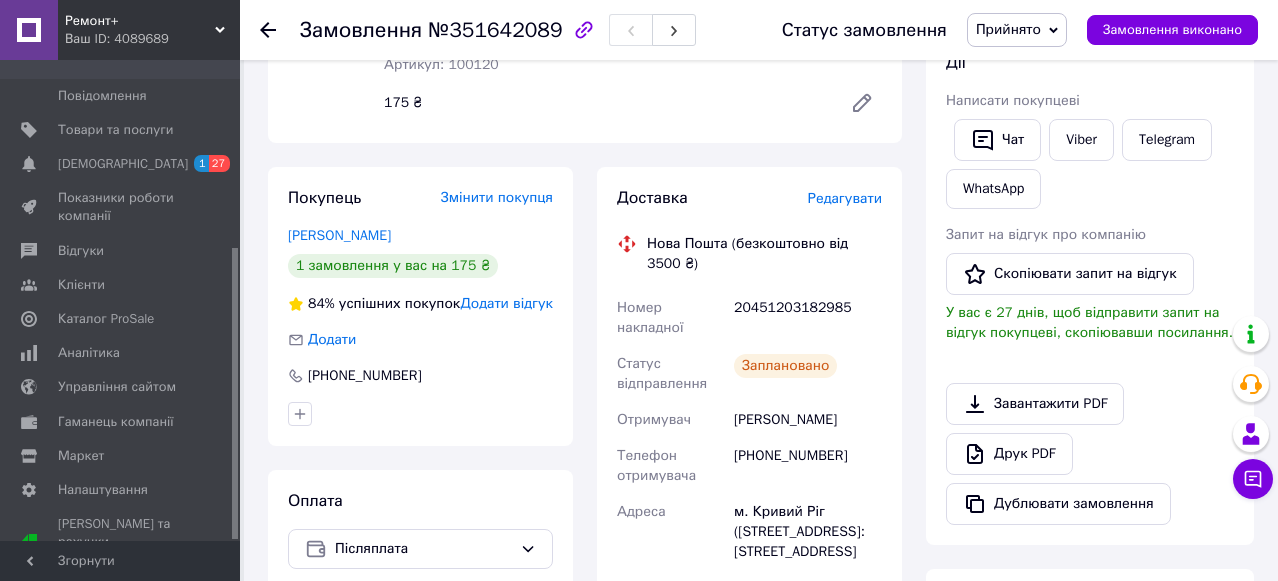 click 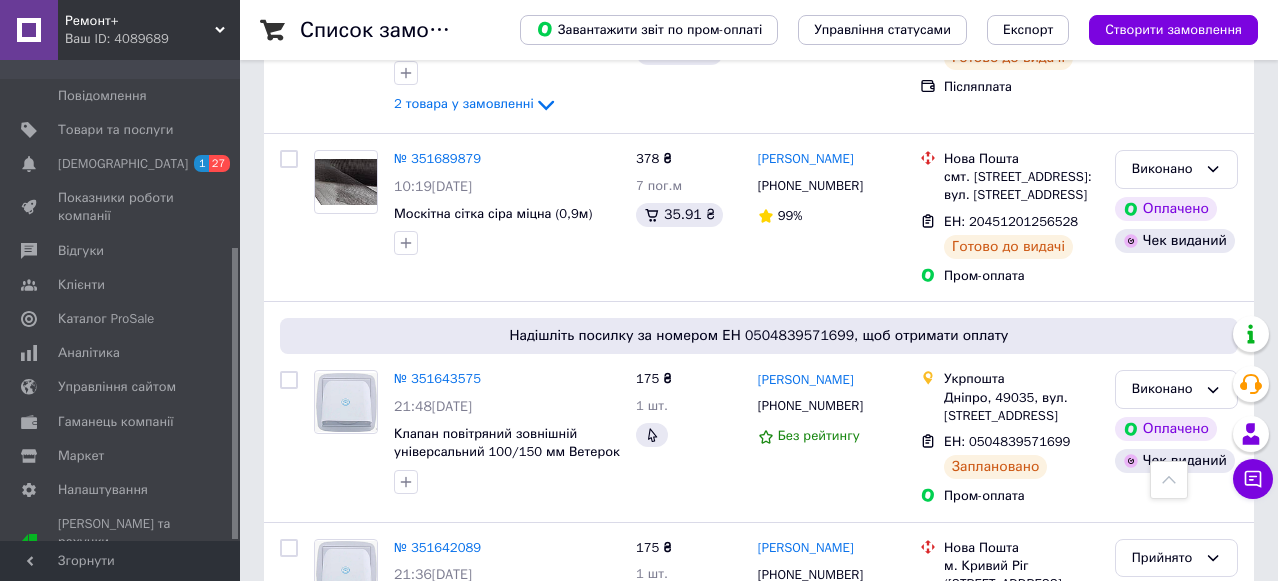scroll, scrollTop: 1600, scrollLeft: 0, axis: vertical 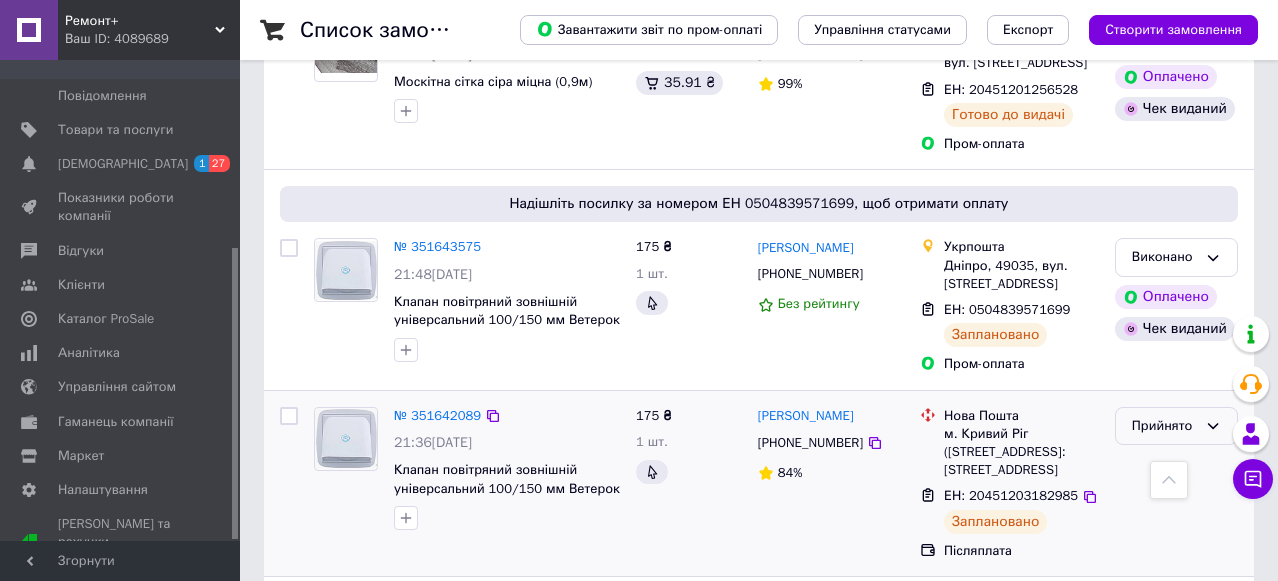 click on "Прийнято" at bounding box center (1164, 426) 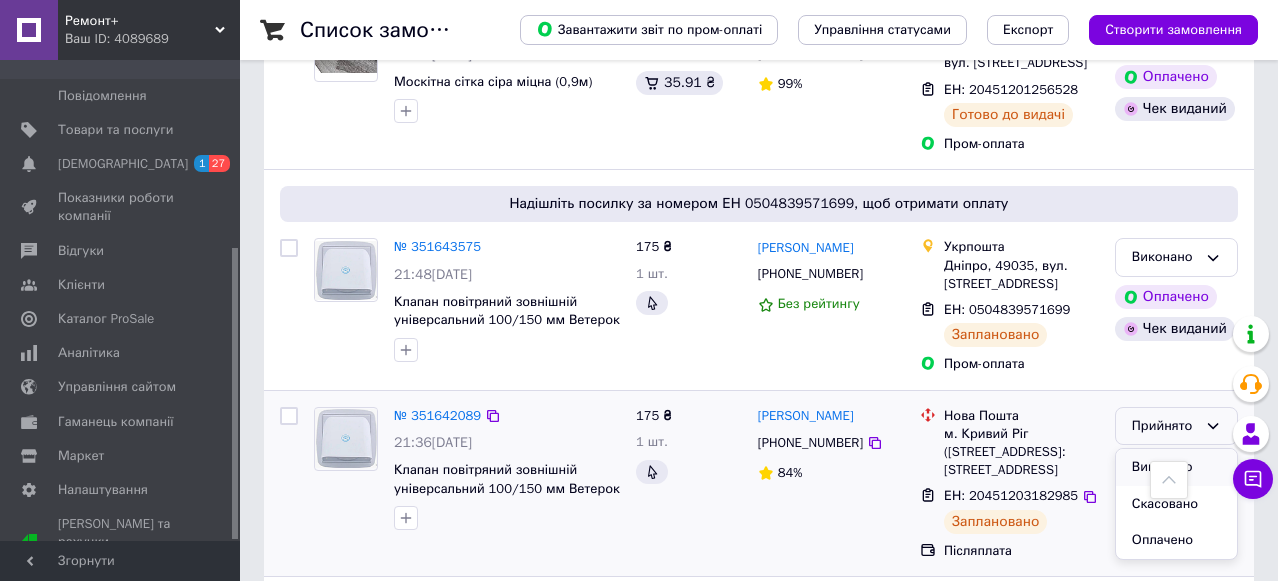 click on "Виконано" at bounding box center (1176, 467) 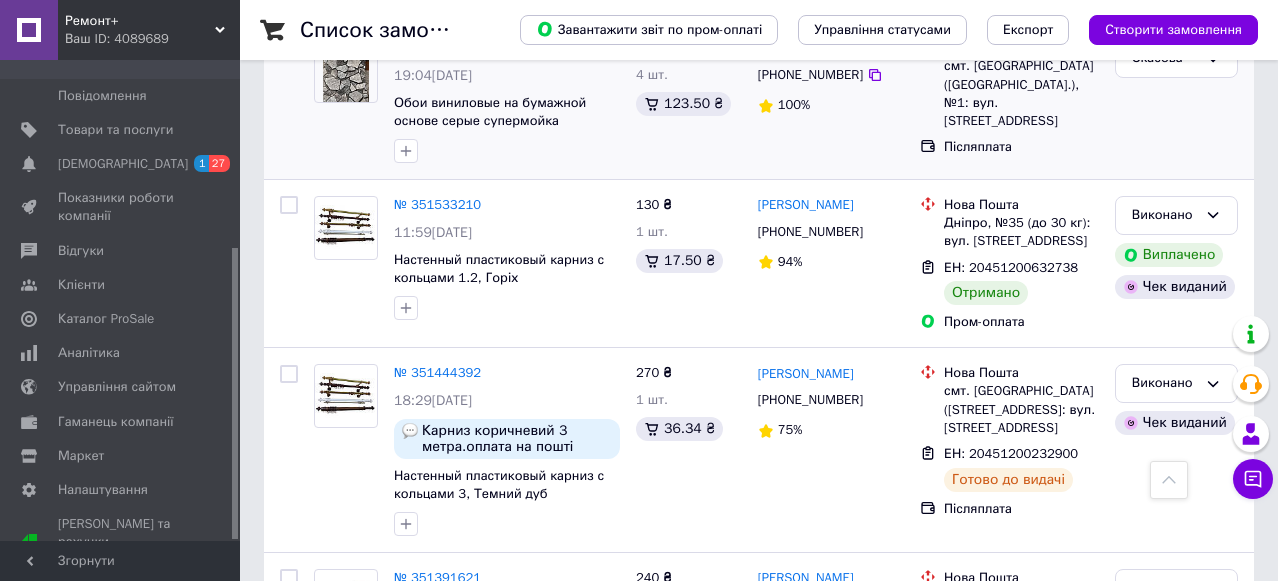 scroll, scrollTop: 2400, scrollLeft: 0, axis: vertical 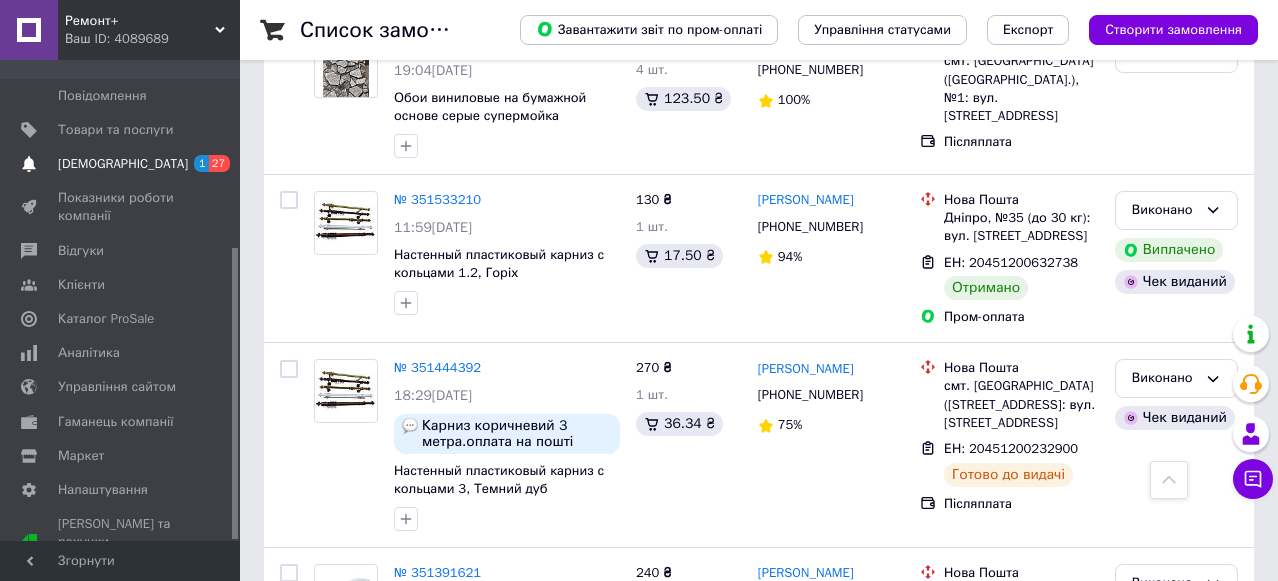 click on "[DEMOGRAPHIC_DATA]" at bounding box center (123, 164) 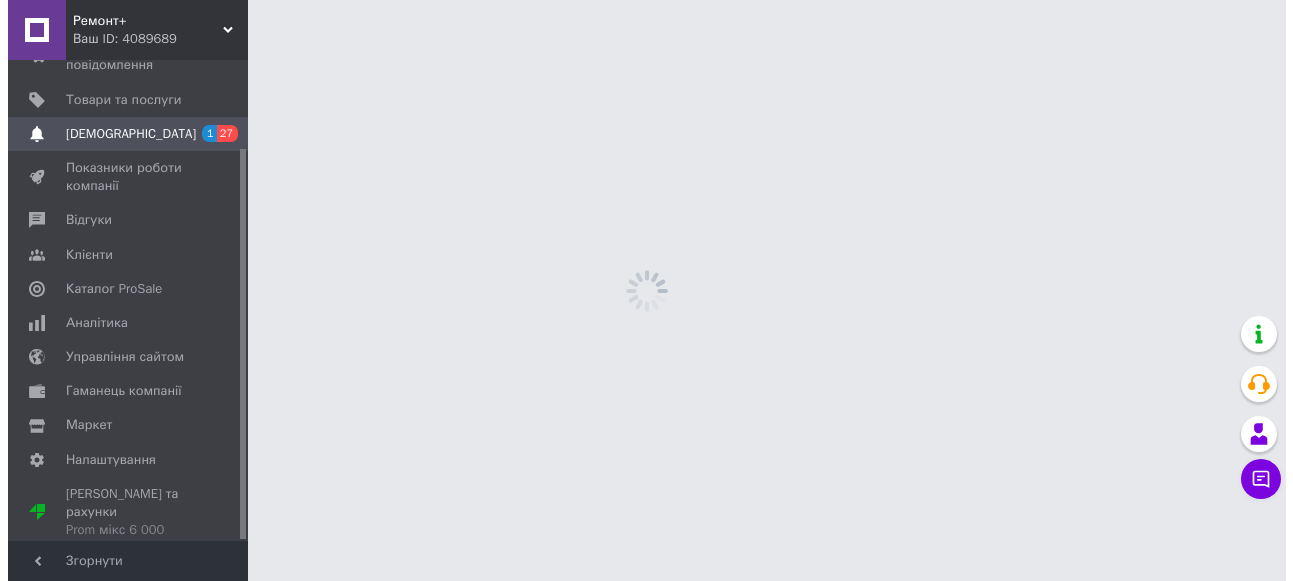 scroll, scrollTop: 0, scrollLeft: 0, axis: both 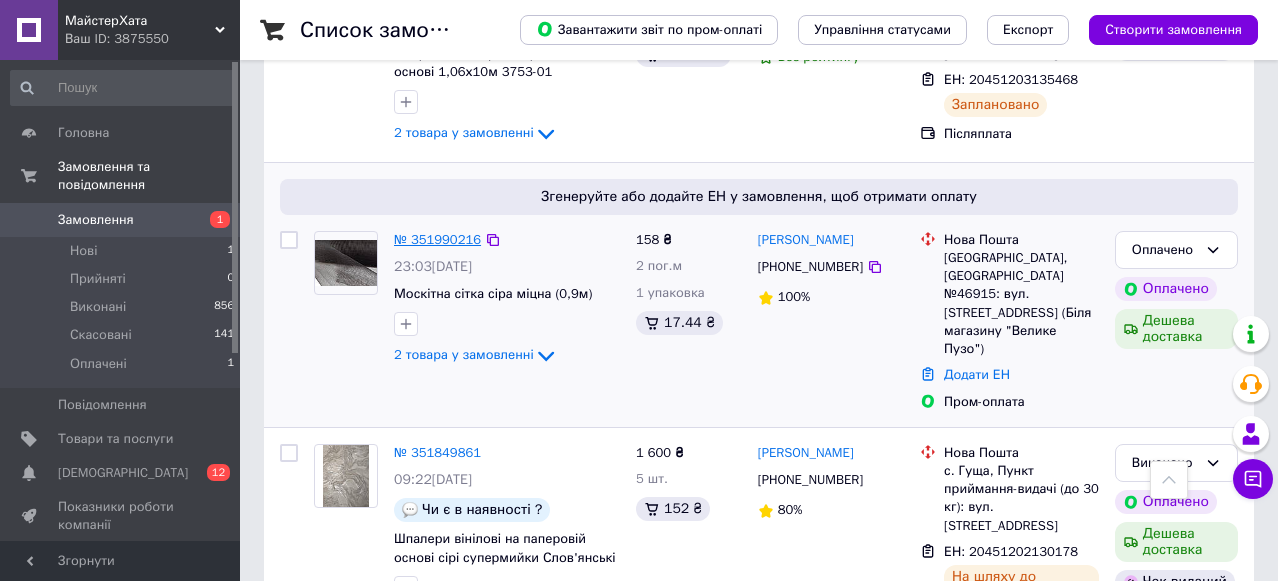 click on "№ 351990216" at bounding box center [437, 239] 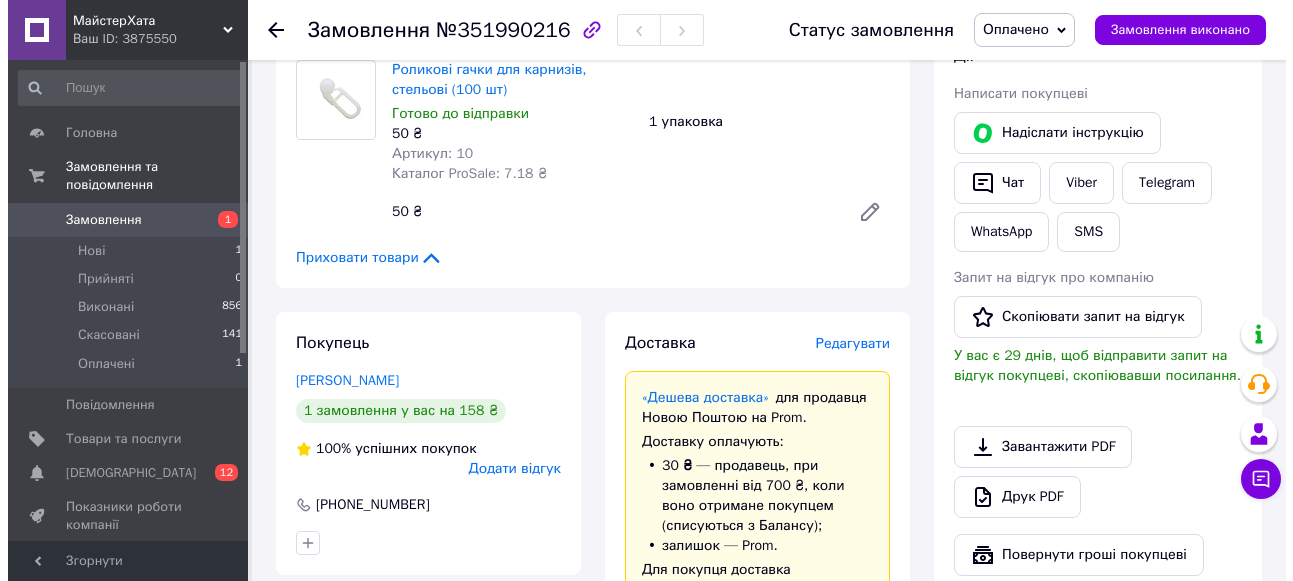scroll, scrollTop: 500, scrollLeft: 0, axis: vertical 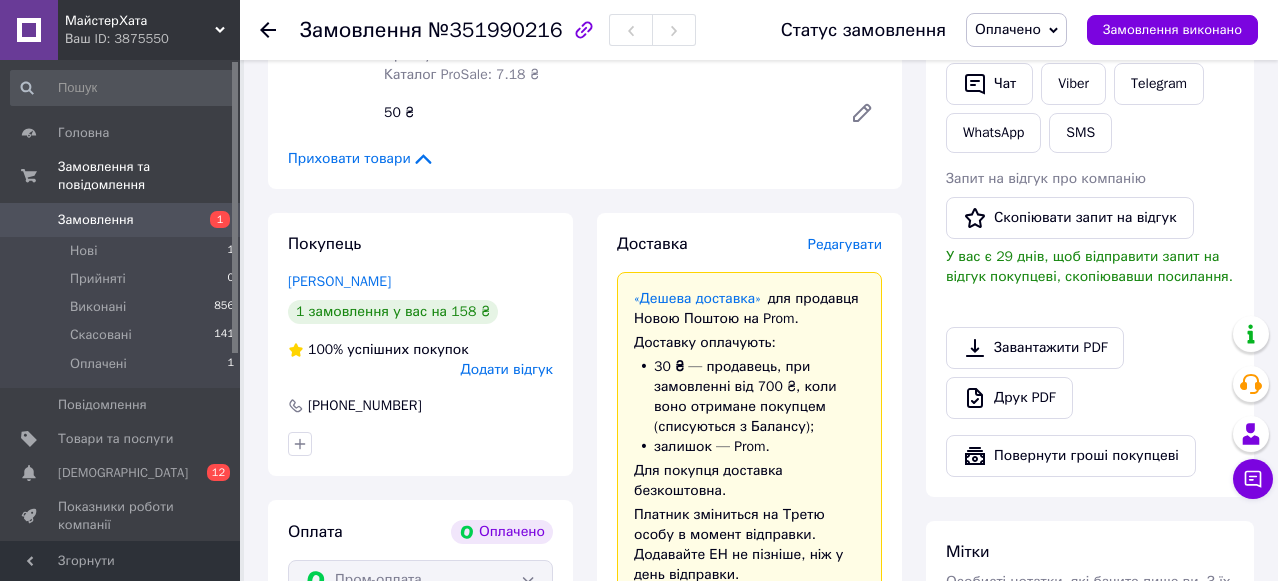 click on "Редагувати" at bounding box center [845, 244] 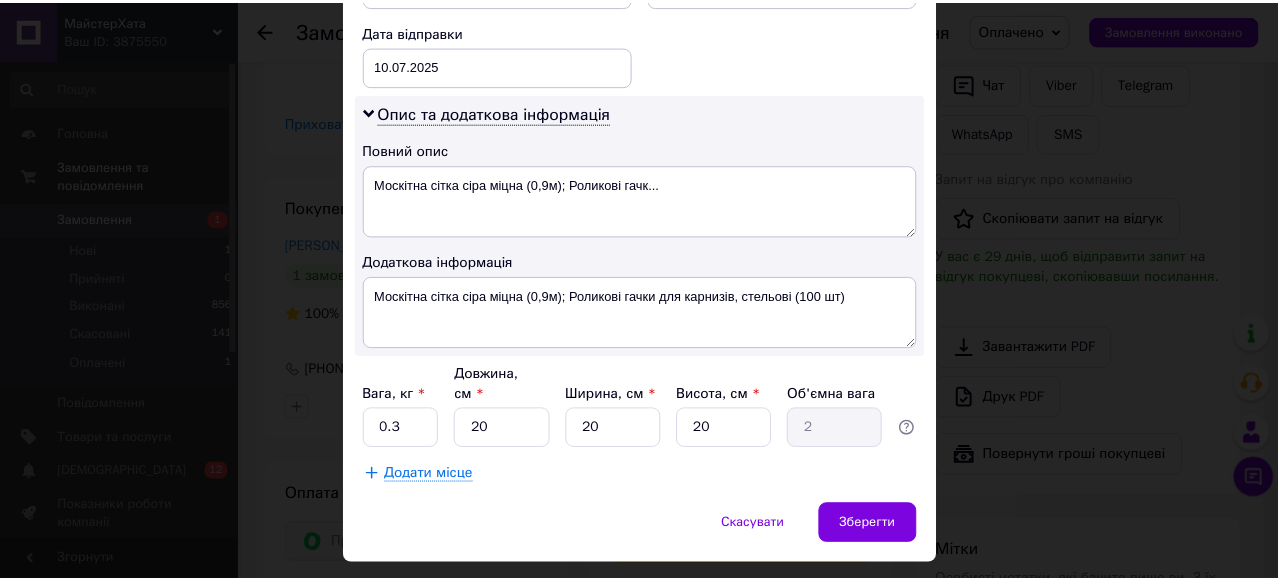 scroll, scrollTop: 971, scrollLeft: 0, axis: vertical 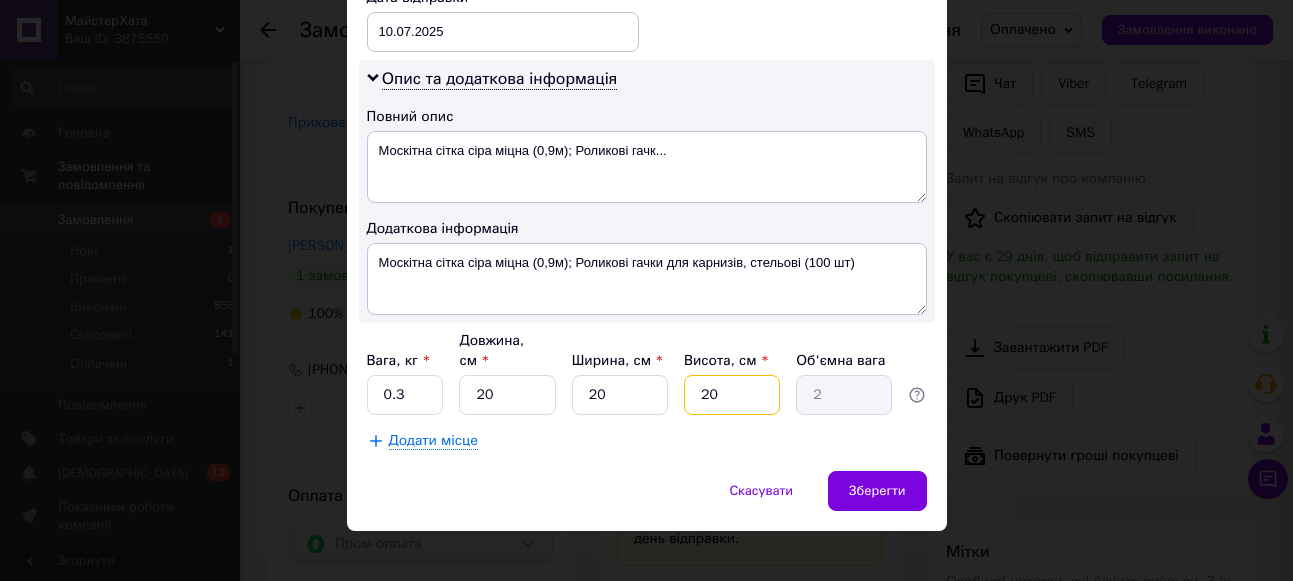 click on "20" at bounding box center [732, 395] 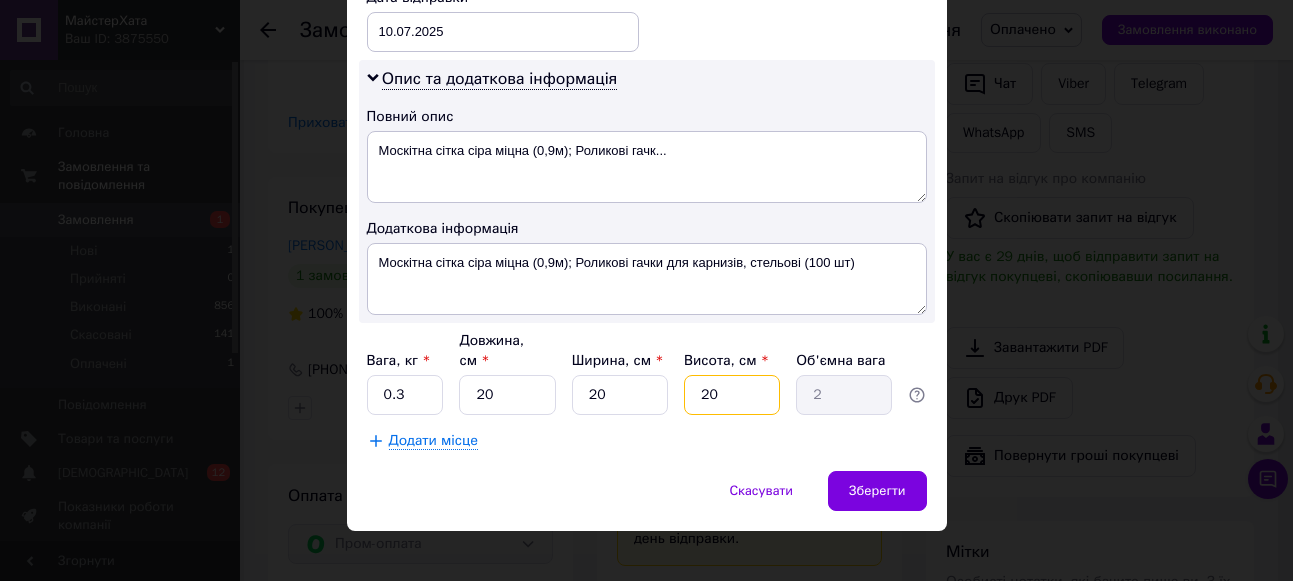 type on "2" 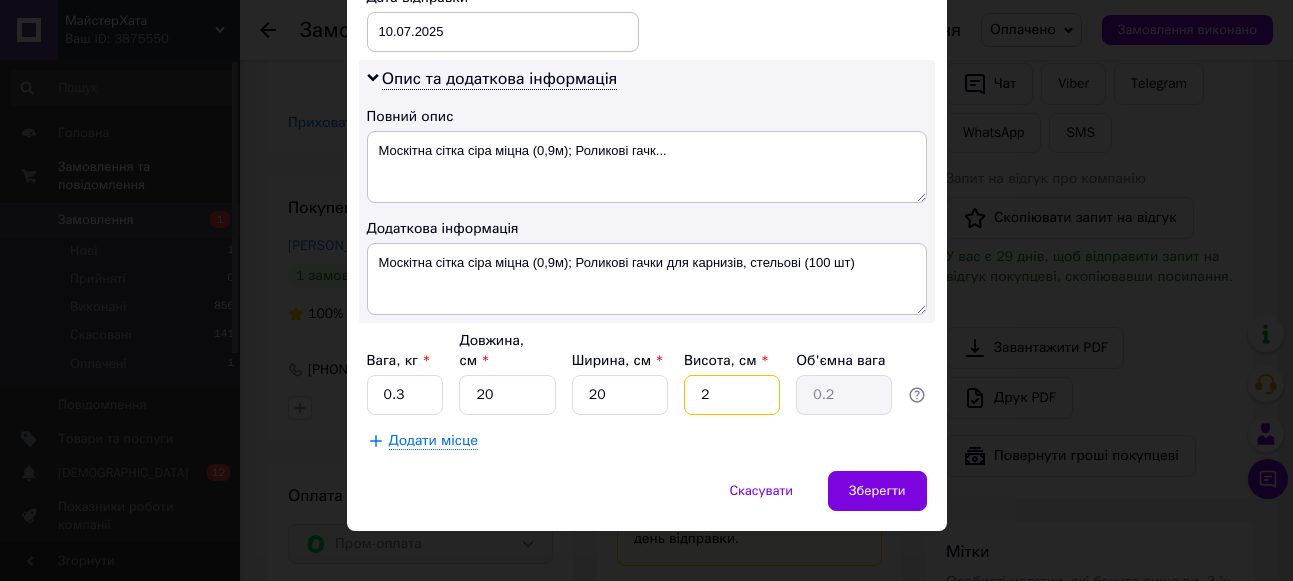 type 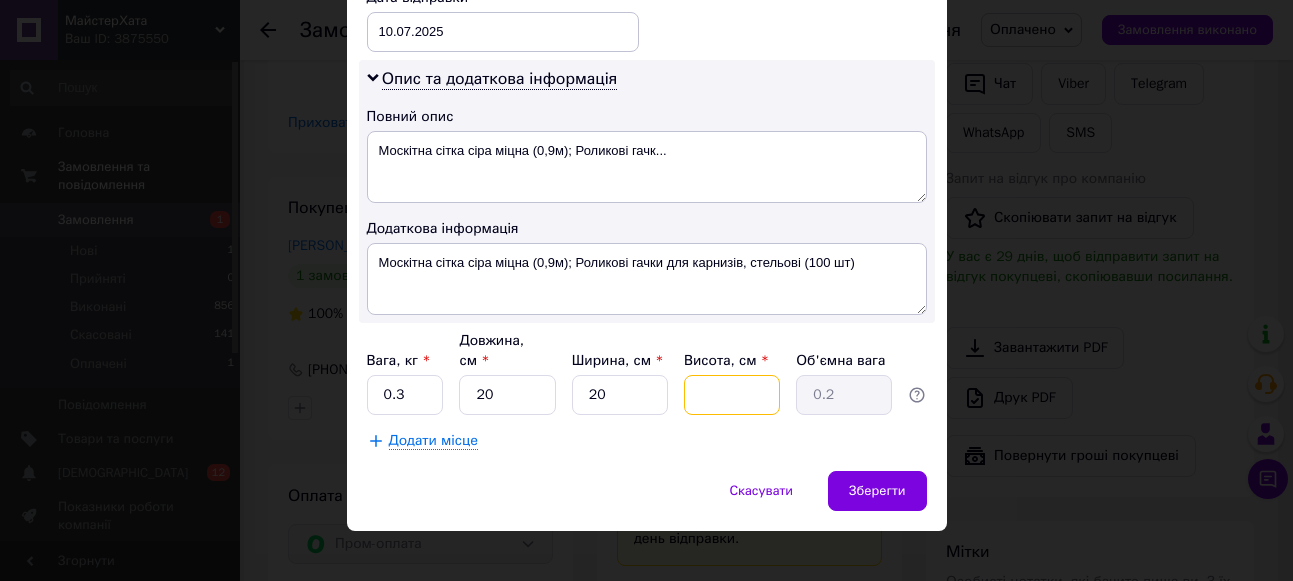 type 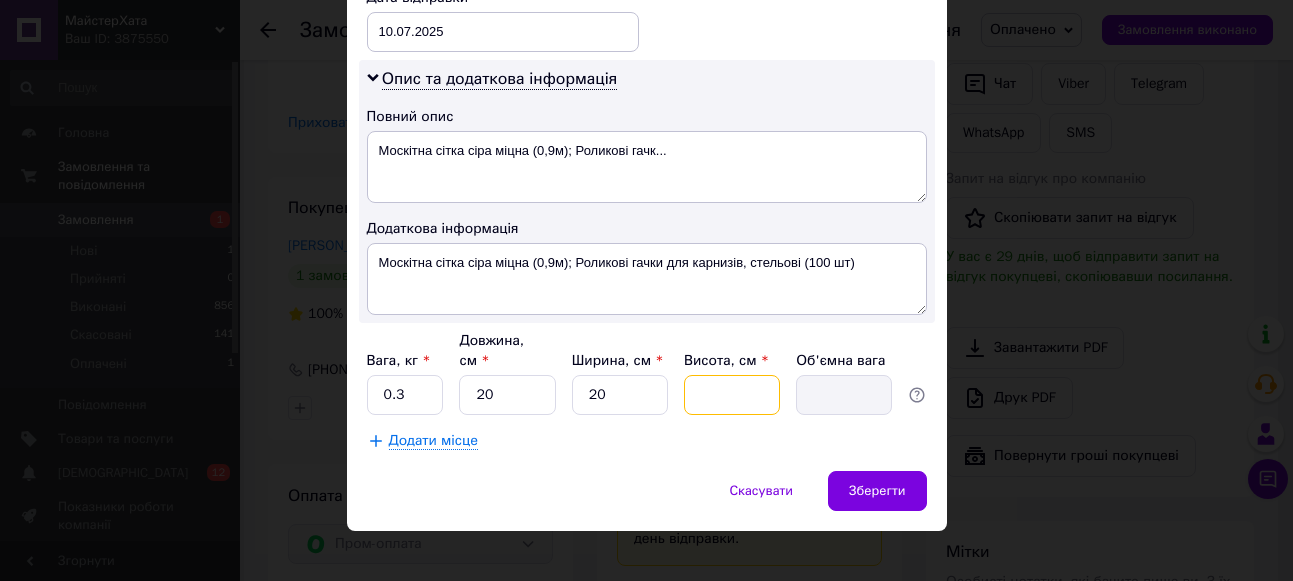 type on "1" 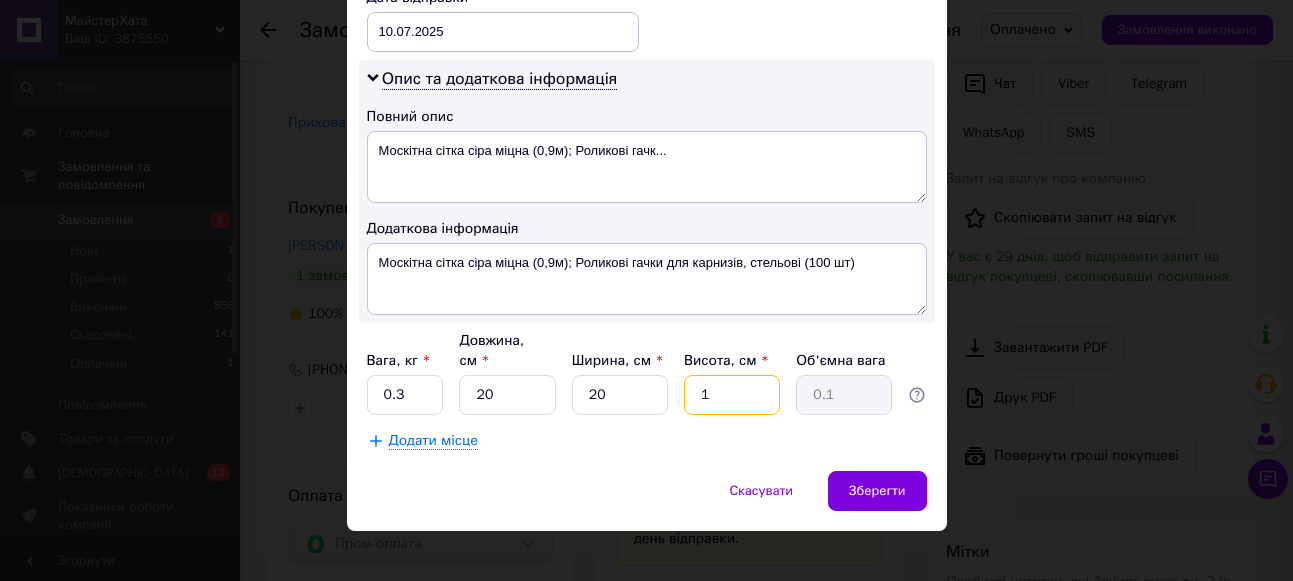 type on "10" 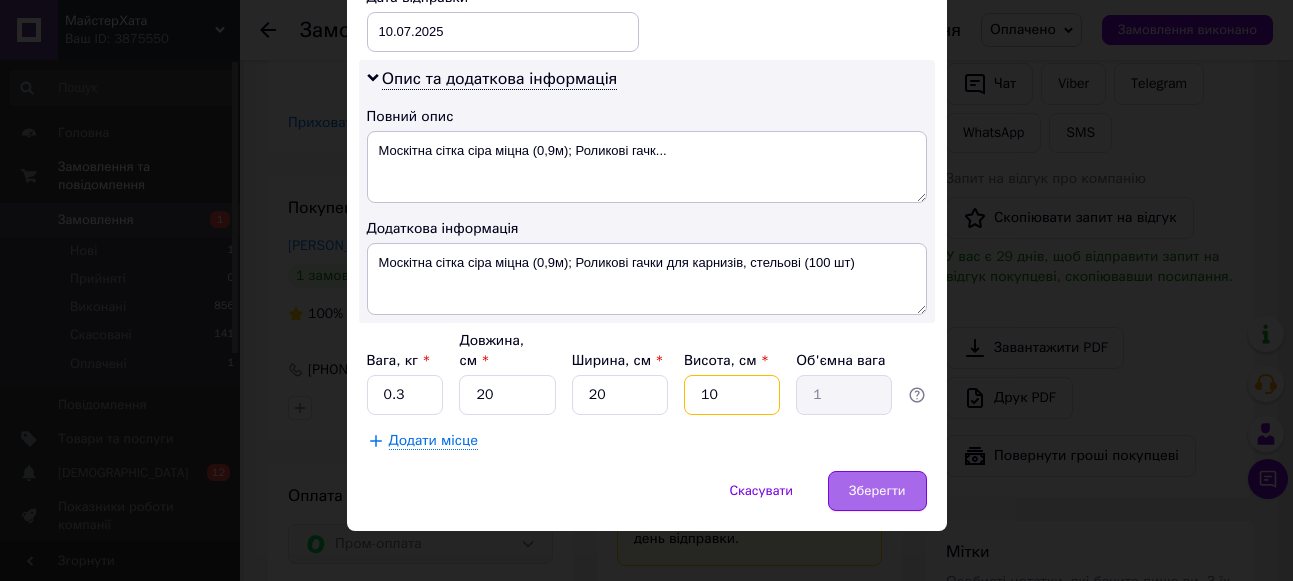 type on "10" 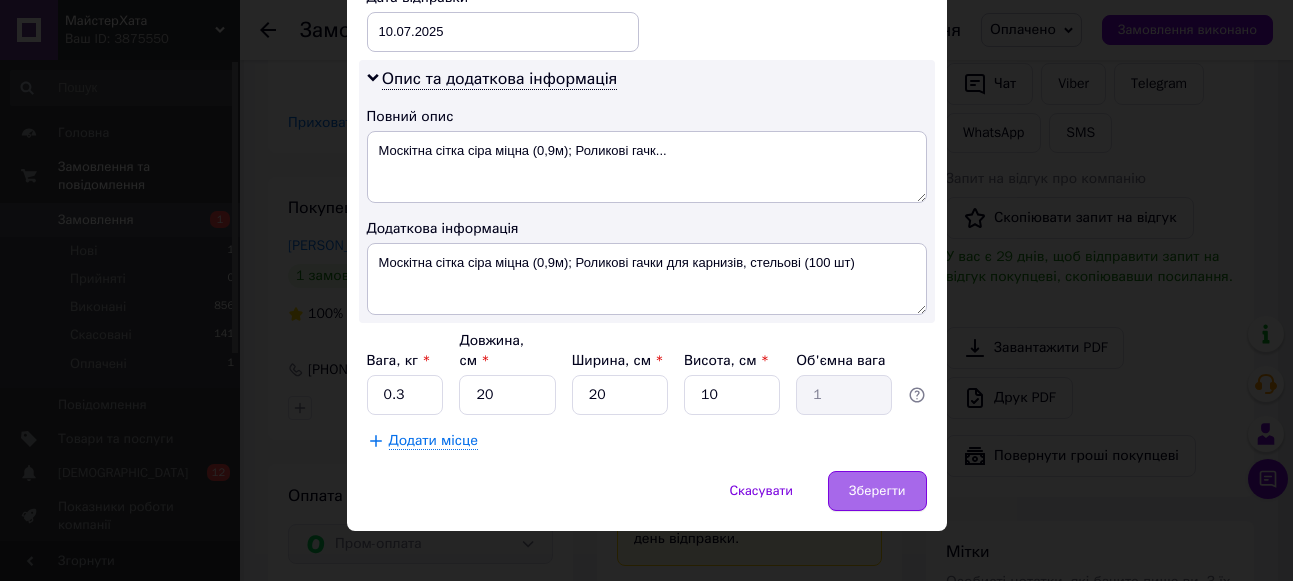 drag, startPoint x: 872, startPoint y: 467, endPoint x: 878, endPoint y: 451, distance: 17.088007 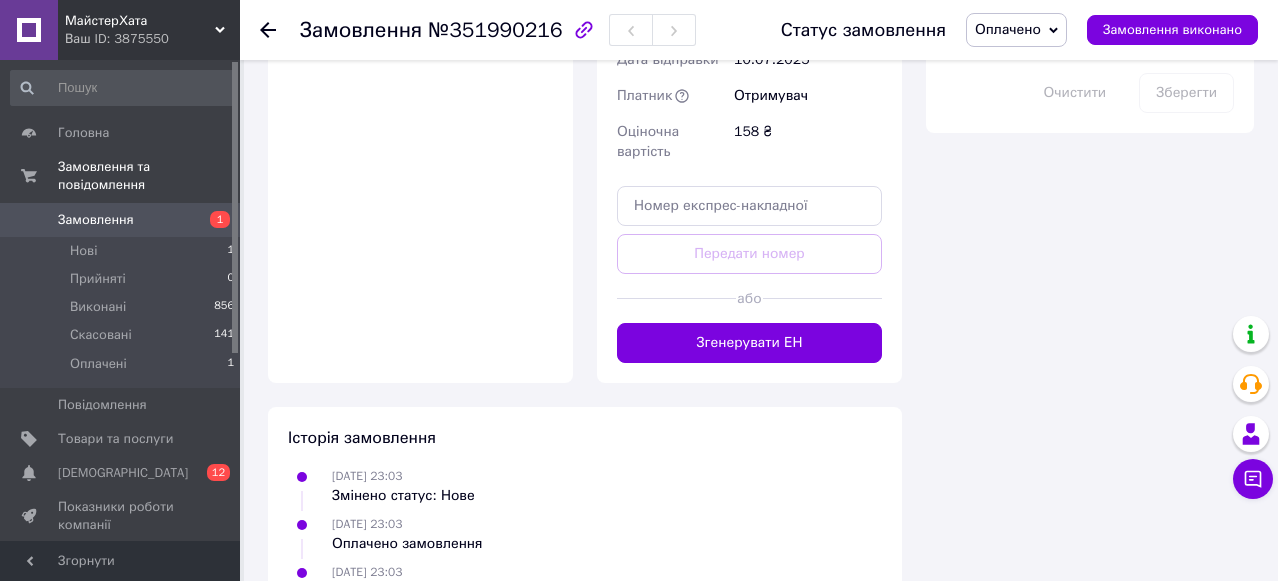 scroll, scrollTop: 1400, scrollLeft: 0, axis: vertical 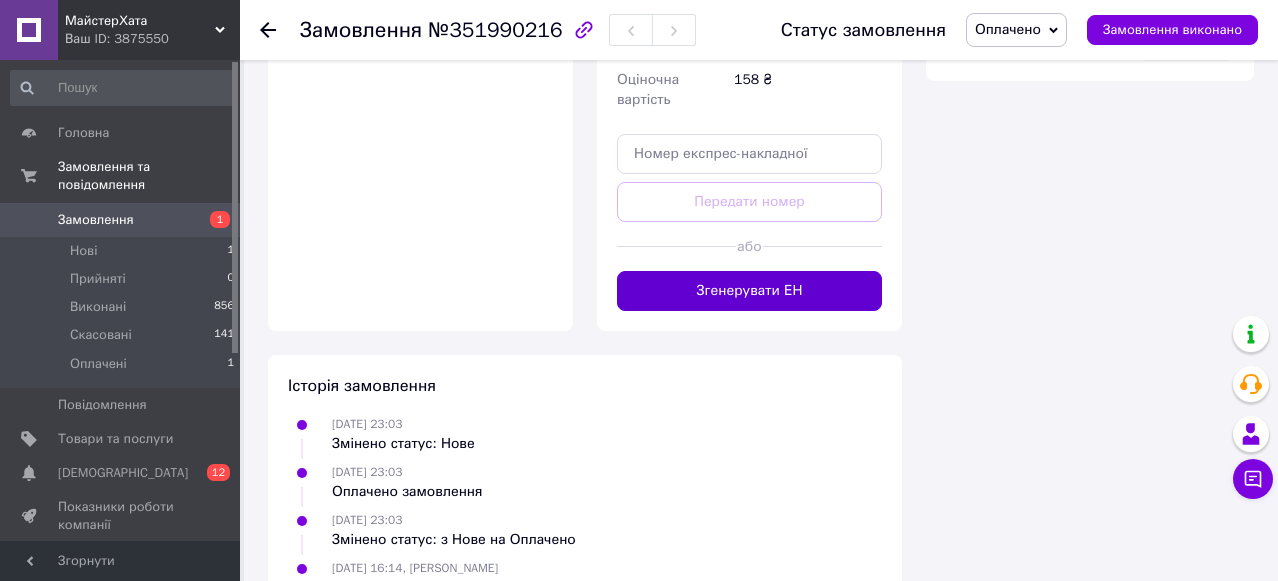 click on "Згенерувати ЕН" at bounding box center [749, 291] 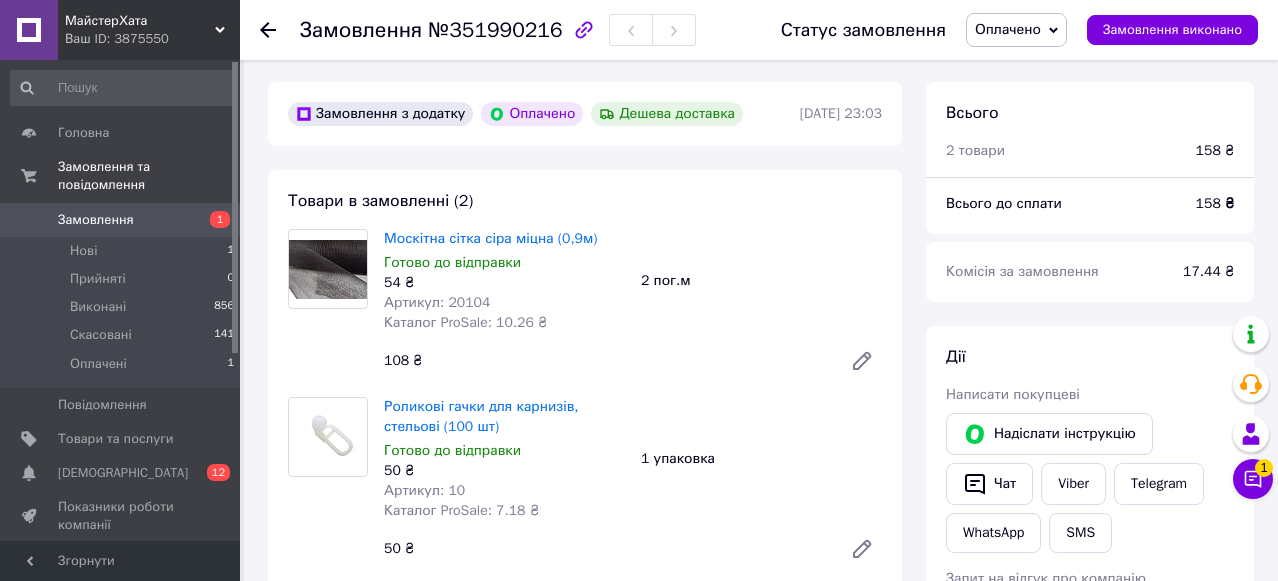 scroll, scrollTop: 0, scrollLeft: 0, axis: both 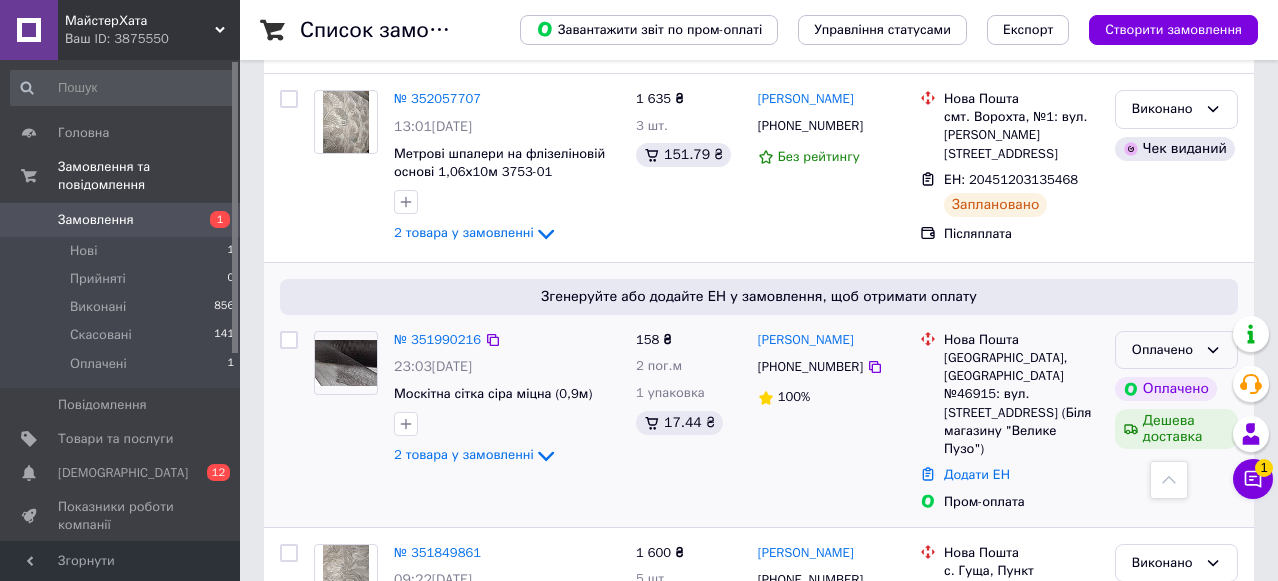 click 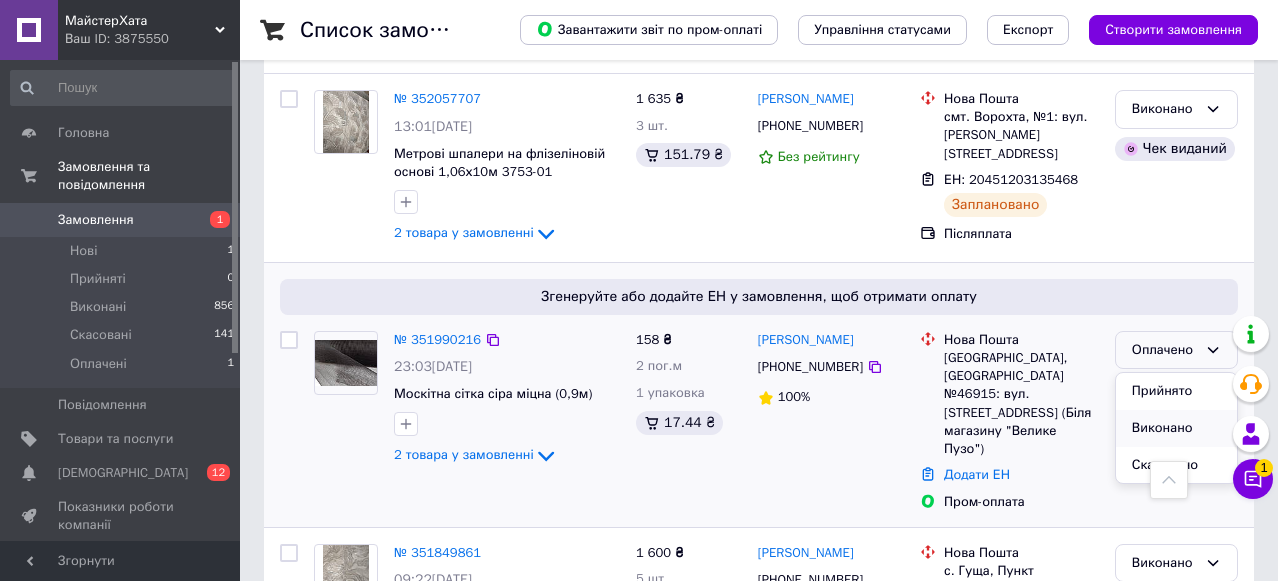 click on "Виконано" at bounding box center (1176, 428) 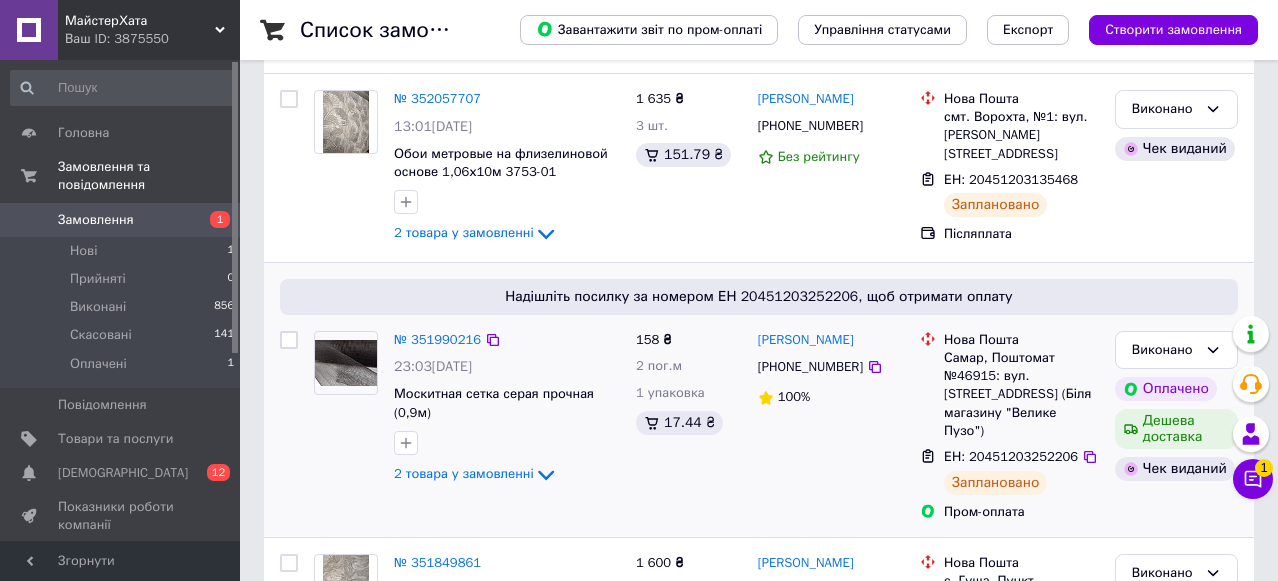 scroll, scrollTop: 0, scrollLeft: 0, axis: both 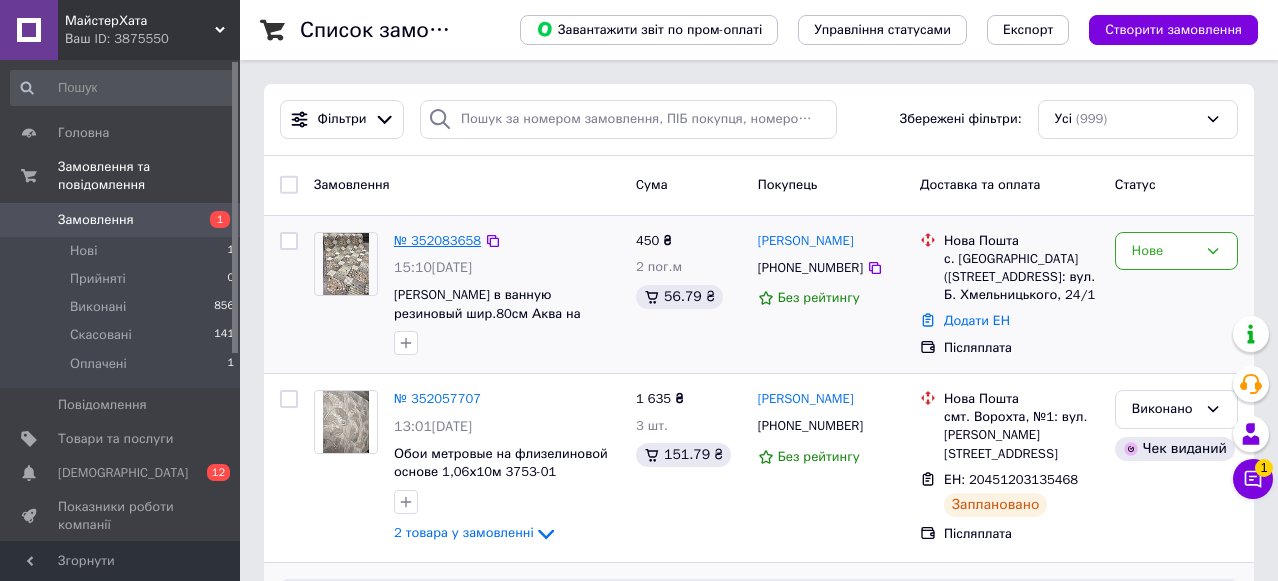 click on "№ 352083658" at bounding box center [437, 240] 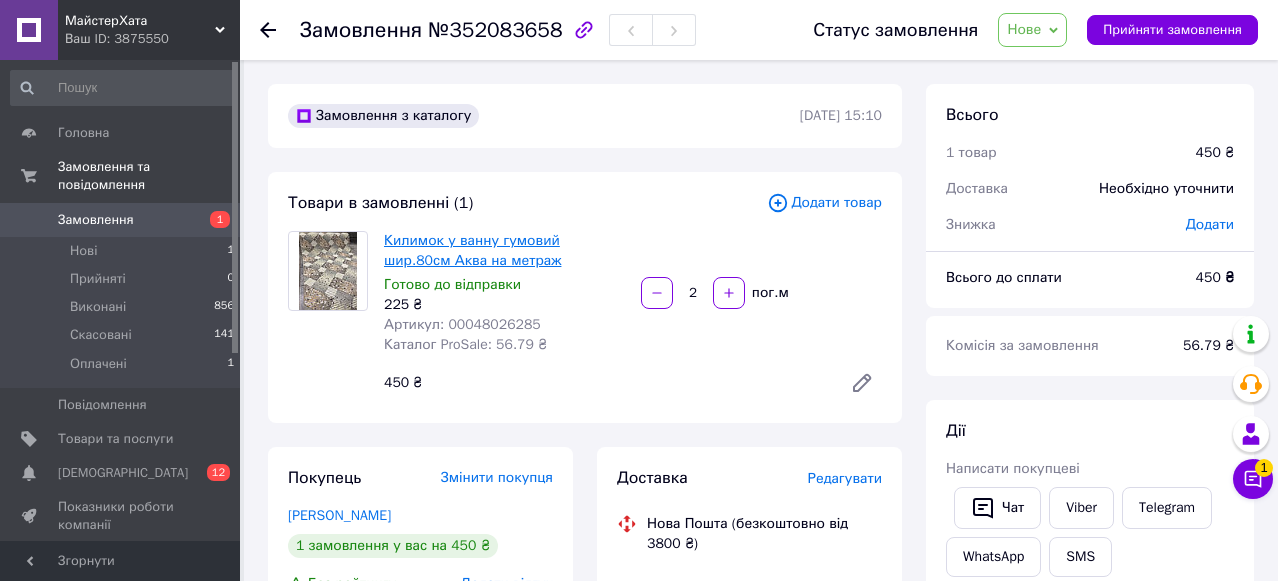 click on "Килимок у ванну гумовий шир.80см Аква на метраж" at bounding box center (472, 250) 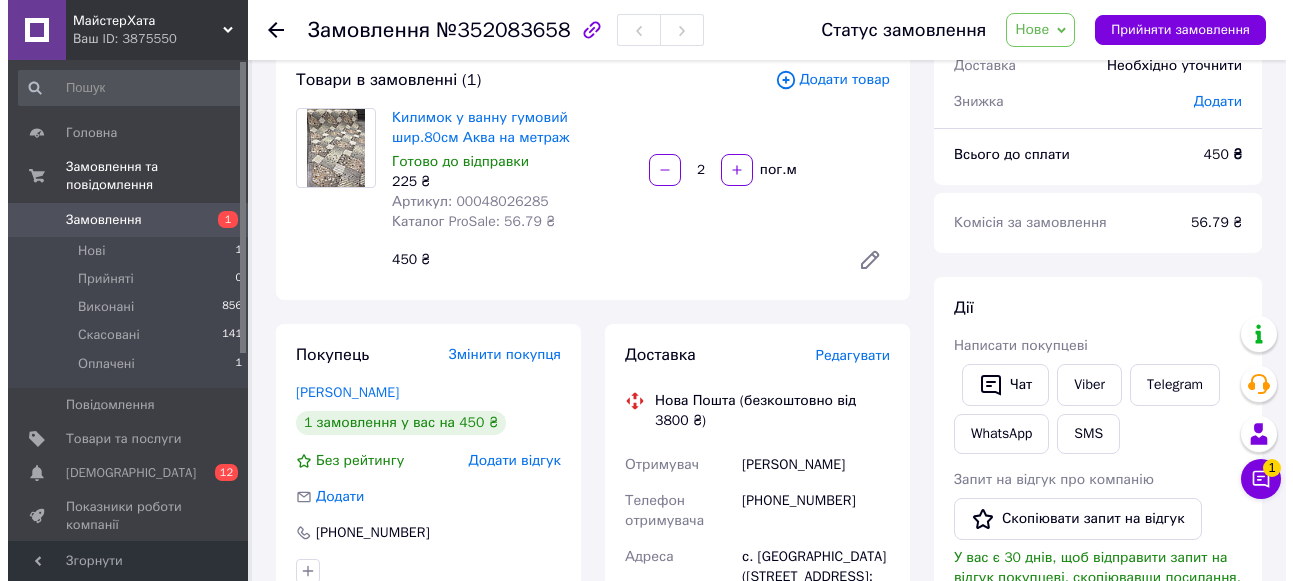 scroll, scrollTop: 100, scrollLeft: 0, axis: vertical 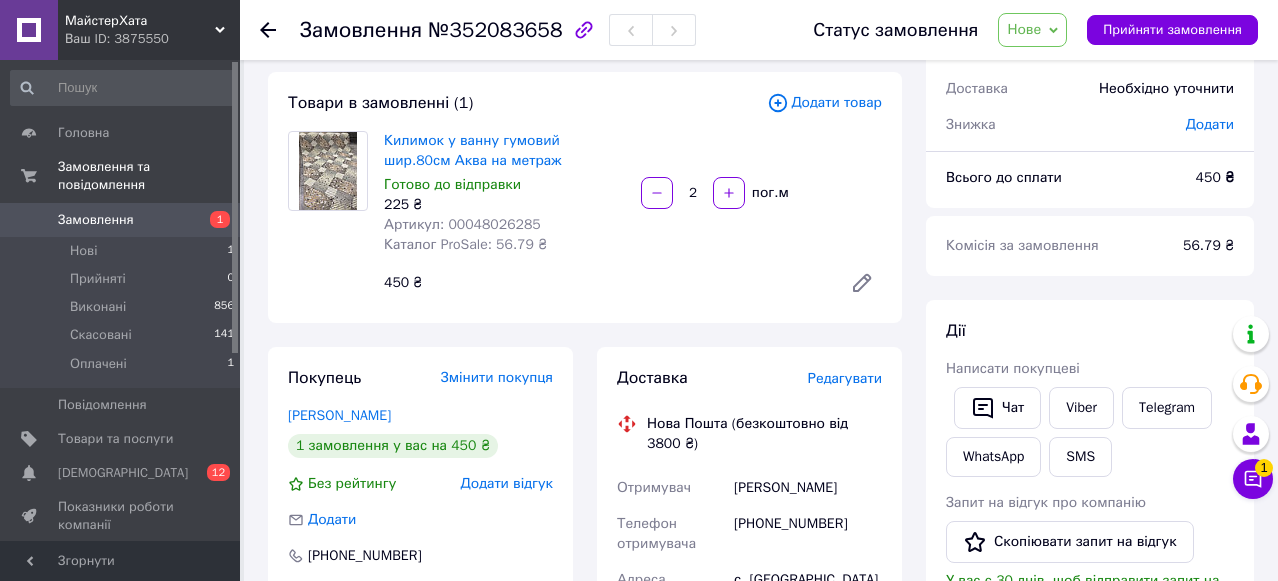 click on "Редагувати" at bounding box center [845, 378] 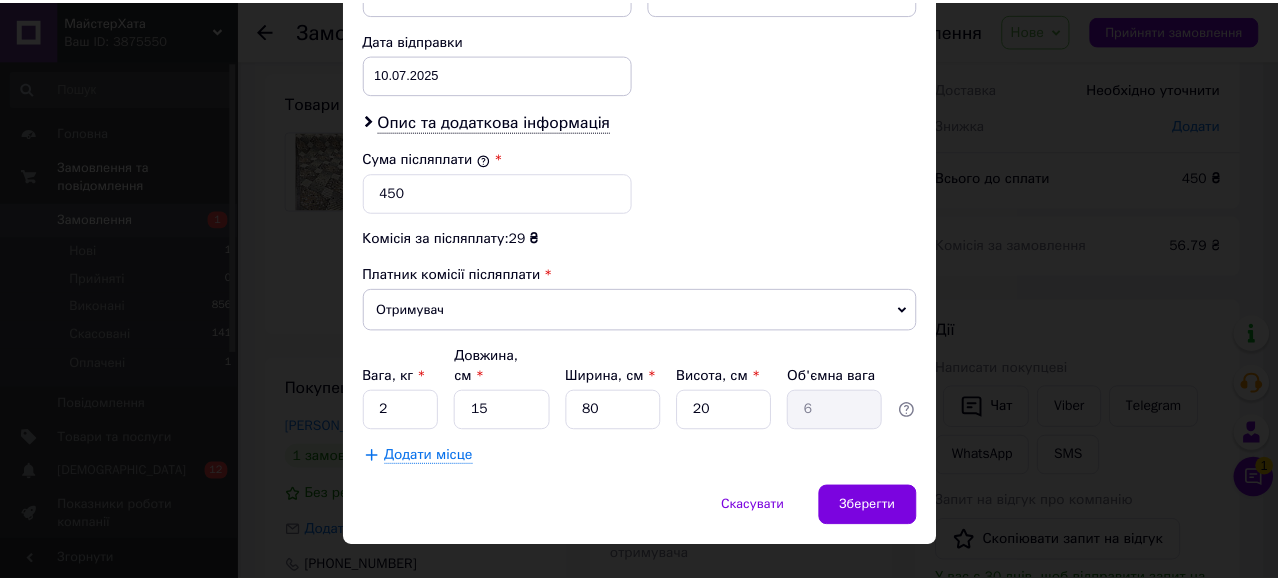 scroll, scrollTop: 945, scrollLeft: 0, axis: vertical 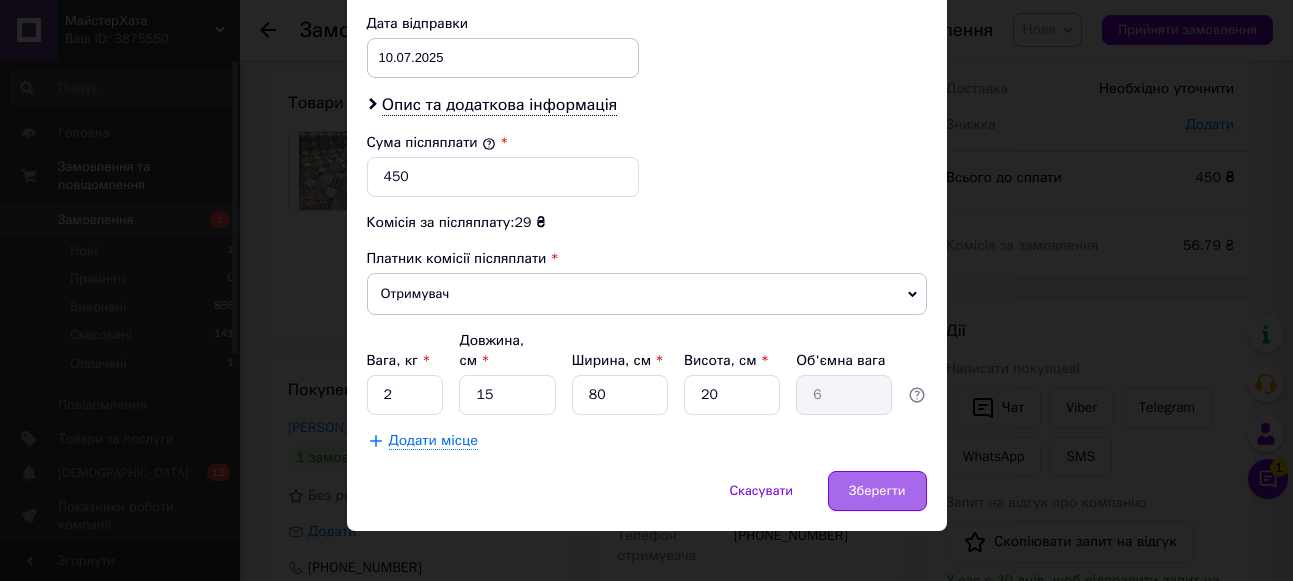 click on "Зберегти" at bounding box center (877, 491) 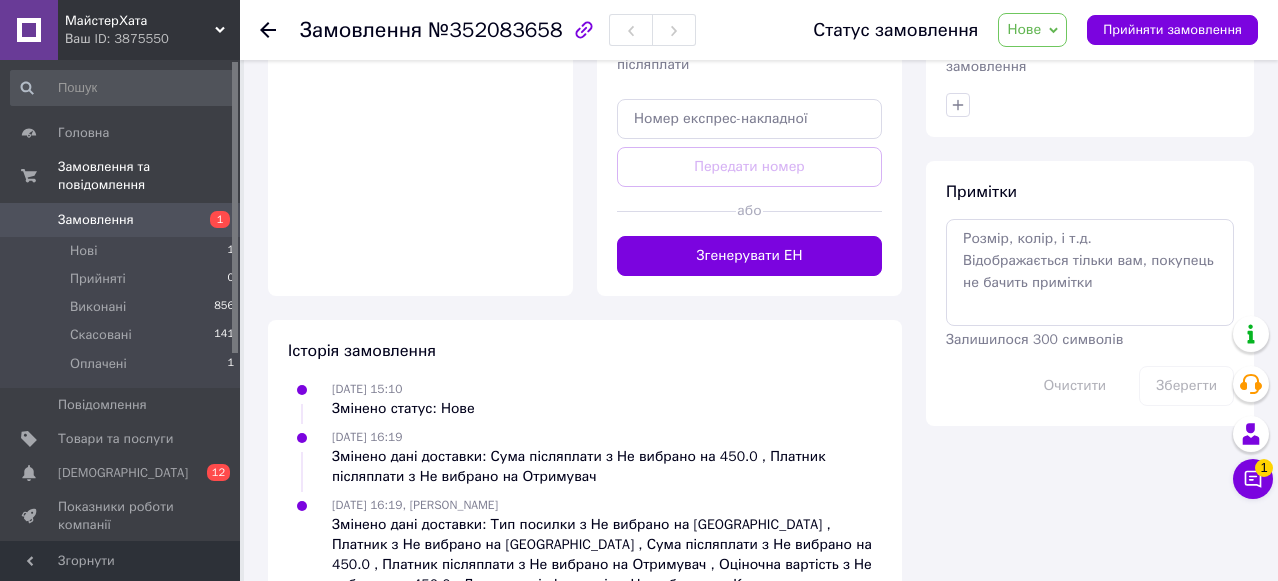 scroll, scrollTop: 1000, scrollLeft: 0, axis: vertical 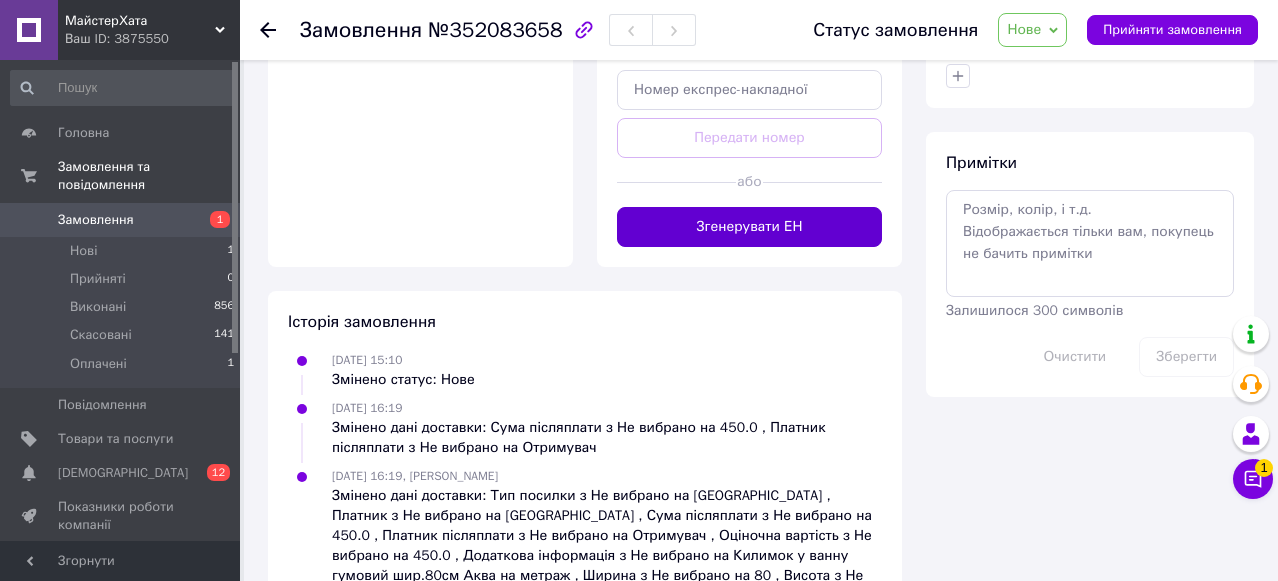 click on "Згенерувати ЕН" at bounding box center [749, 227] 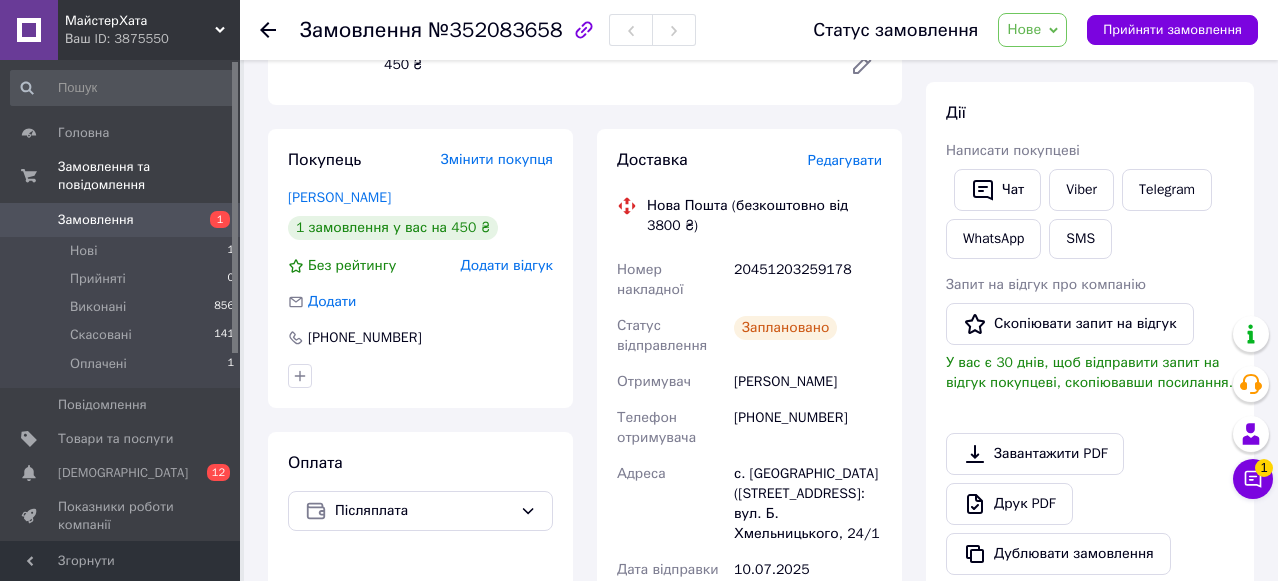 scroll, scrollTop: 300, scrollLeft: 0, axis: vertical 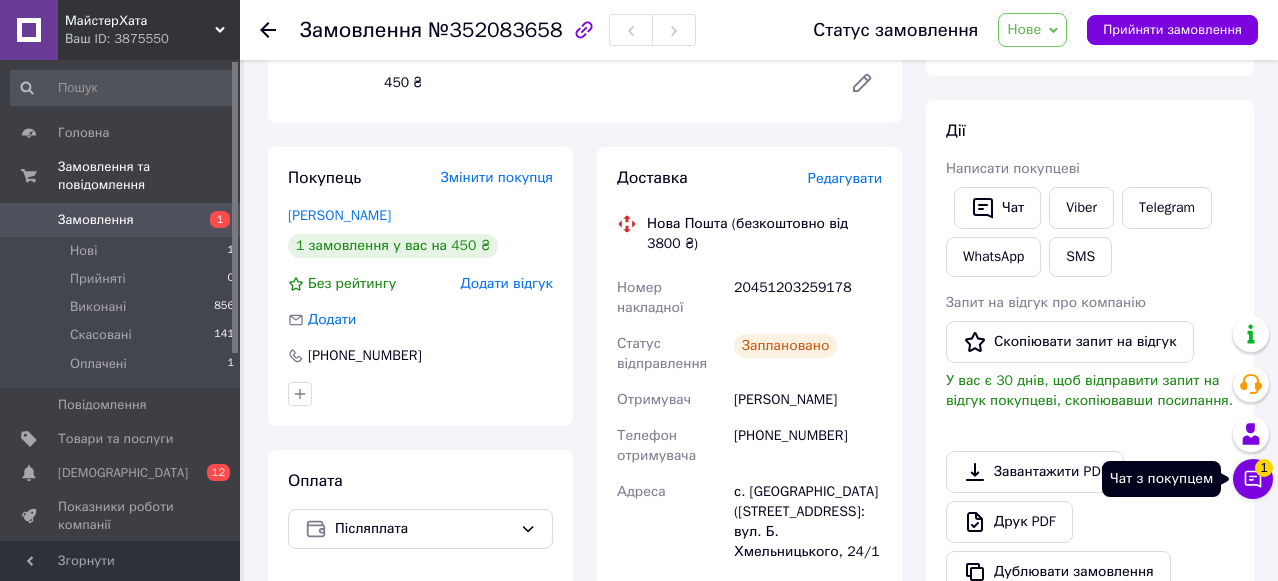 click 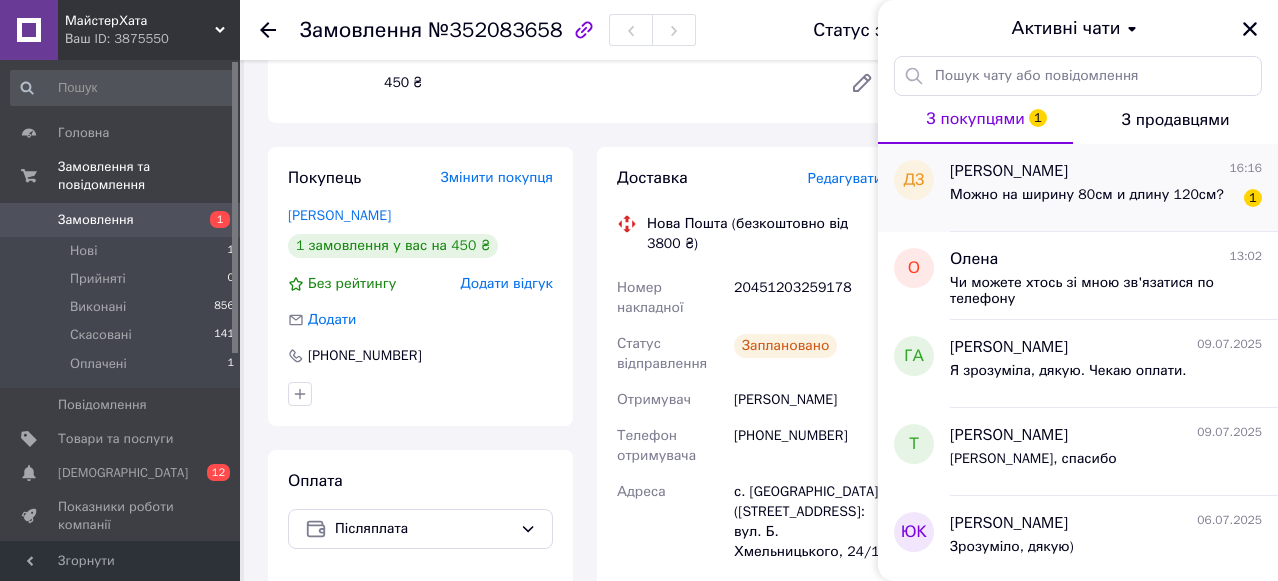 click on "[PERSON_NAME]" at bounding box center (1009, 171) 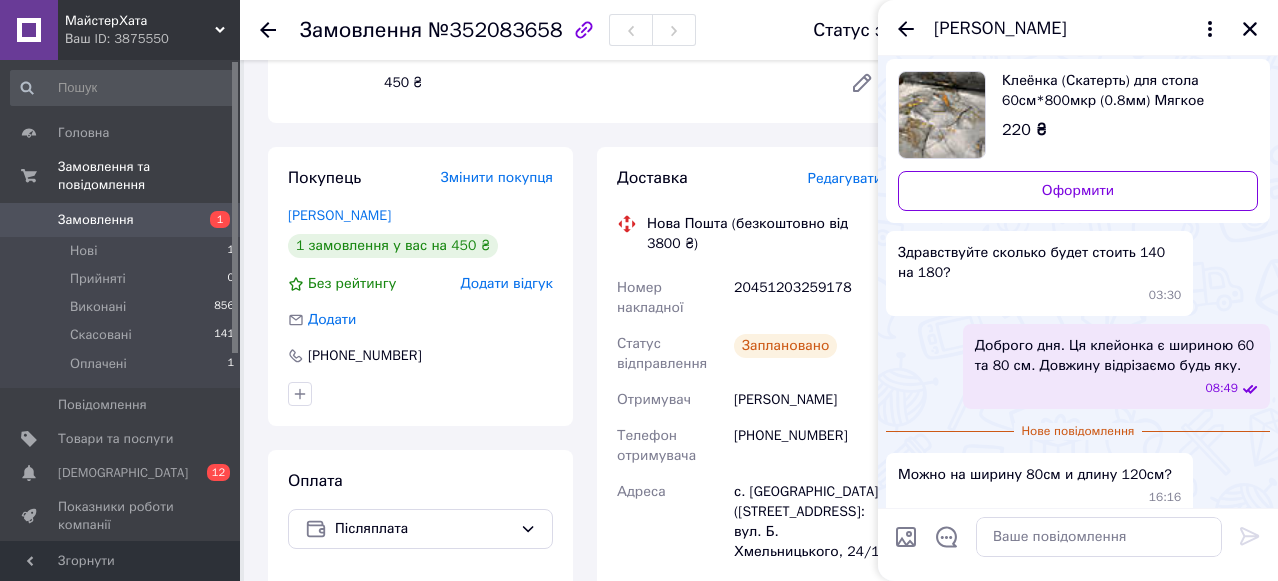 scroll, scrollTop: 16, scrollLeft: 0, axis: vertical 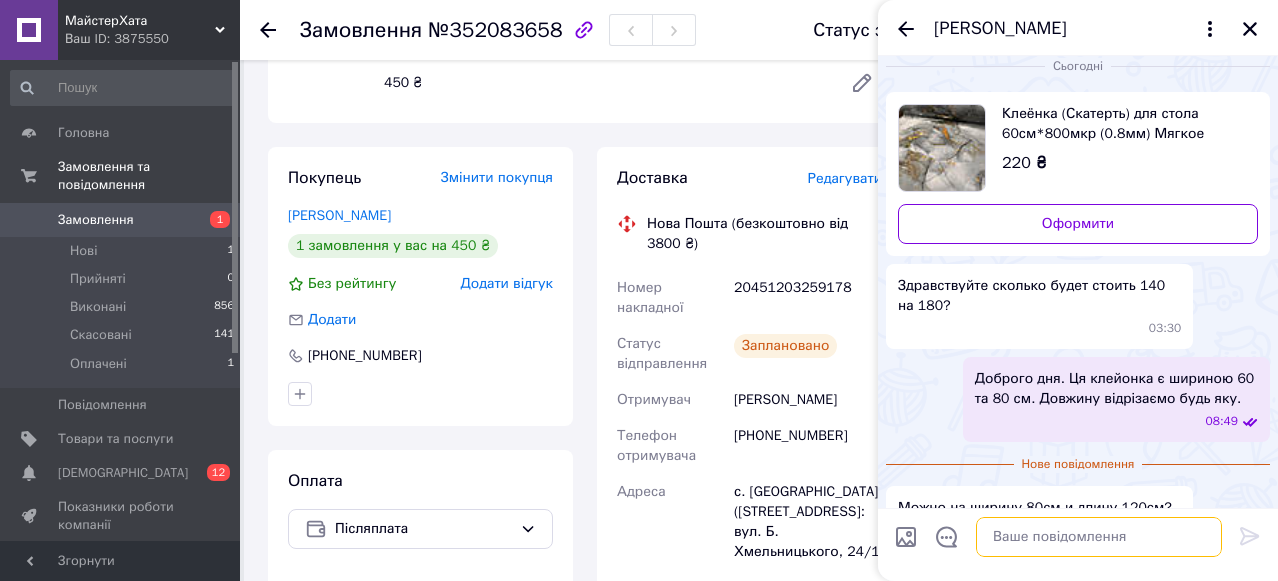 click at bounding box center [1099, 537] 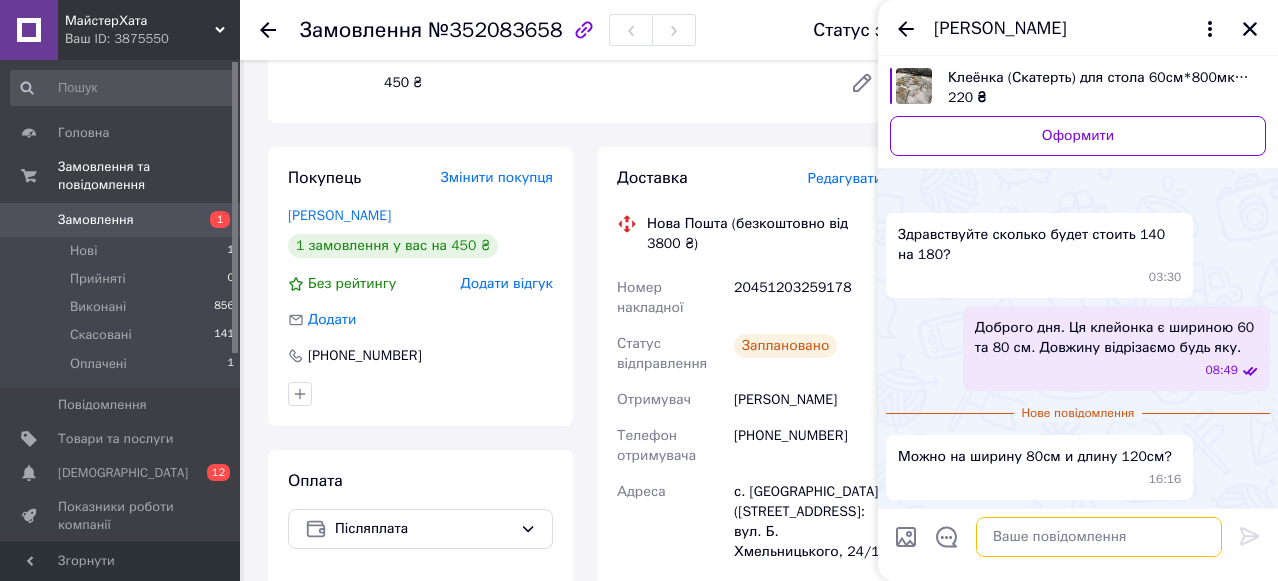 scroll, scrollTop: 12, scrollLeft: 0, axis: vertical 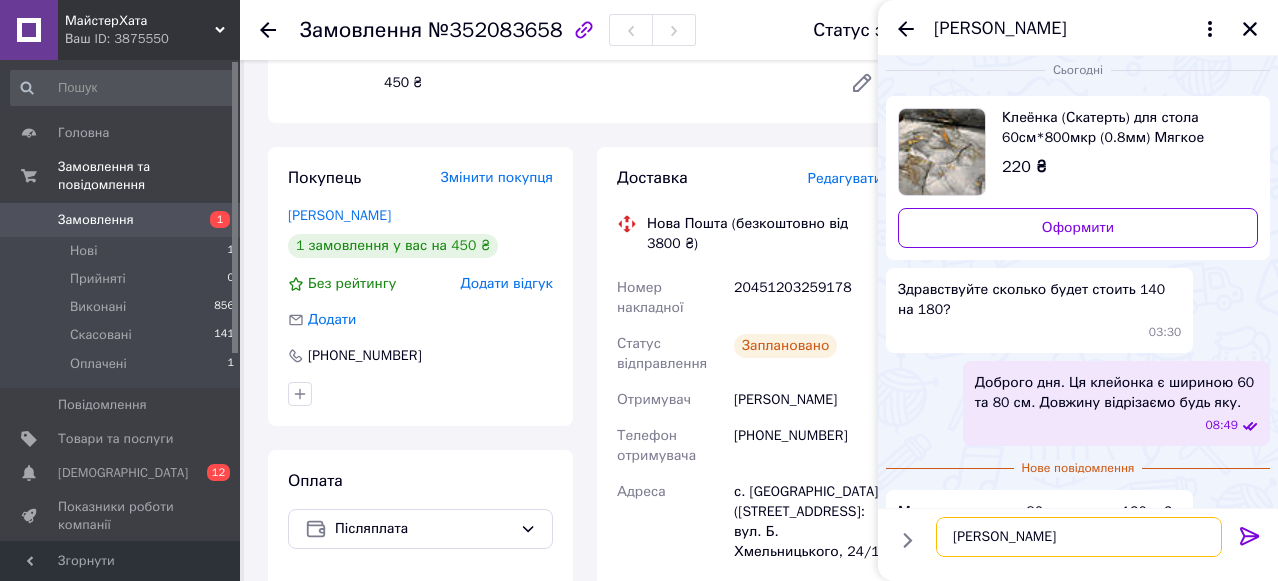 type on "Так" 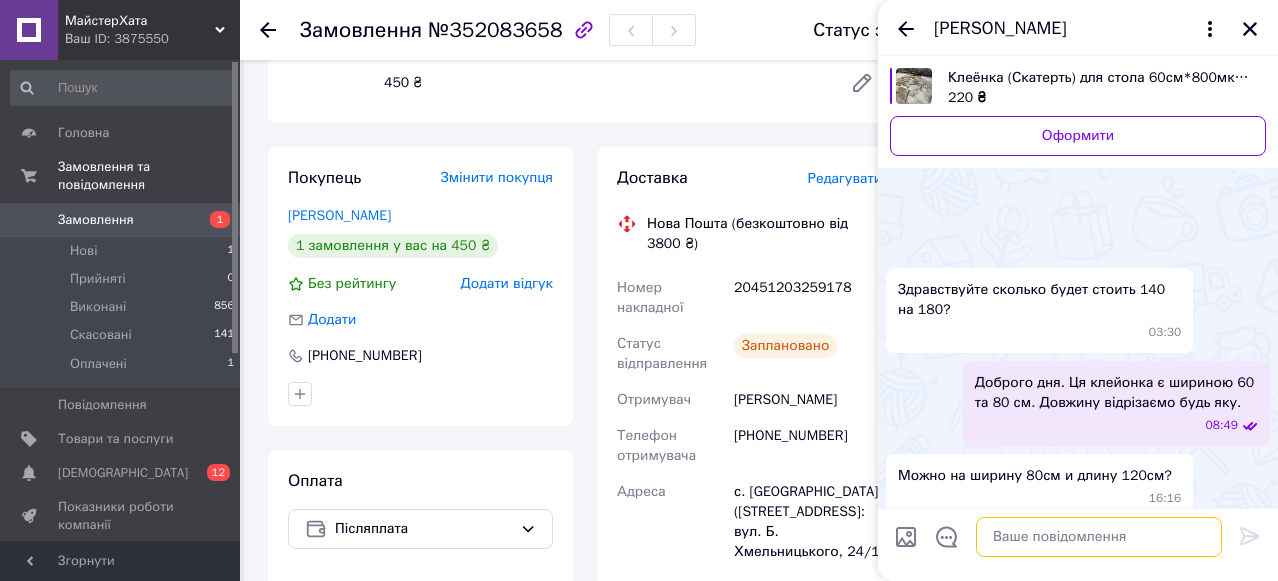 scroll, scrollTop: 85, scrollLeft: 0, axis: vertical 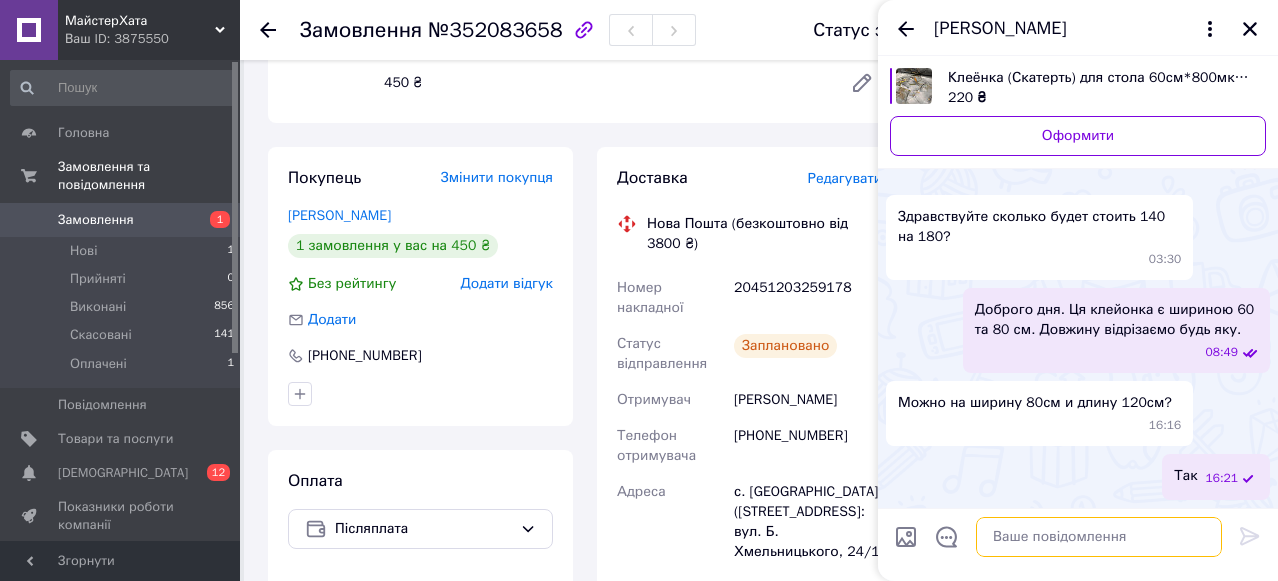 click at bounding box center [1099, 537] 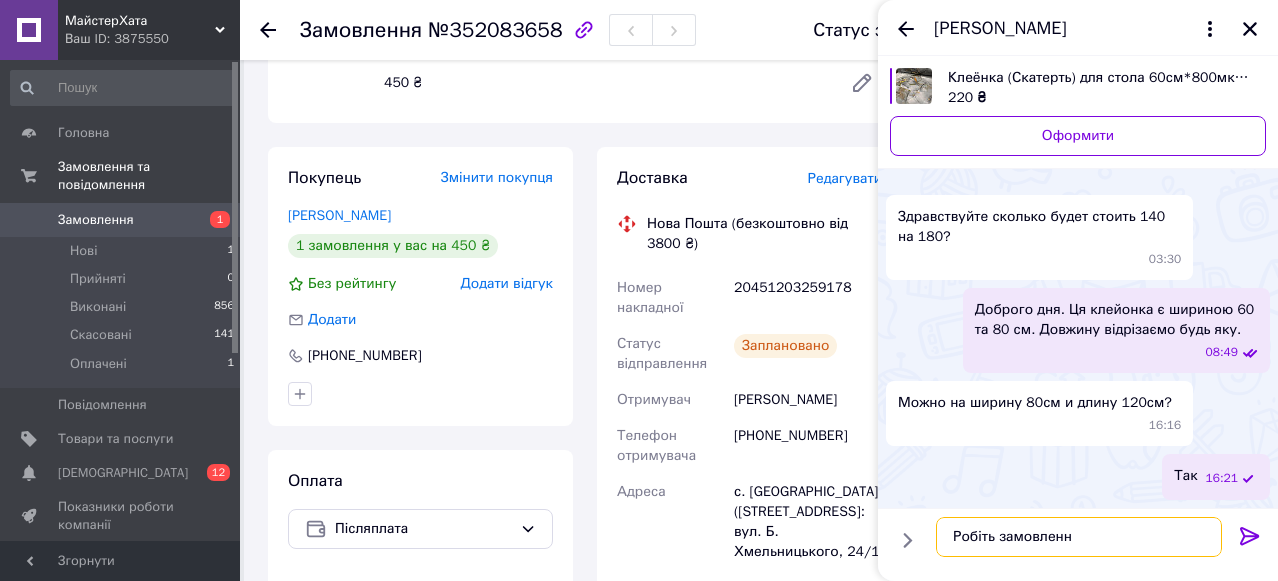 type on "Робіть замовлення" 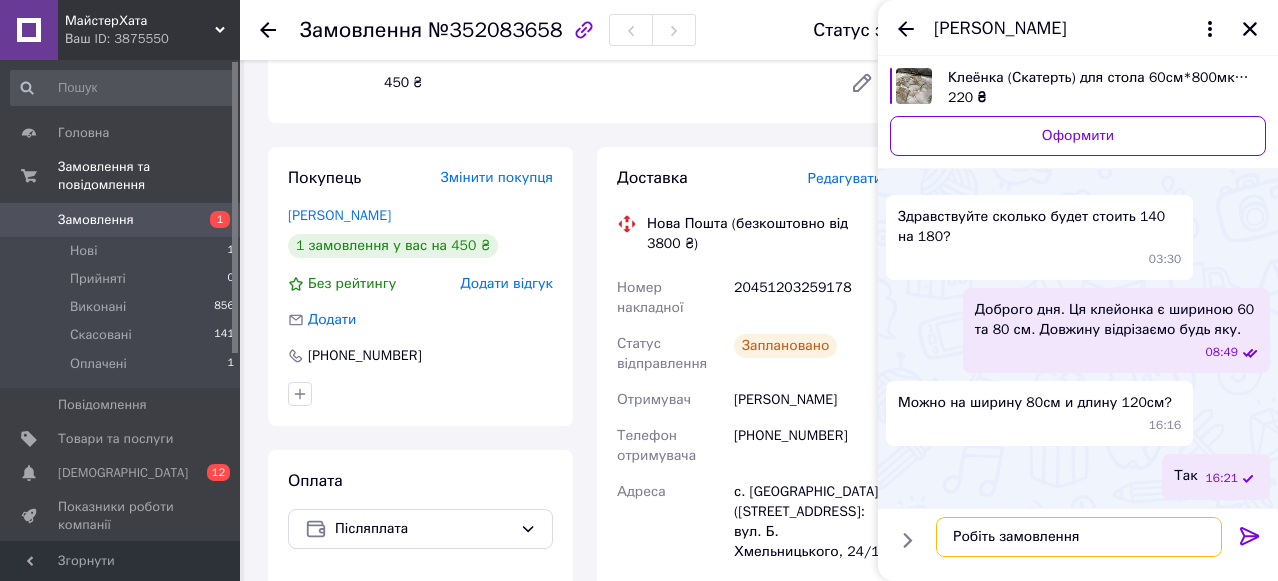 type 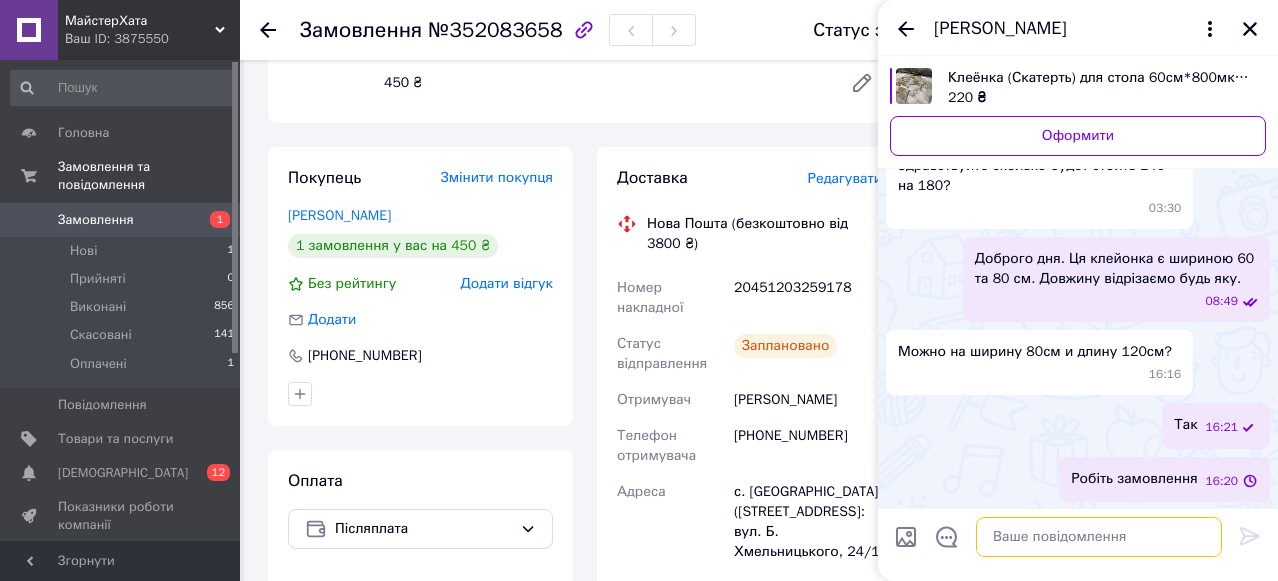scroll, scrollTop: 87, scrollLeft: 0, axis: vertical 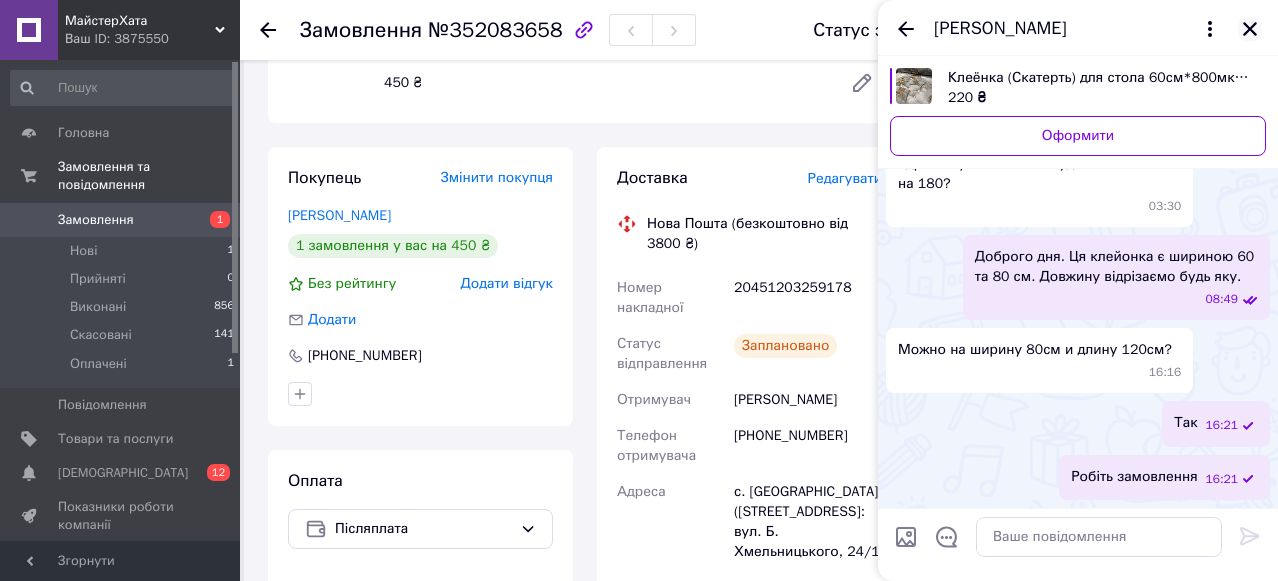 click 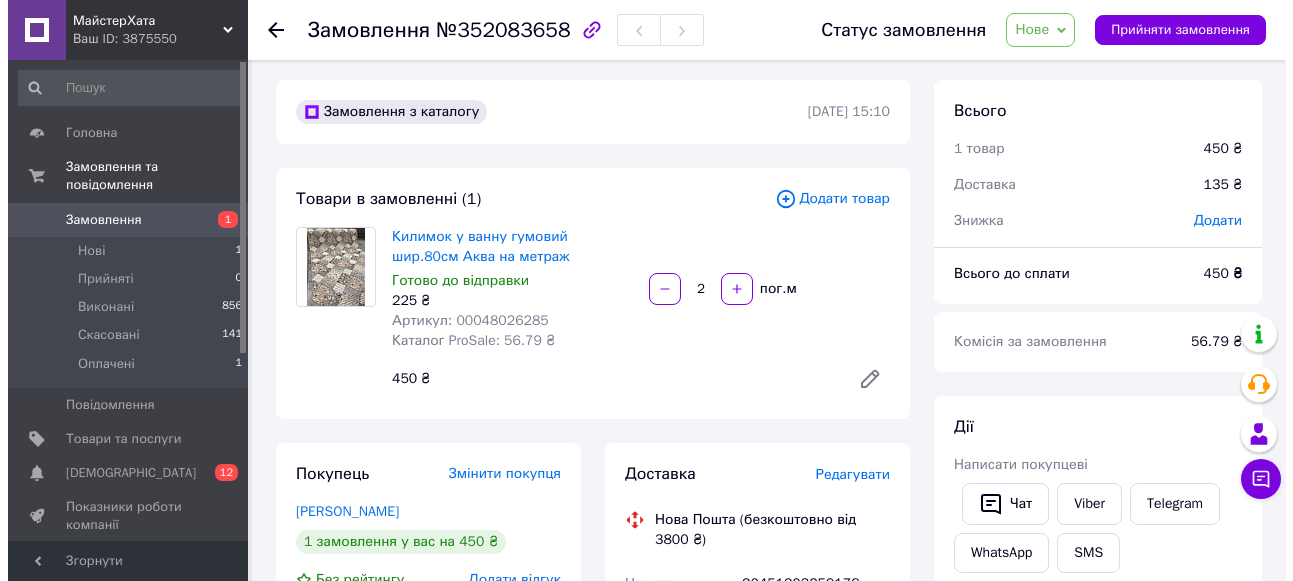 scroll, scrollTop: 0, scrollLeft: 0, axis: both 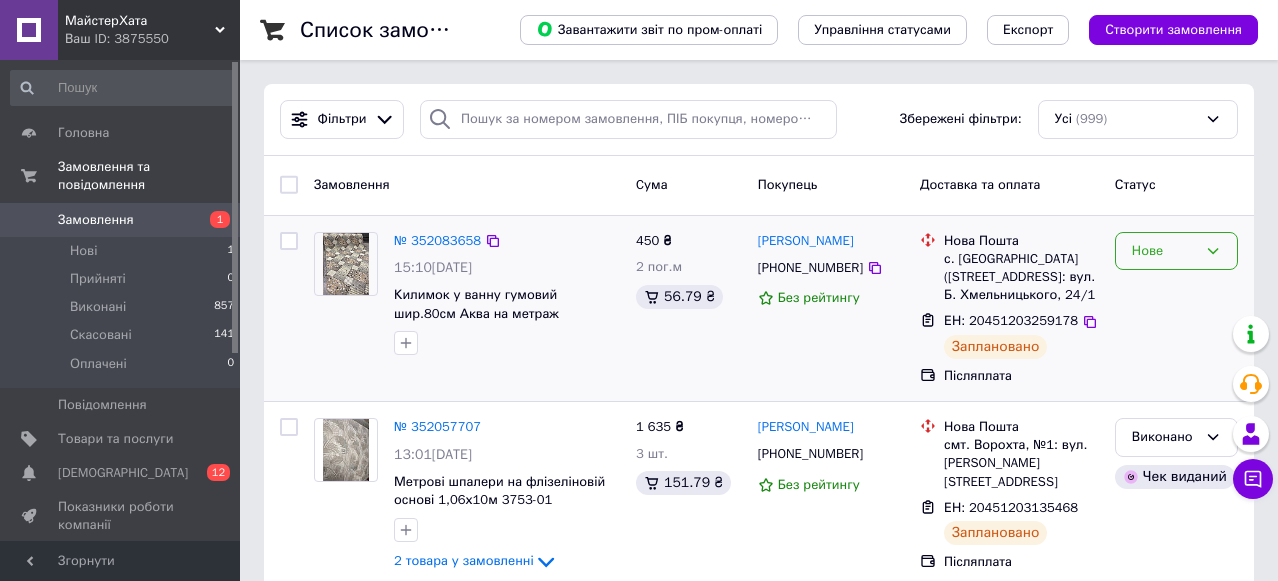click 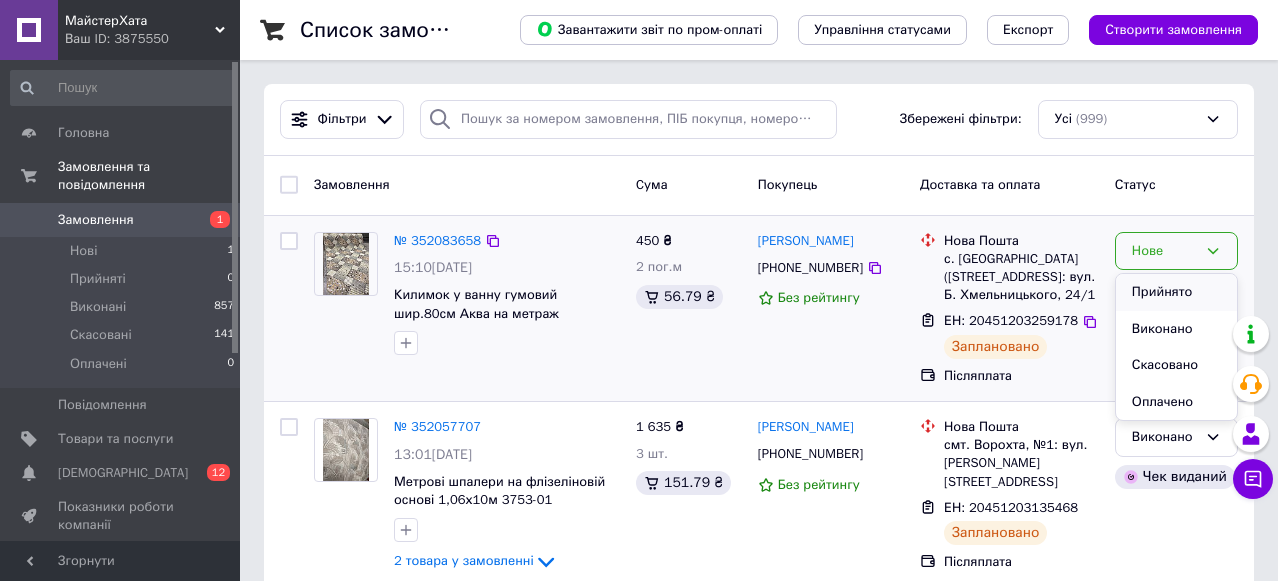 click on "Прийнято" at bounding box center (1176, 292) 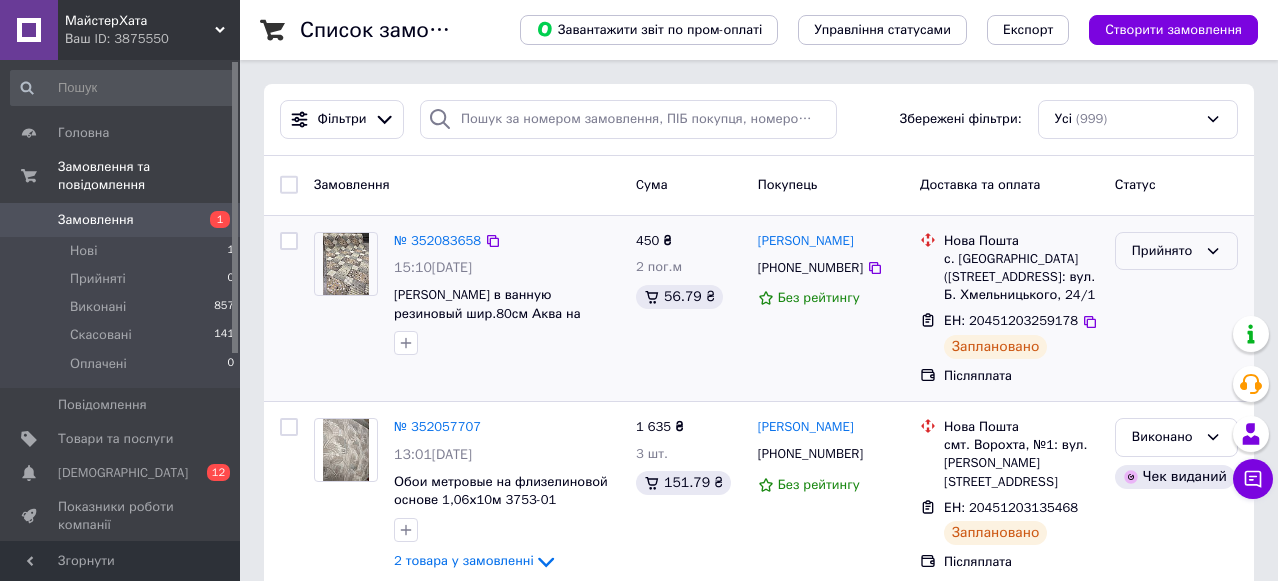 click 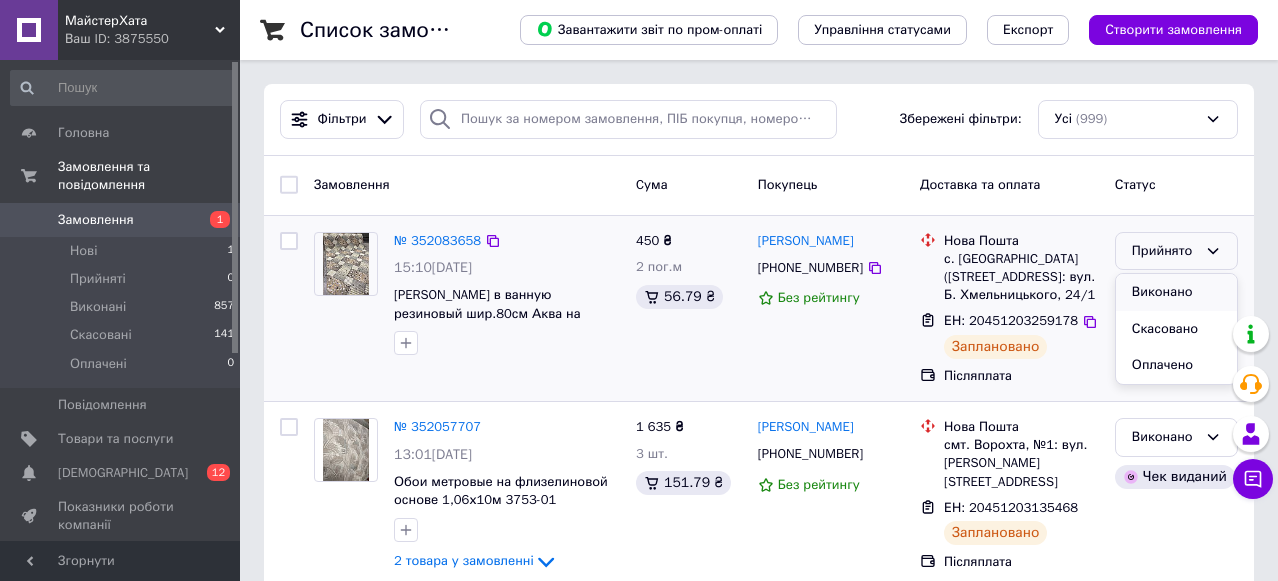 click on "Виконано" at bounding box center [1176, 292] 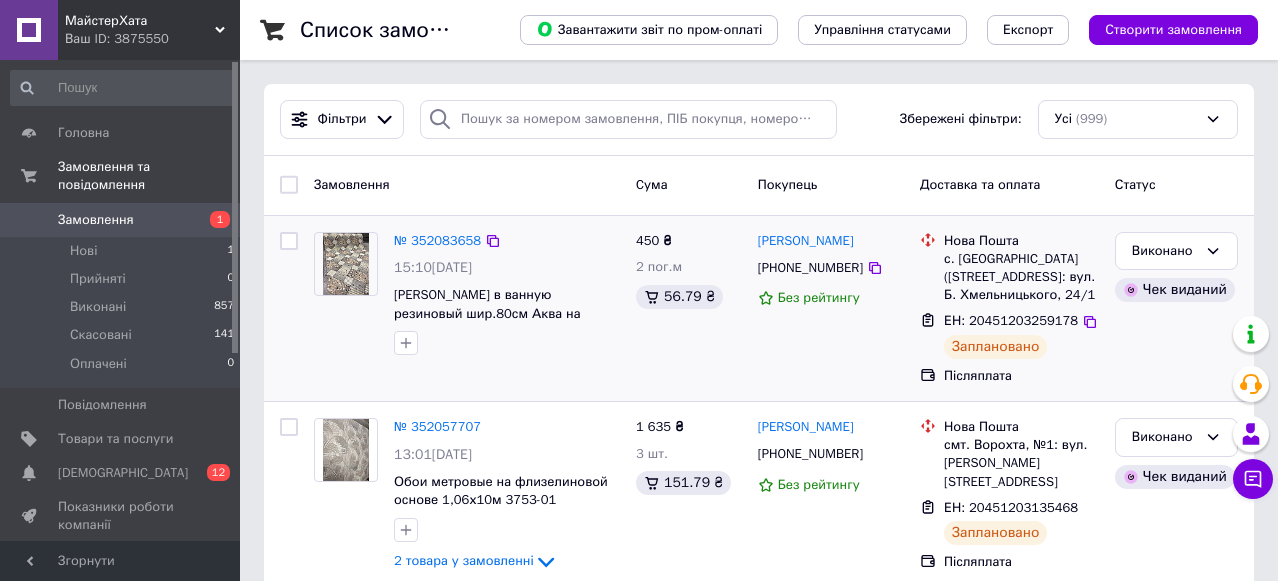 click on "МайстерХата Ваш ID: 3875550" at bounding box center (149, 30) 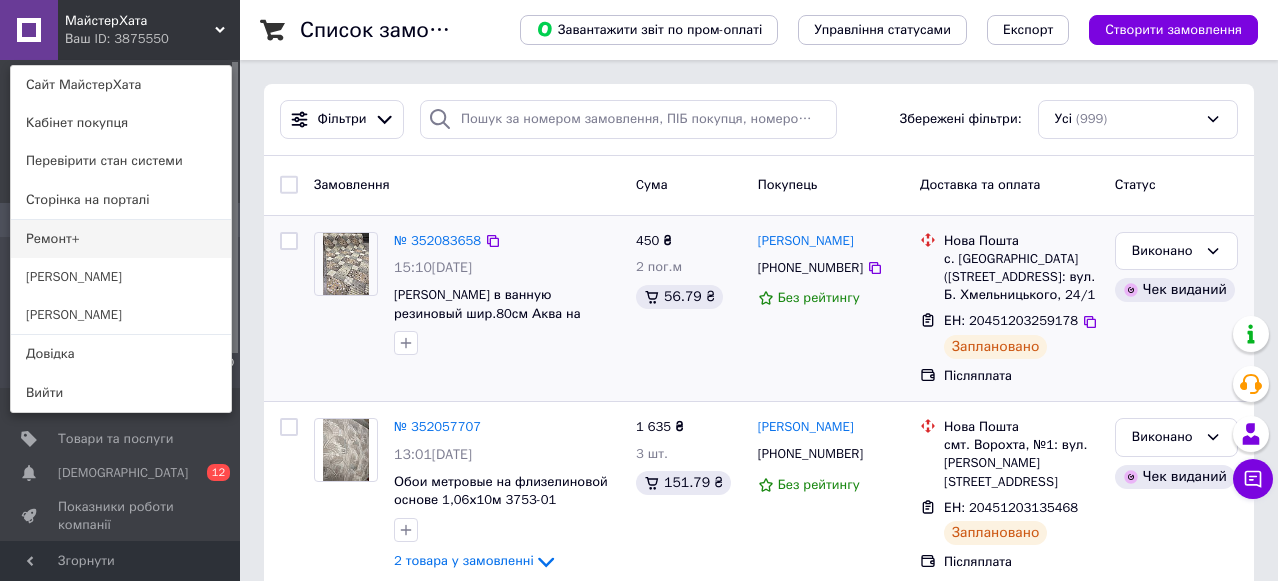 click on "Ремонт+" at bounding box center [121, 239] 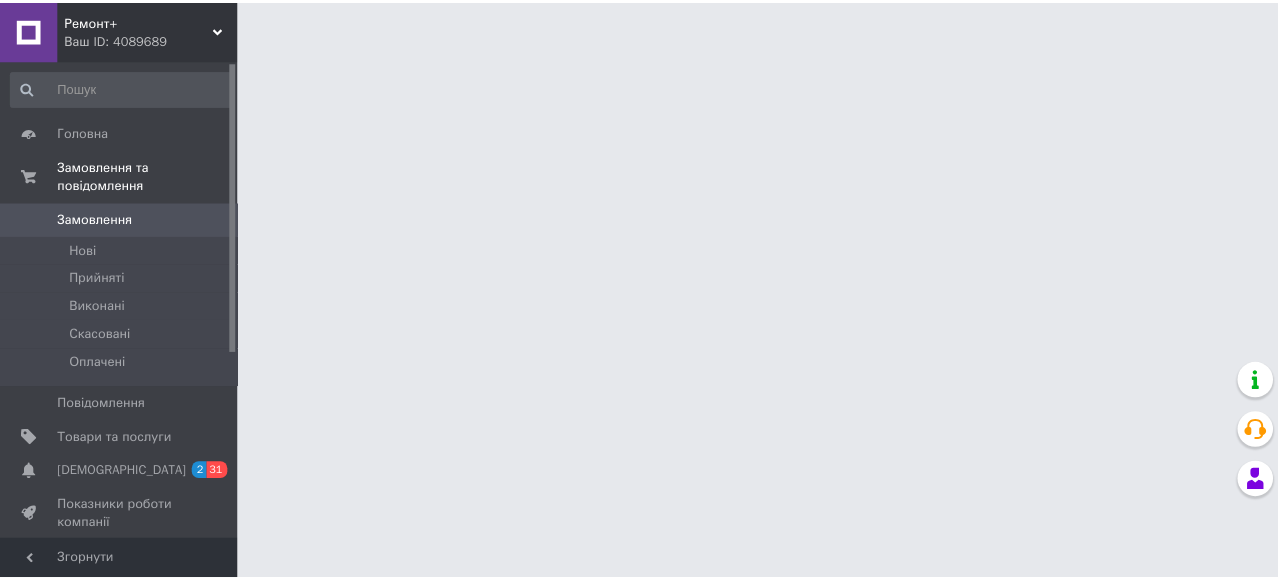 scroll, scrollTop: 0, scrollLeft: 0, axis: both 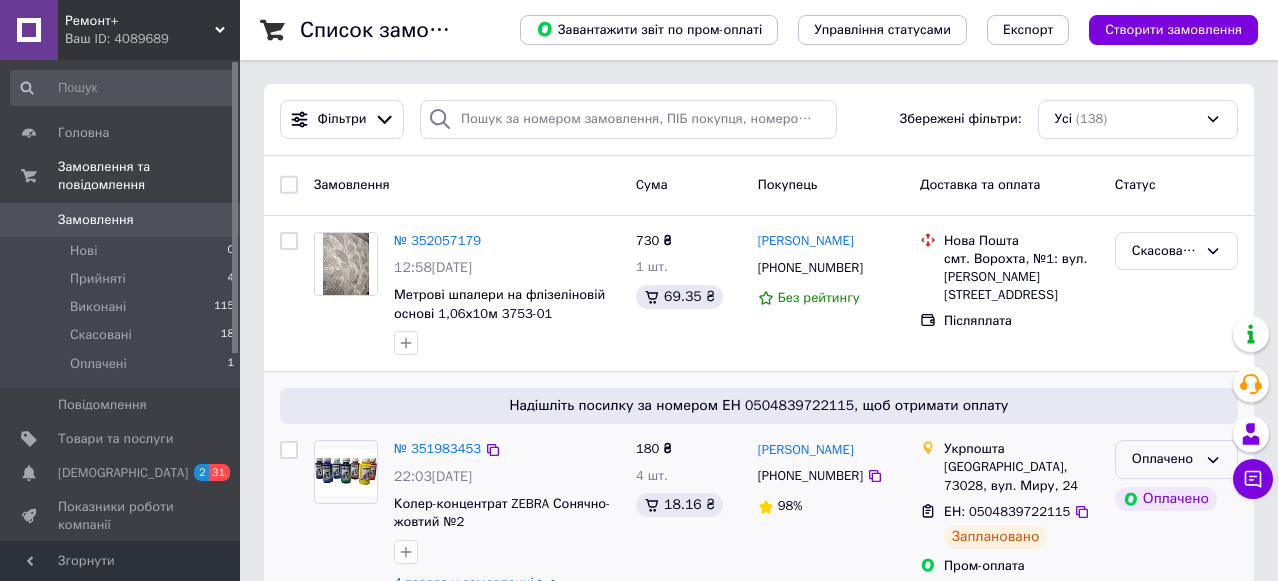 click 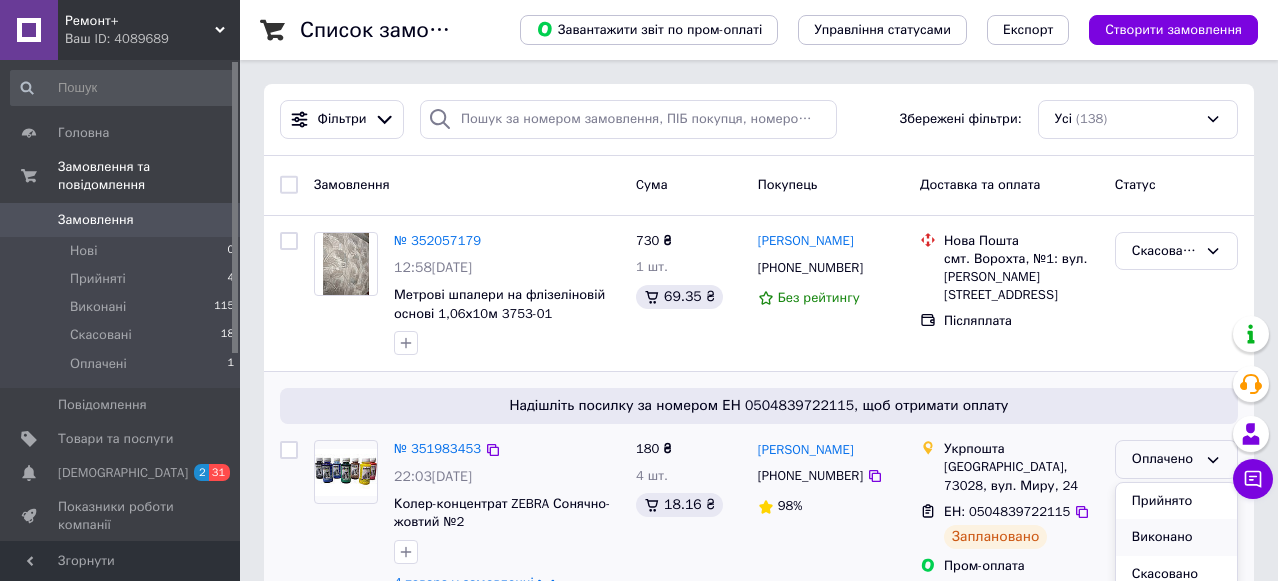 click on "Виконано" at bounding box center [1176, 537] 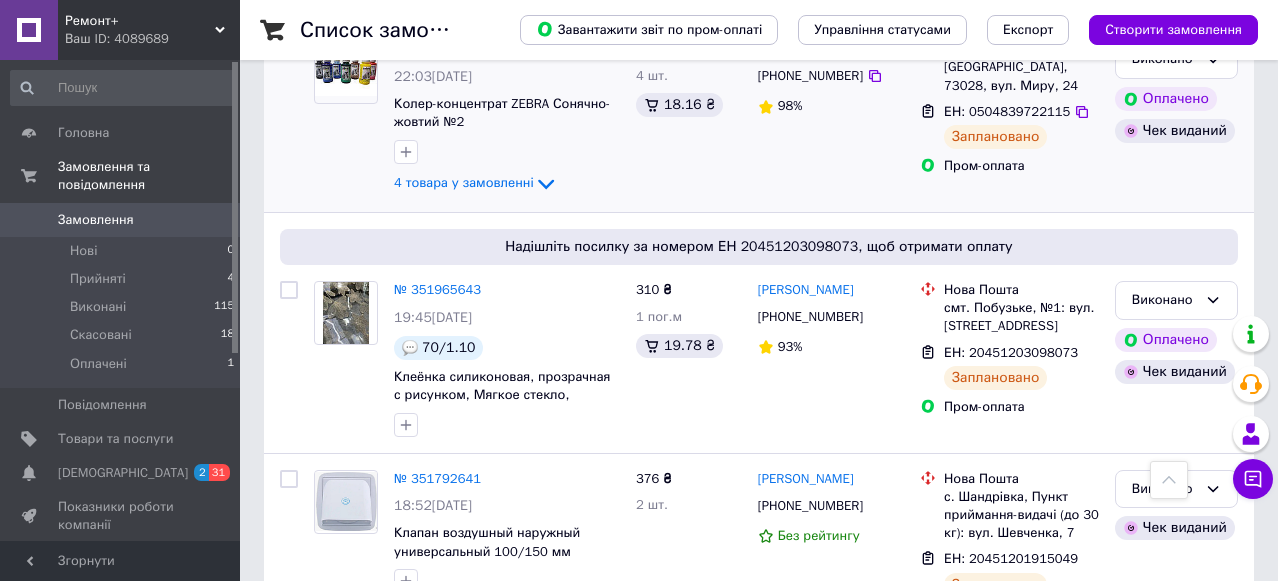 scroll, scrollTop: 452, scrollLeft: 0, axis: vertical 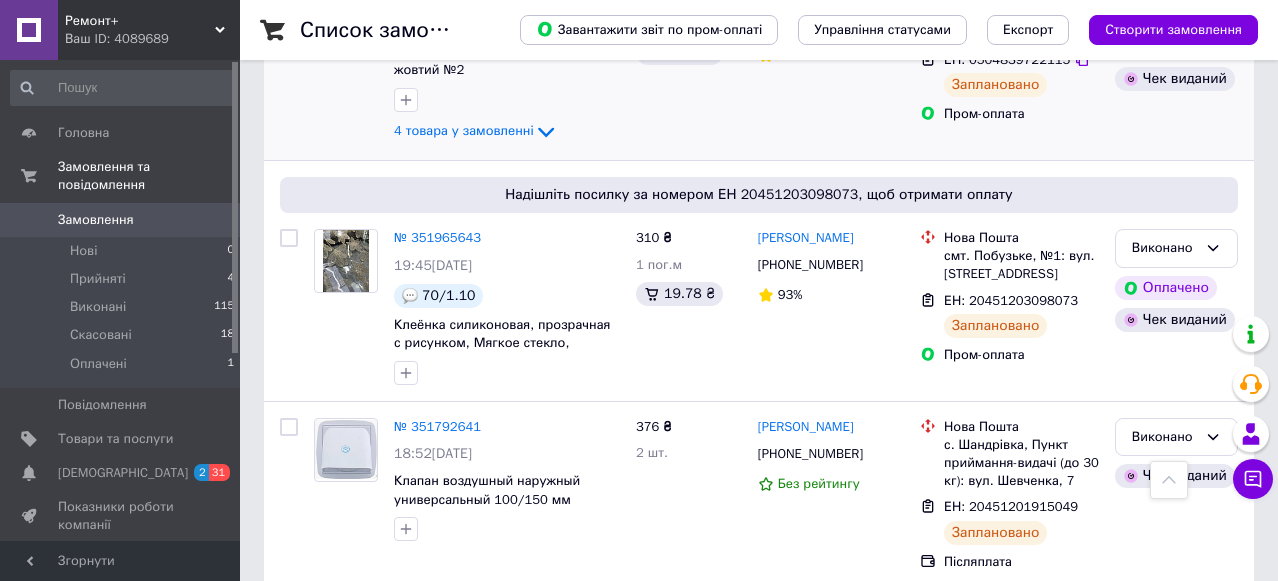 click 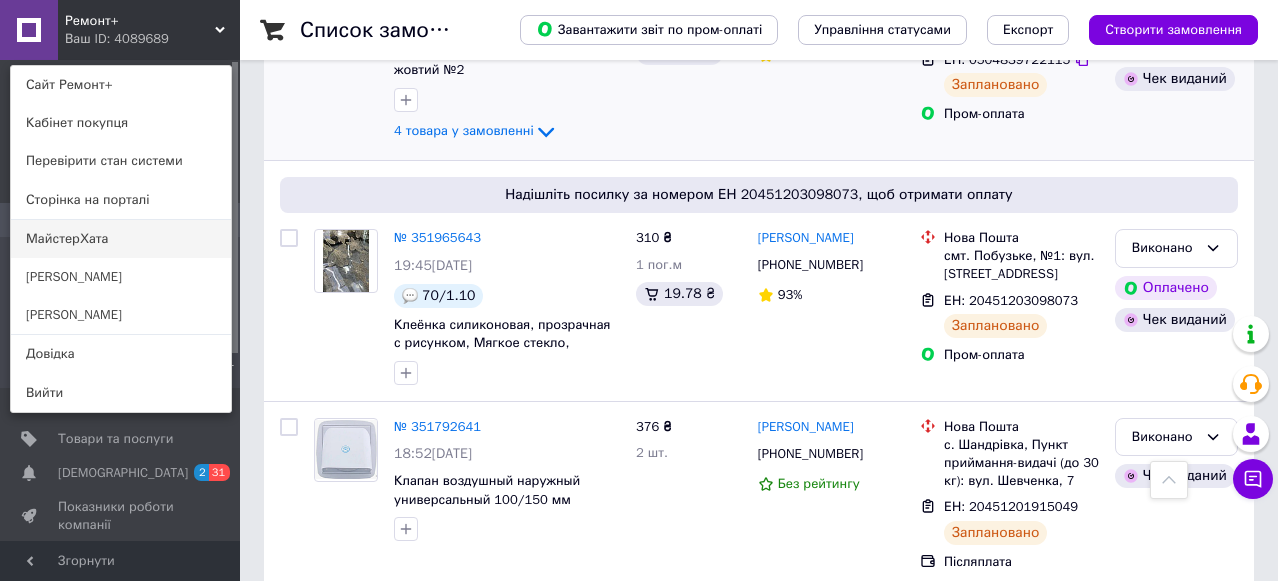 click on "МайстерХата" at bounding box center [121, 239] 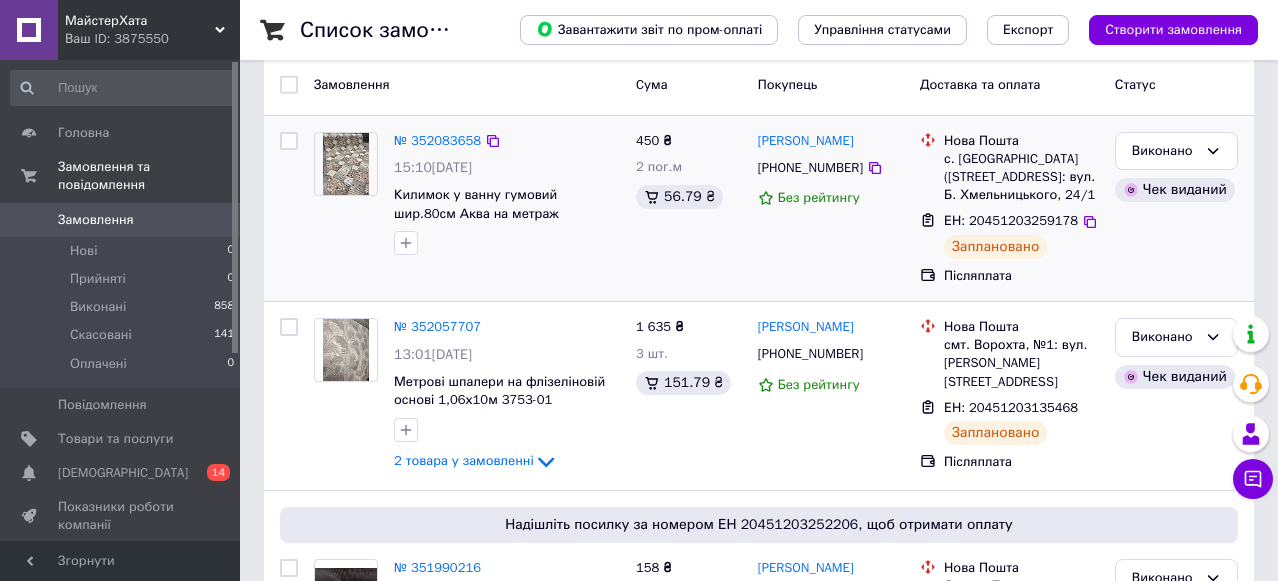 scroll, scrollTop: 0, scrollLeft: 0, axis: both 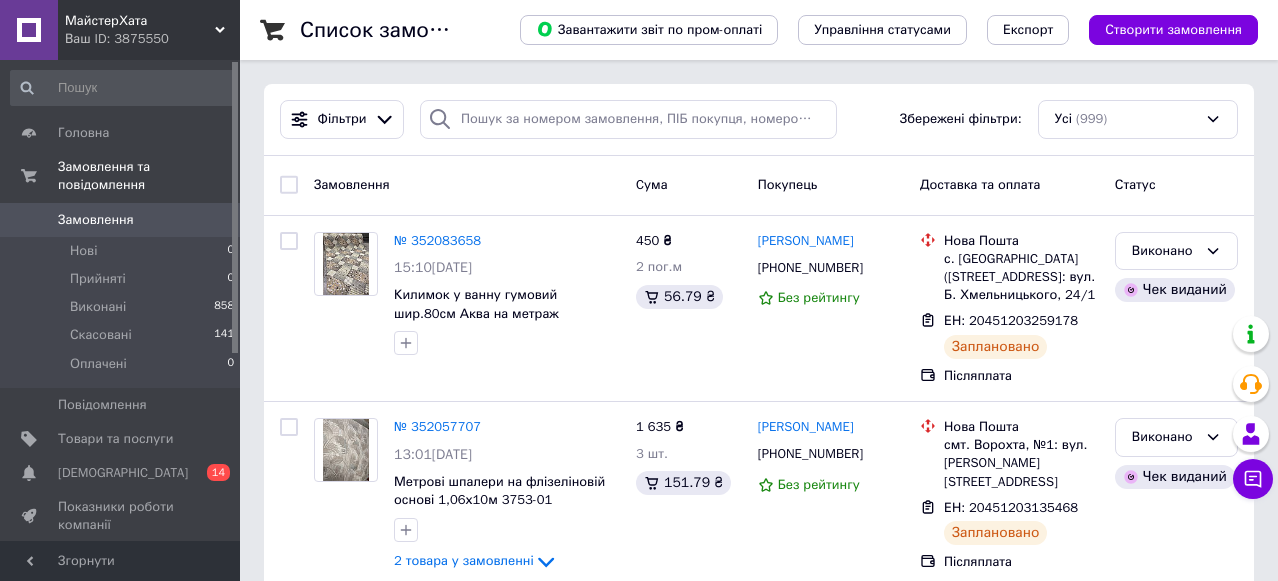click on "МайстерХата Ваш ID: 3875550" at bounding box center (149, 30) 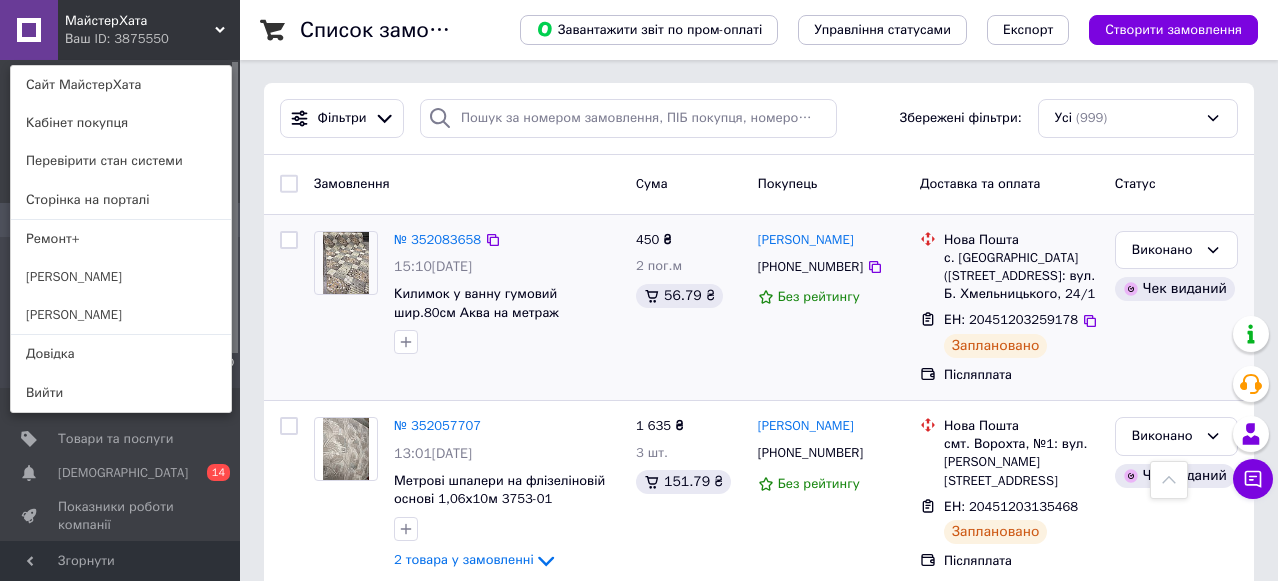 scroll, scrollTop: 0, scrollLeft: 0, axis: both 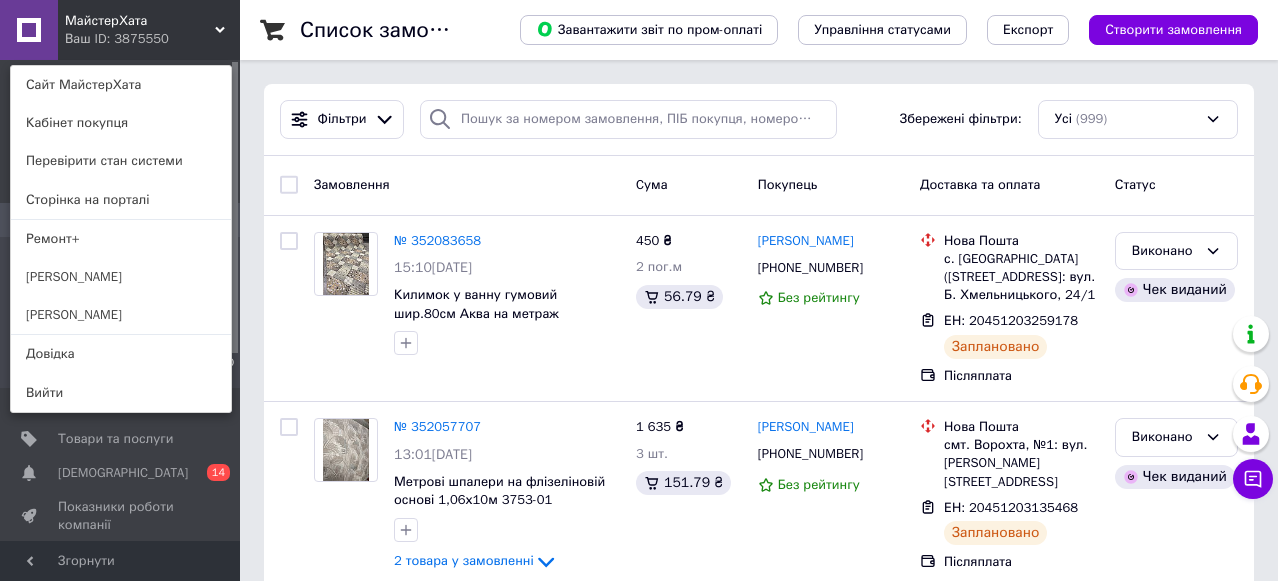 click on "Ремонт+" at bounding box center (121, 239) 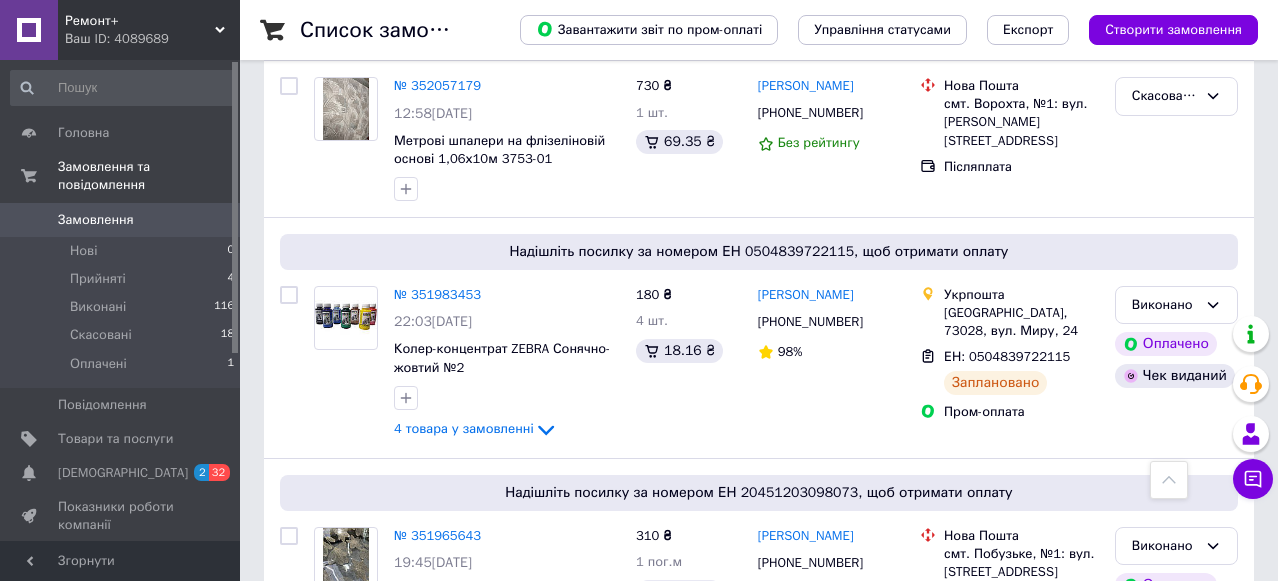 scroll, scrollTop: 400, scrollLeft: 0, axis: vertical 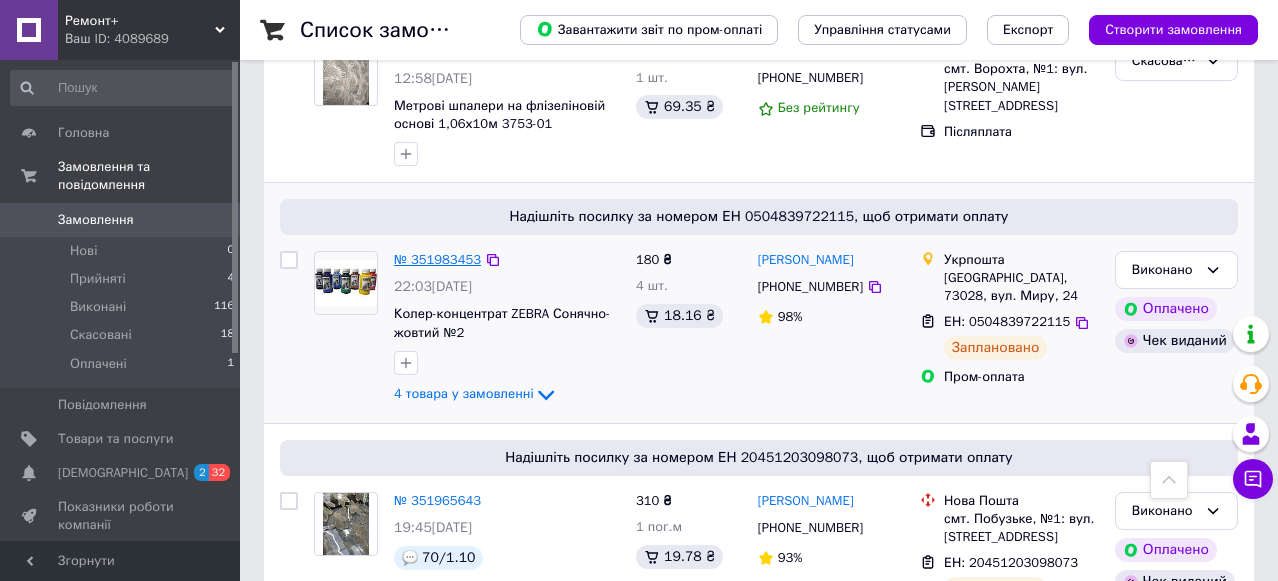 click on "№ 351983453" at bounding box center (437, 259) 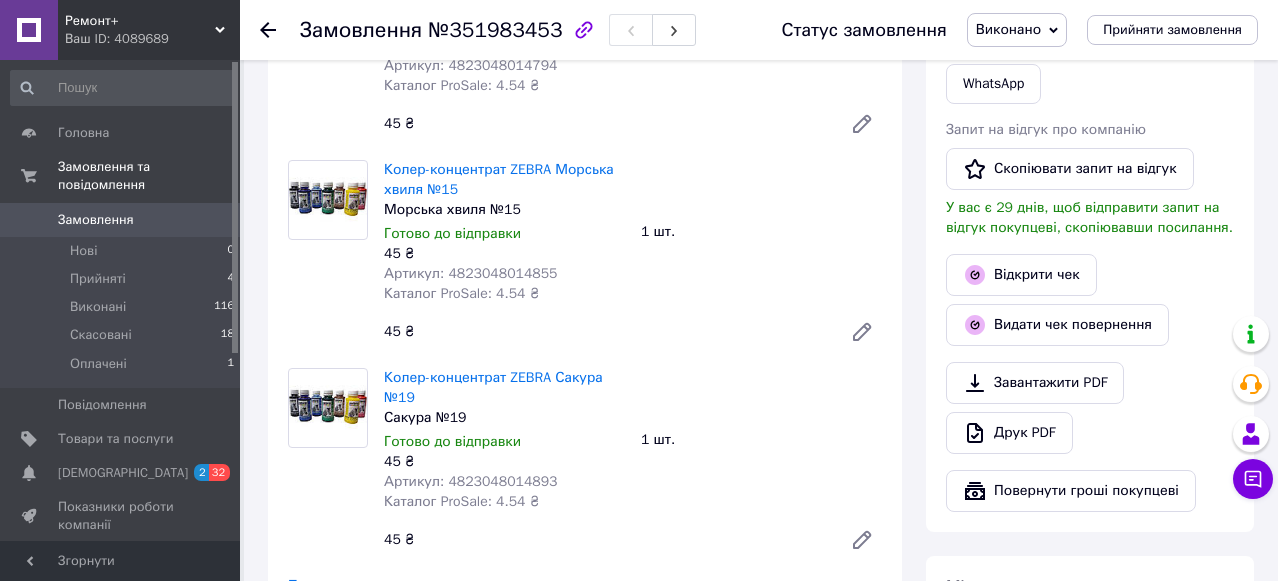 scroll, scrollTop: 600, scrollLeft: 0, axis: vertical 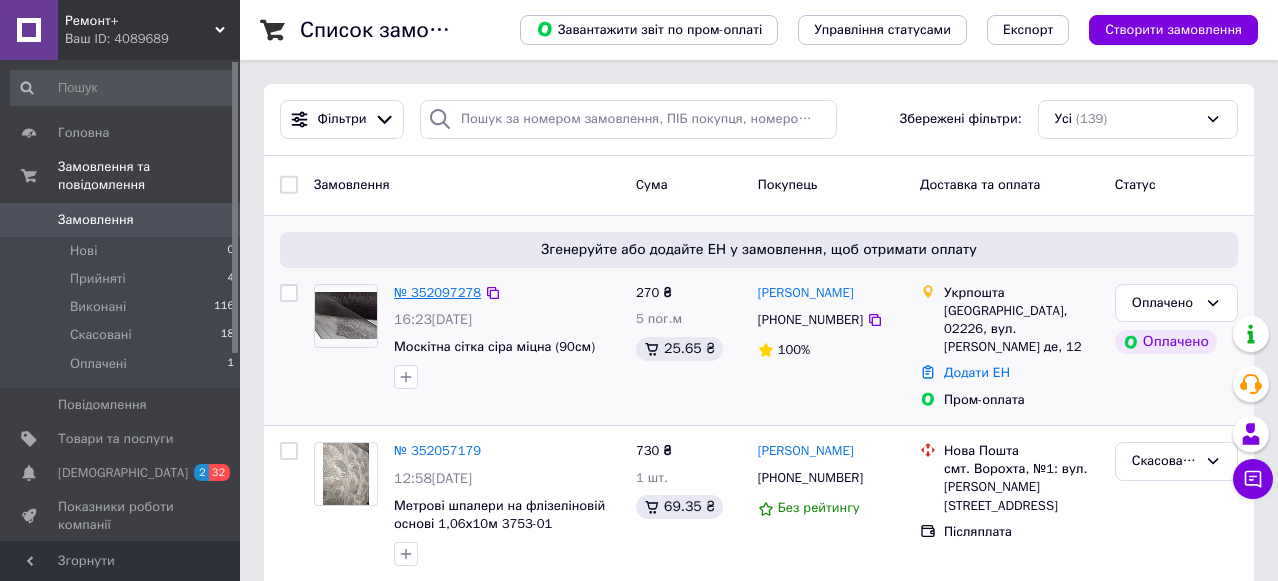click on "№ 352097278" at bounding box center (437, 292) 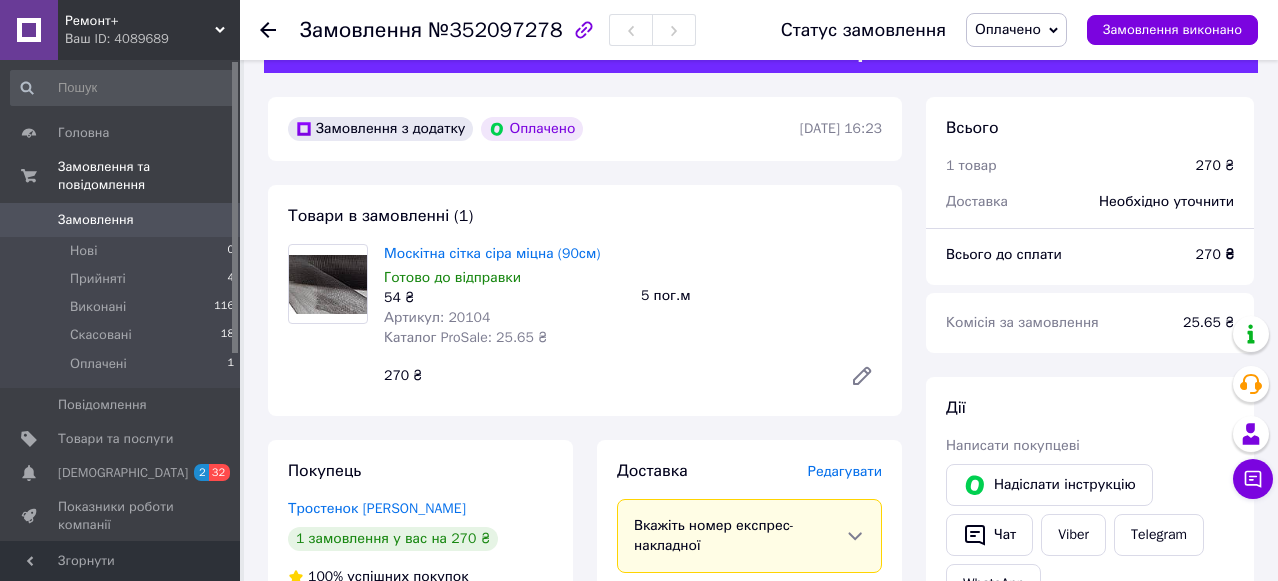 scroll, scrollTop: 0, scrollLeft: 0, axis: both 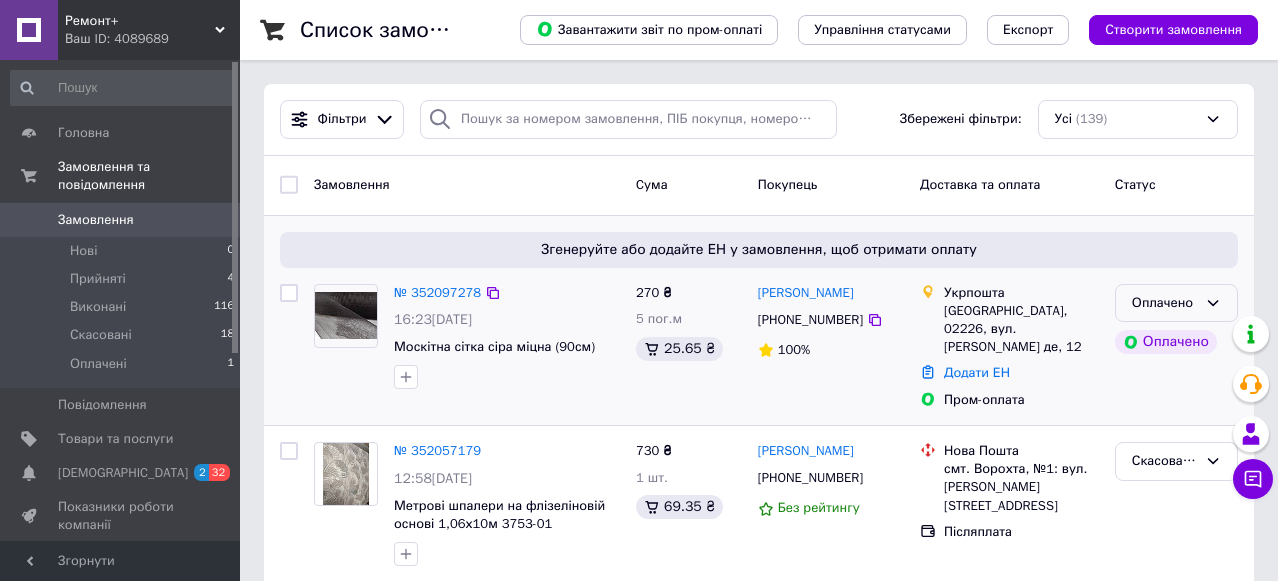 click 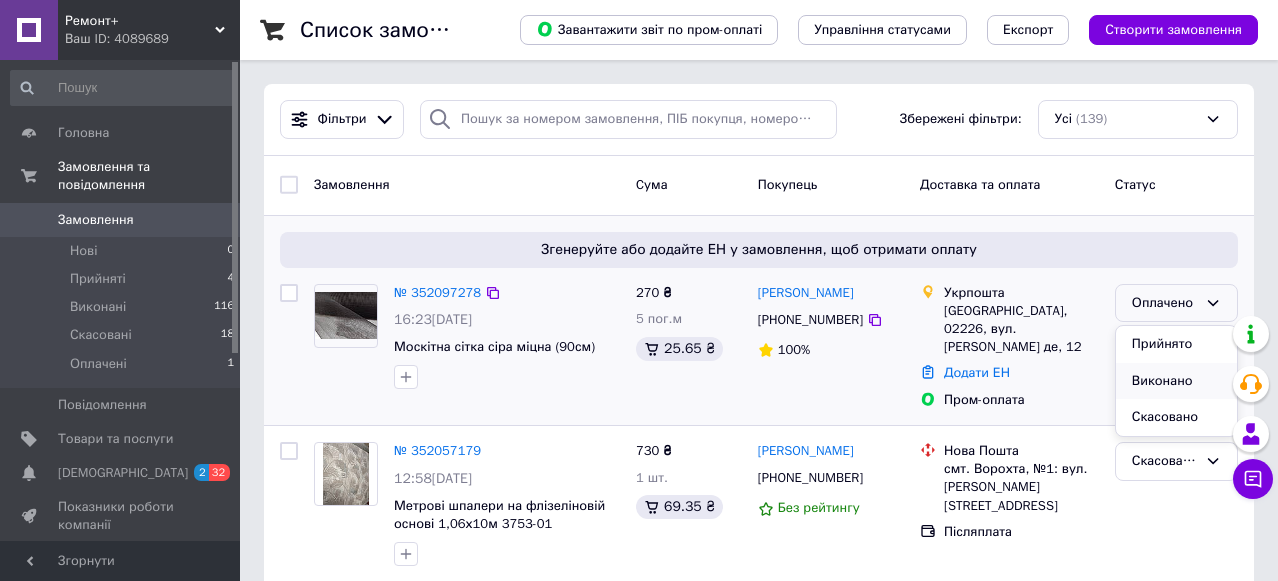click on "Виконано" at bounding box center [1176, 381] 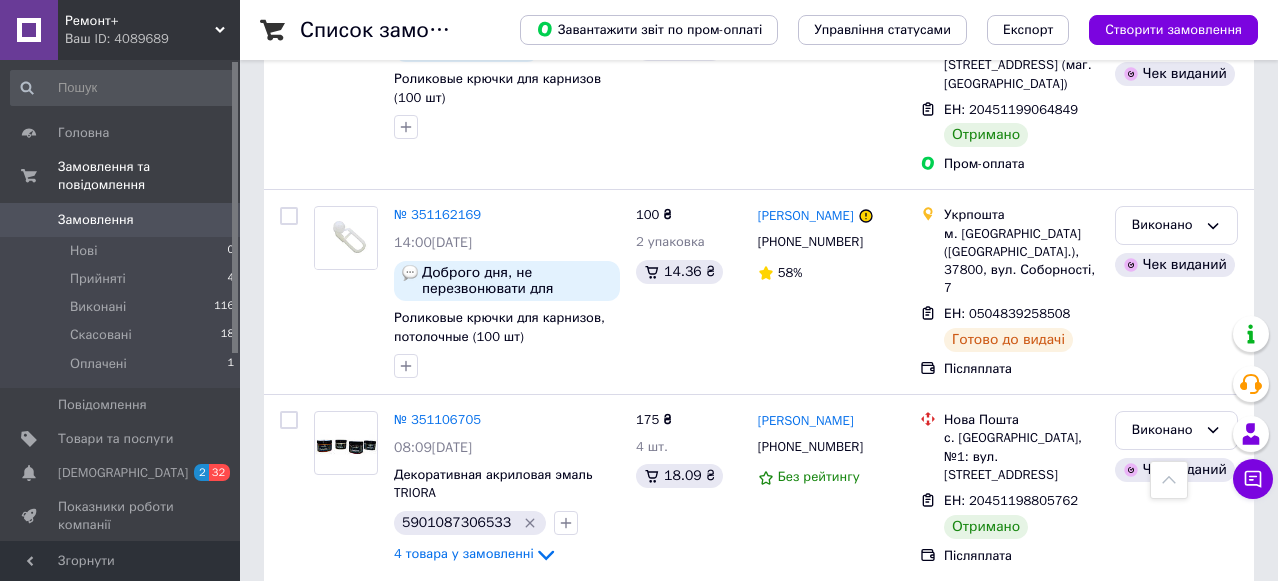 scroll, scrollTop: 3582, scrollLeft: 0, axis: vertical 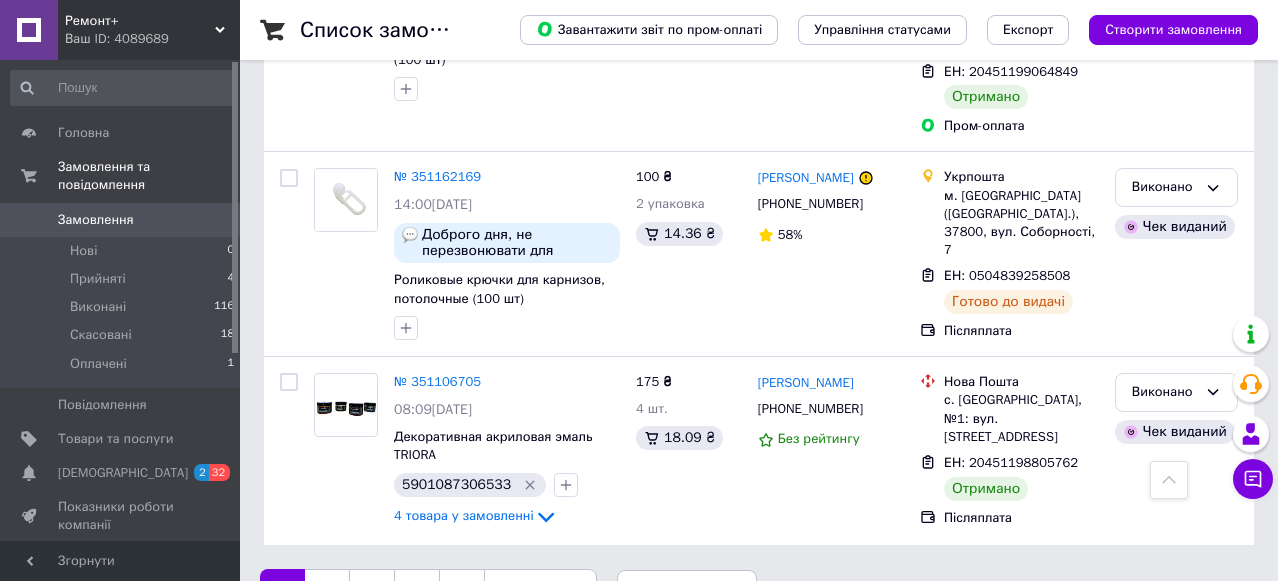 click on "Ремонт+" at bounding box center (140, 21) 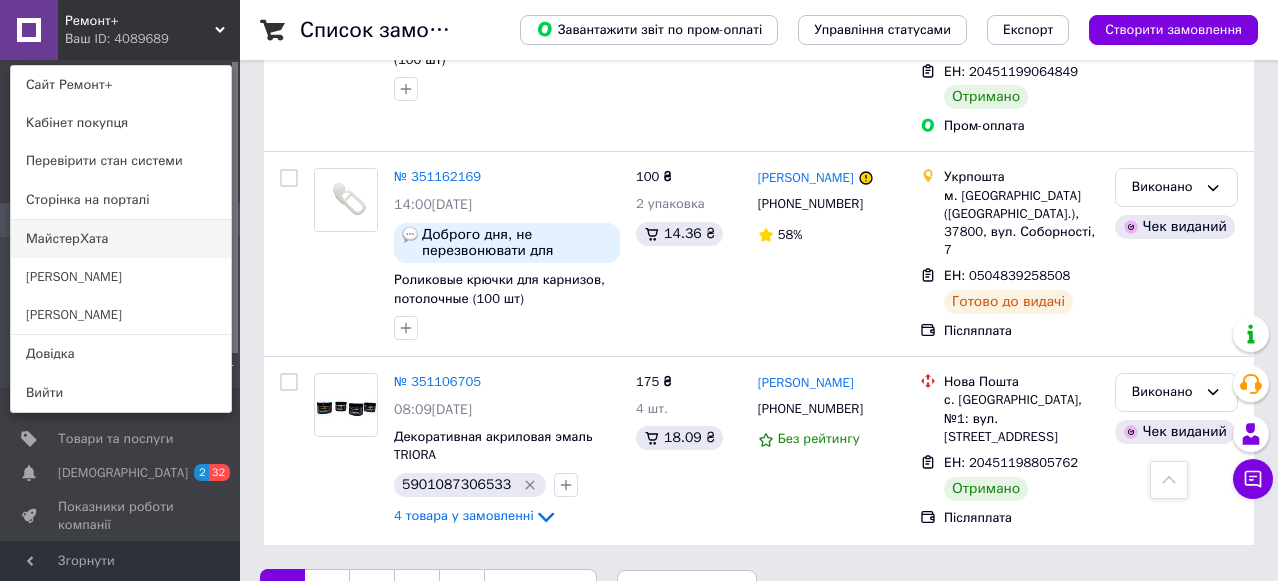 click on "МайстерХата" at bounding box center (121, 239) 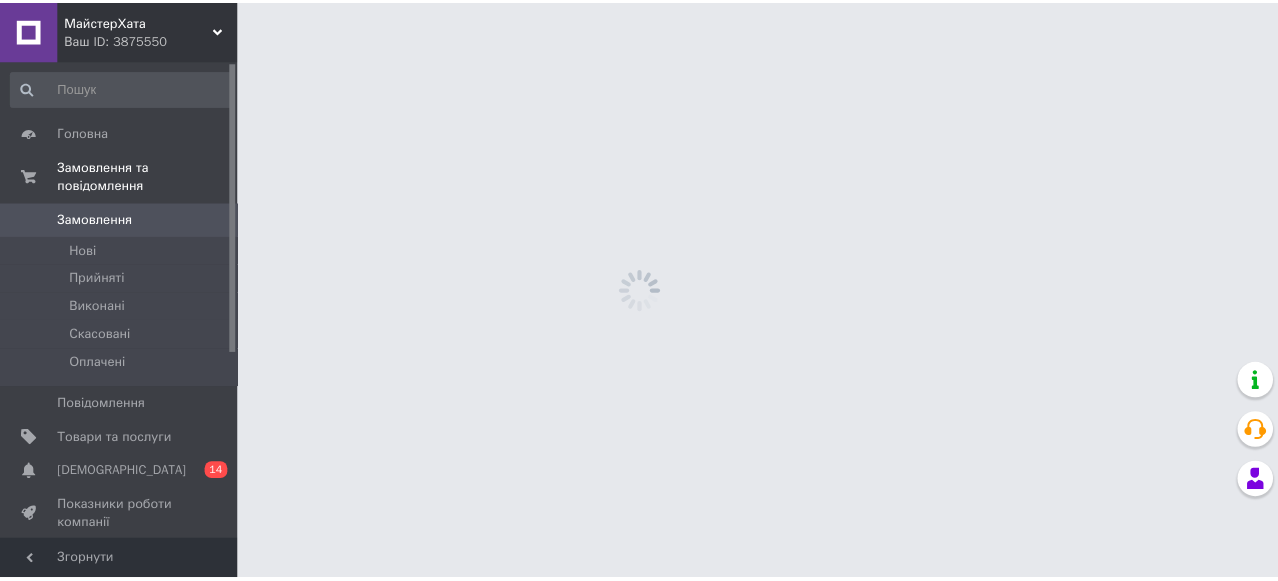scroll, scrollTop: 0, scrollLeft: 0, axis: both 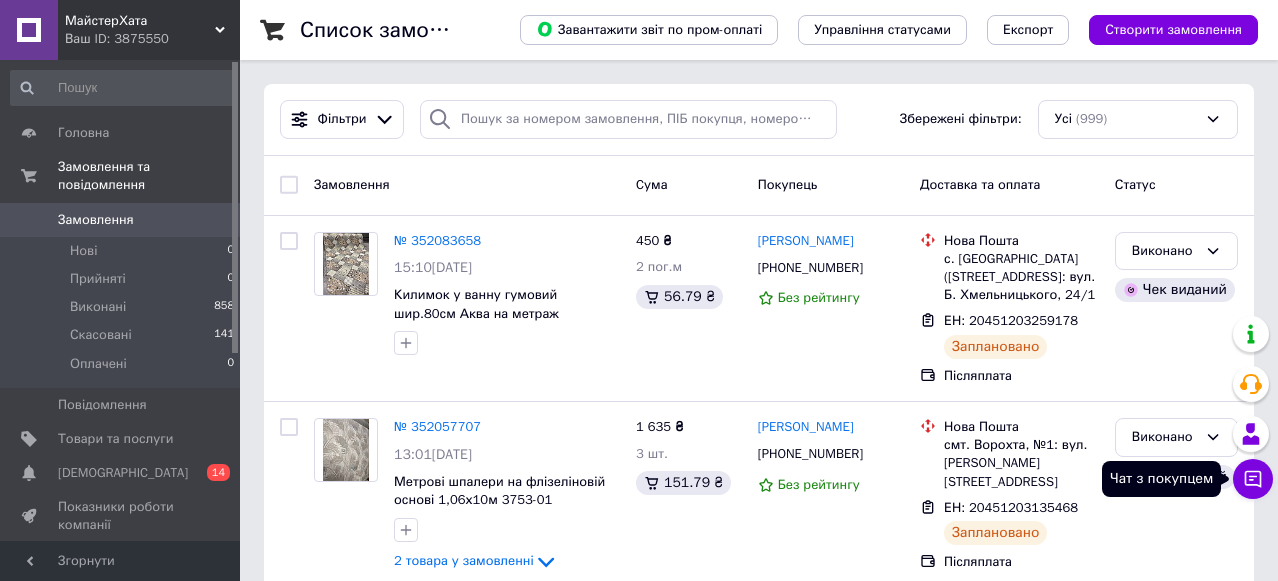 click 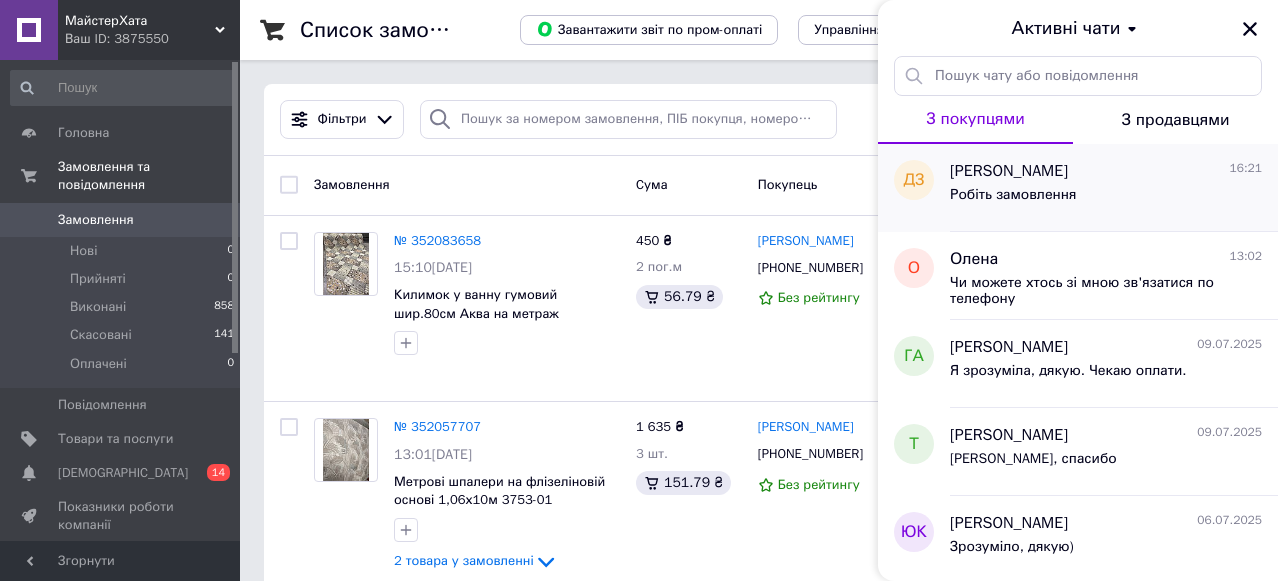 click on "[PERSON_NAME]" at bounding box center [1009, 171] 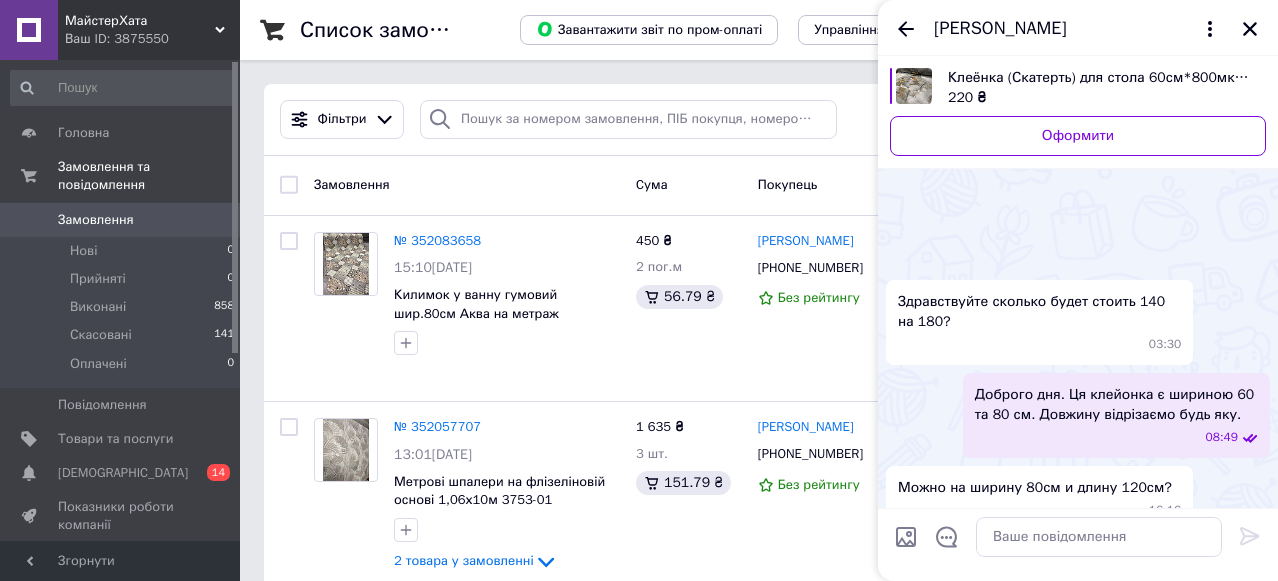 scroll, scrollTop: 138, scrollLeft: 0, axis: vertical 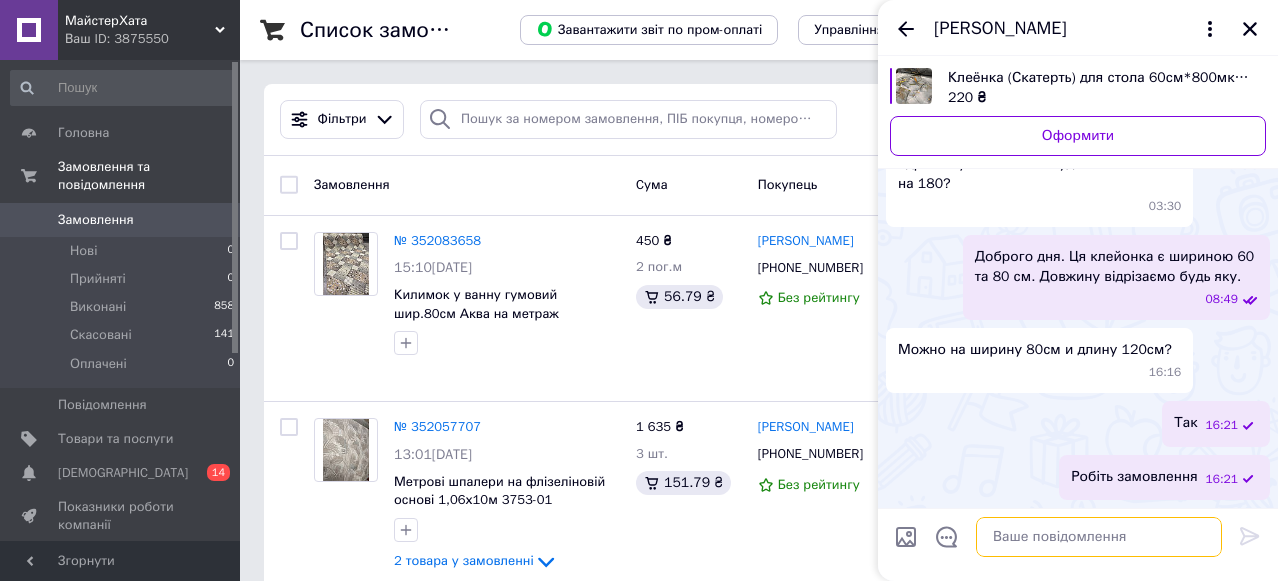 click at bounding box center (1099, 537) 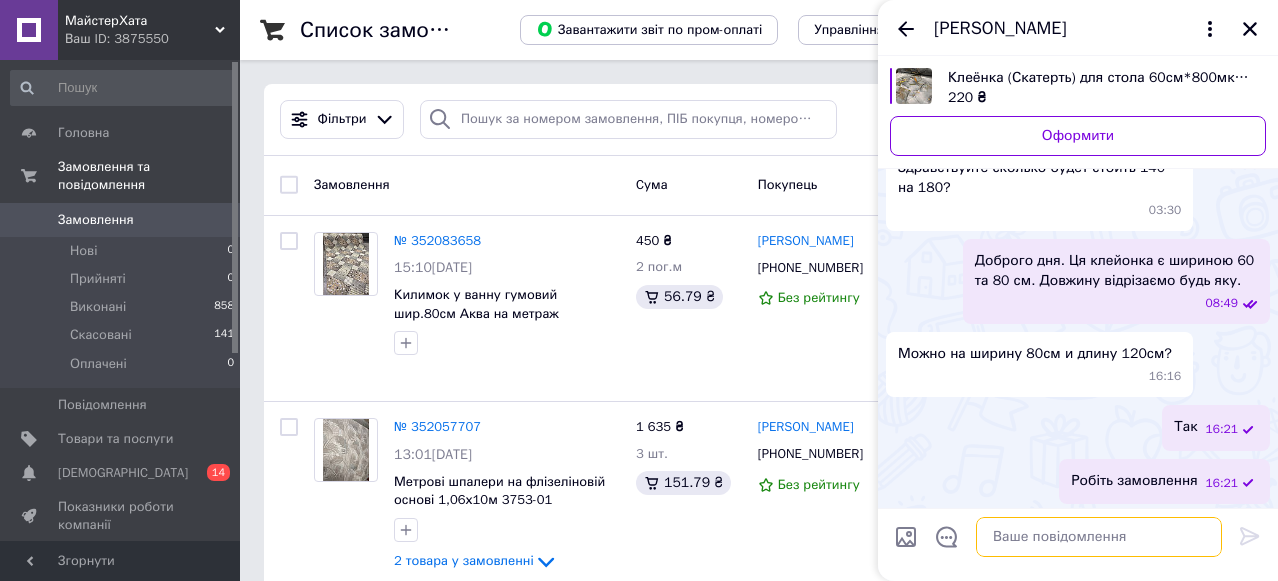 scroll, scrollTop: 87, scrollLeft: 0, axis: vertical 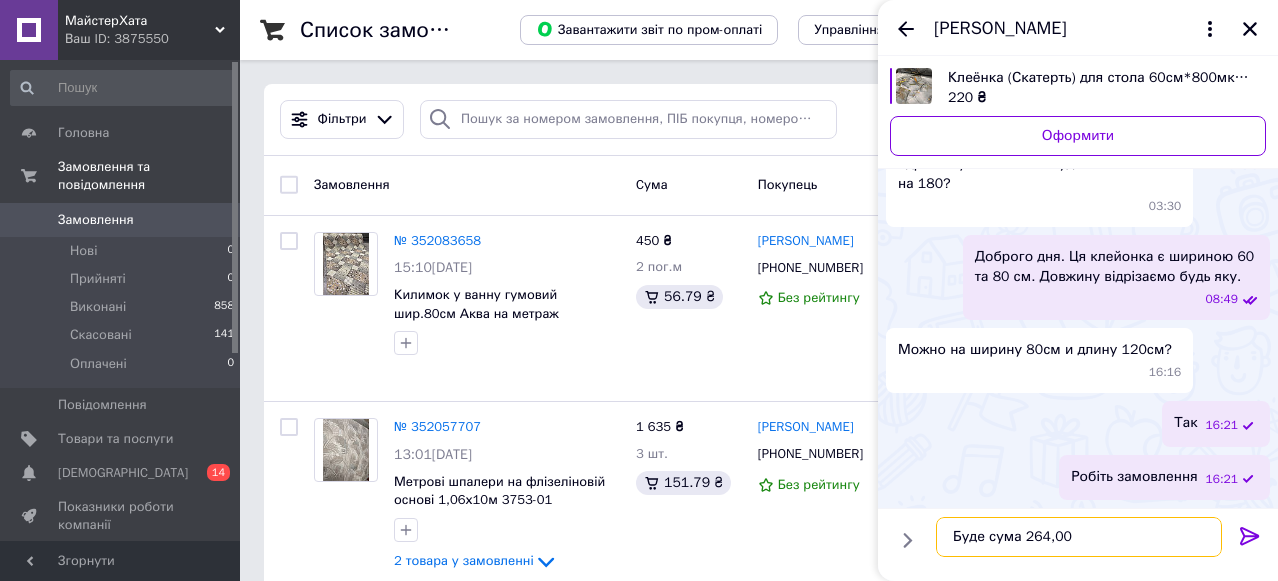 type on "Буде сума 264,00" 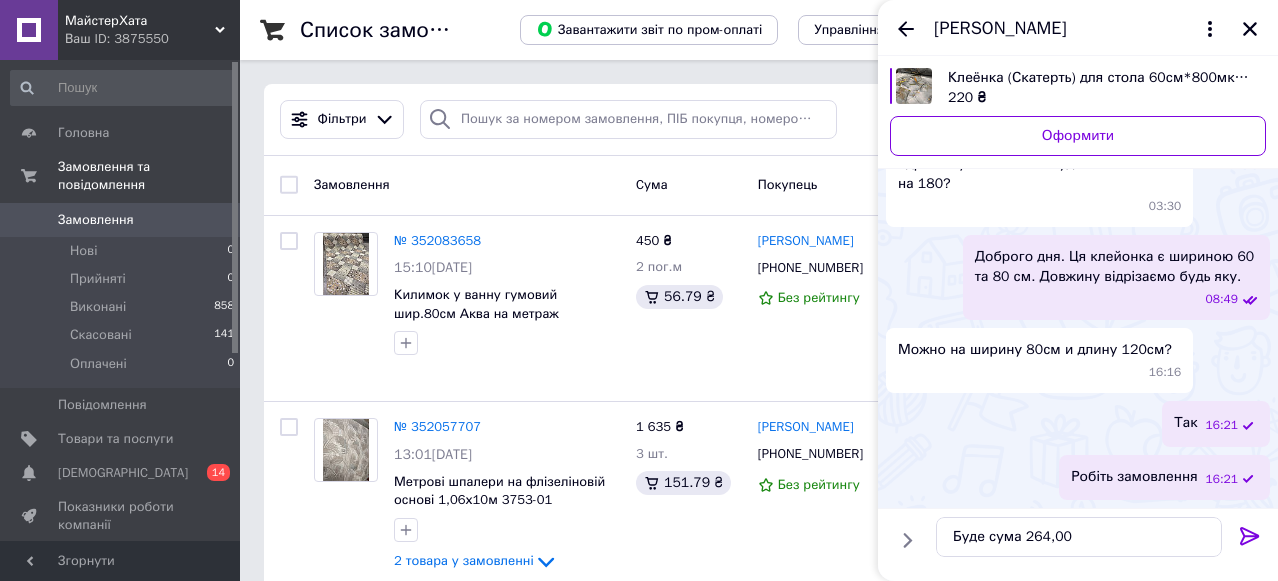 click 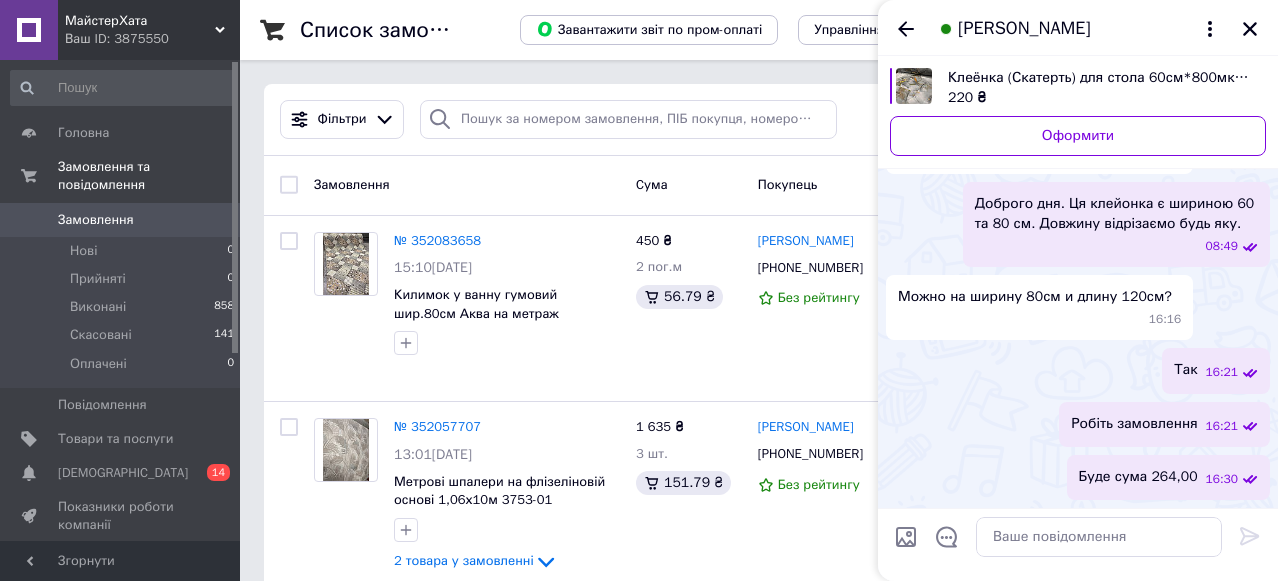 scroll, scrollTop: 253, scrollLeft: 0, axis: vertical 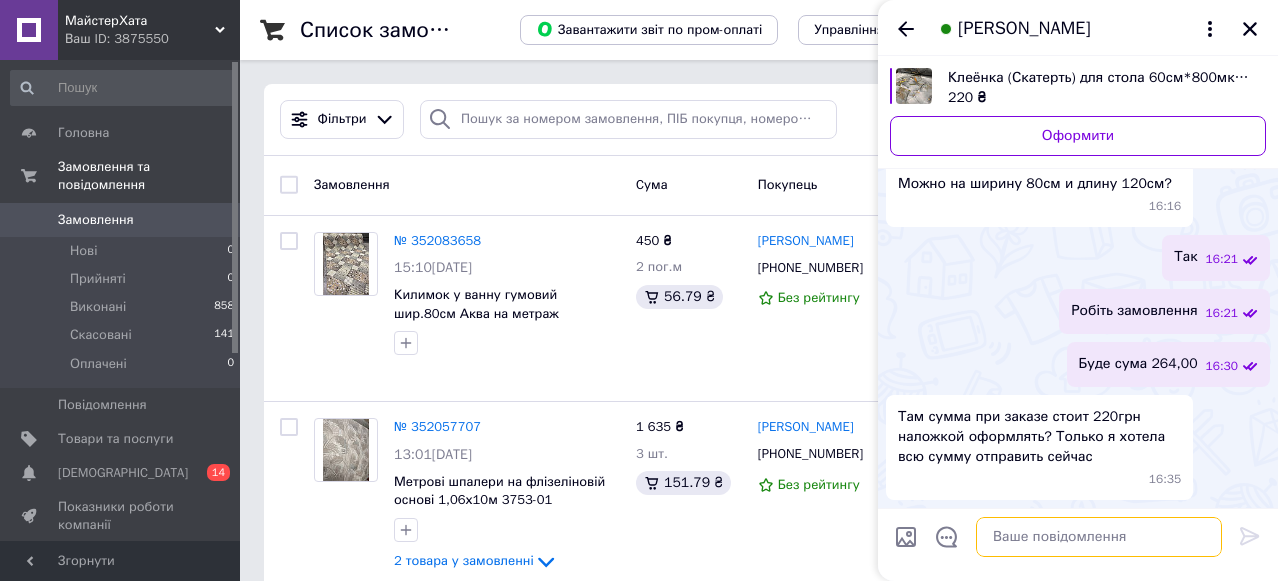 click at bounding box center [1099, 537] 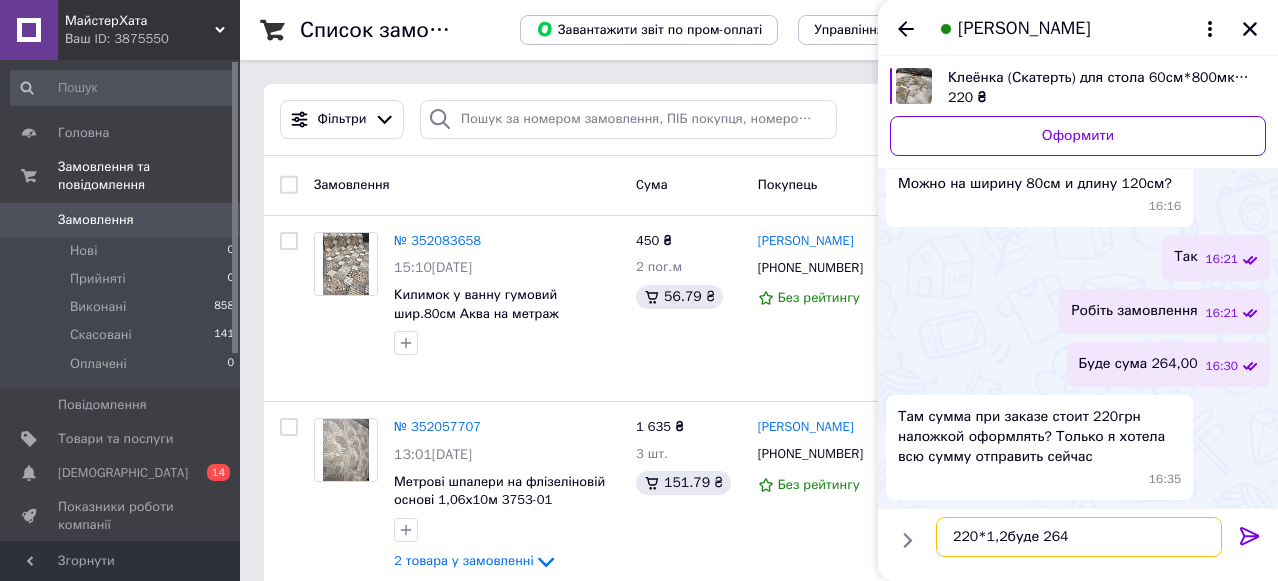 type on "220*1,2буде 264" 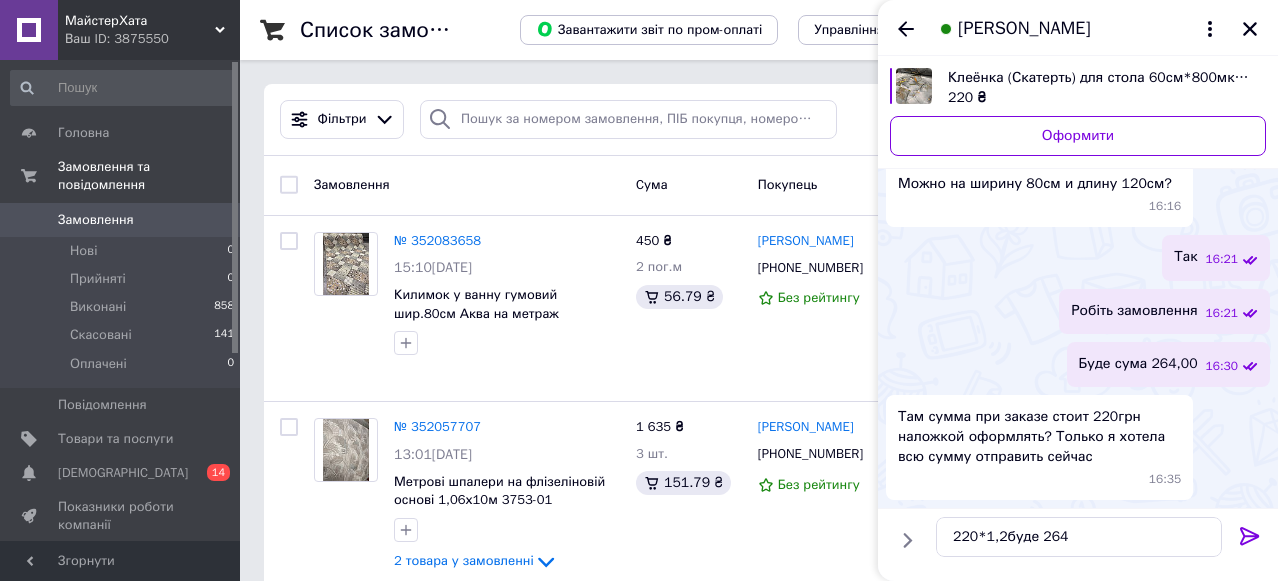 click 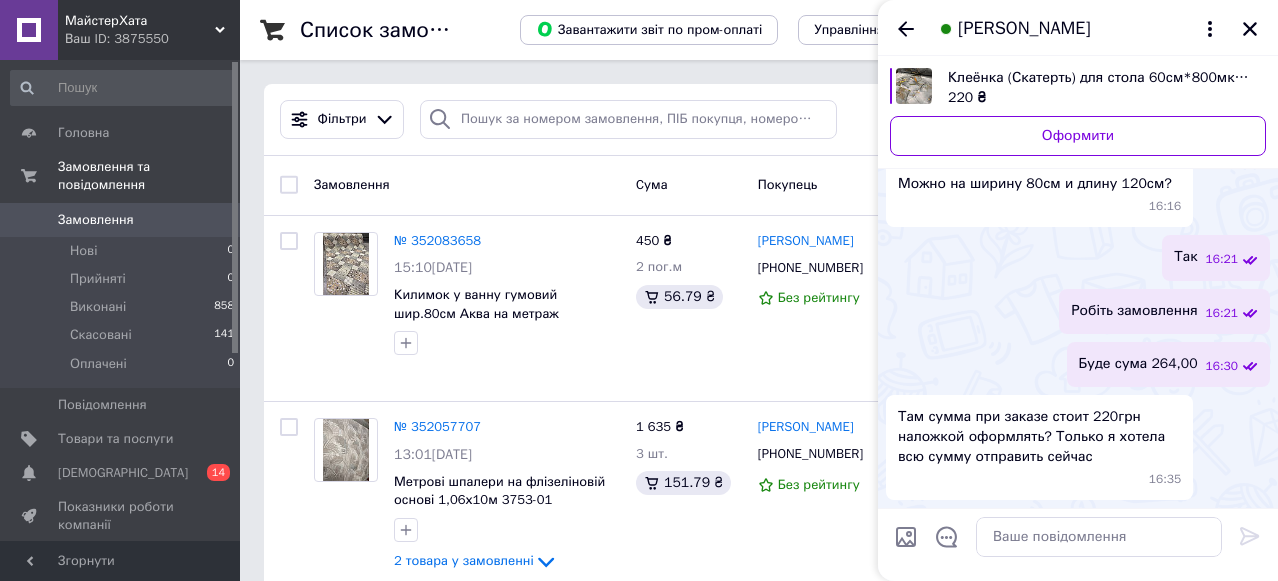 scroll, scrollTop: 306, scrollLeft: 0, axis: vertical 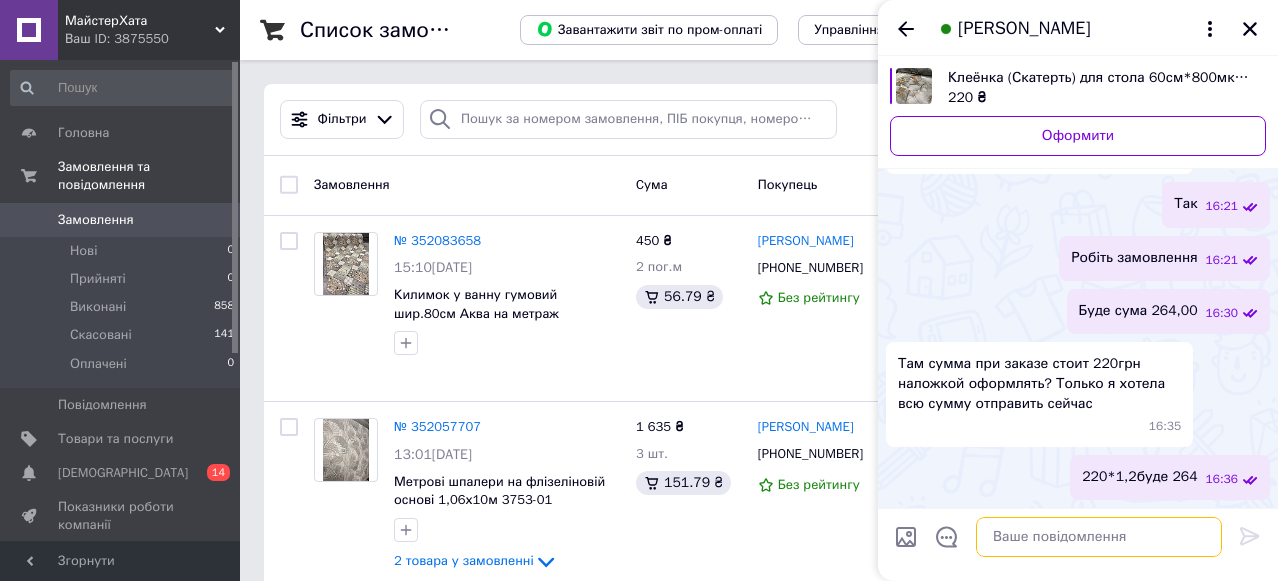 click at bounding box center [1099, 537] 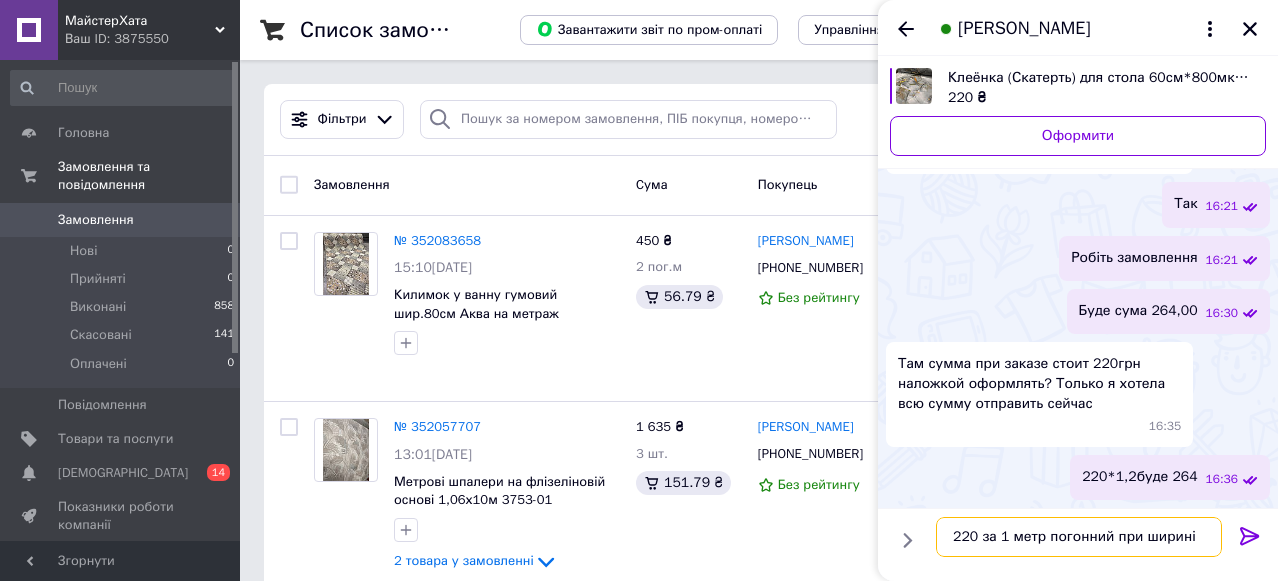 scroll, scrollTop: 399, scrollLeft: 0, axis: vertical 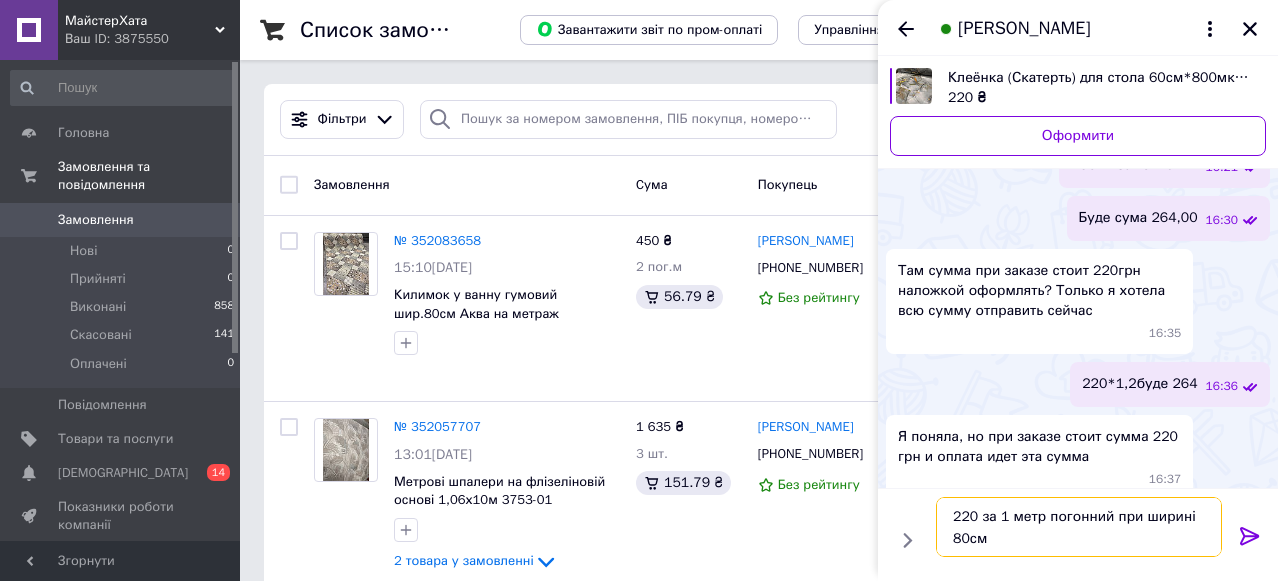 type on "220 за 1 метр погонний при ширині 80см" 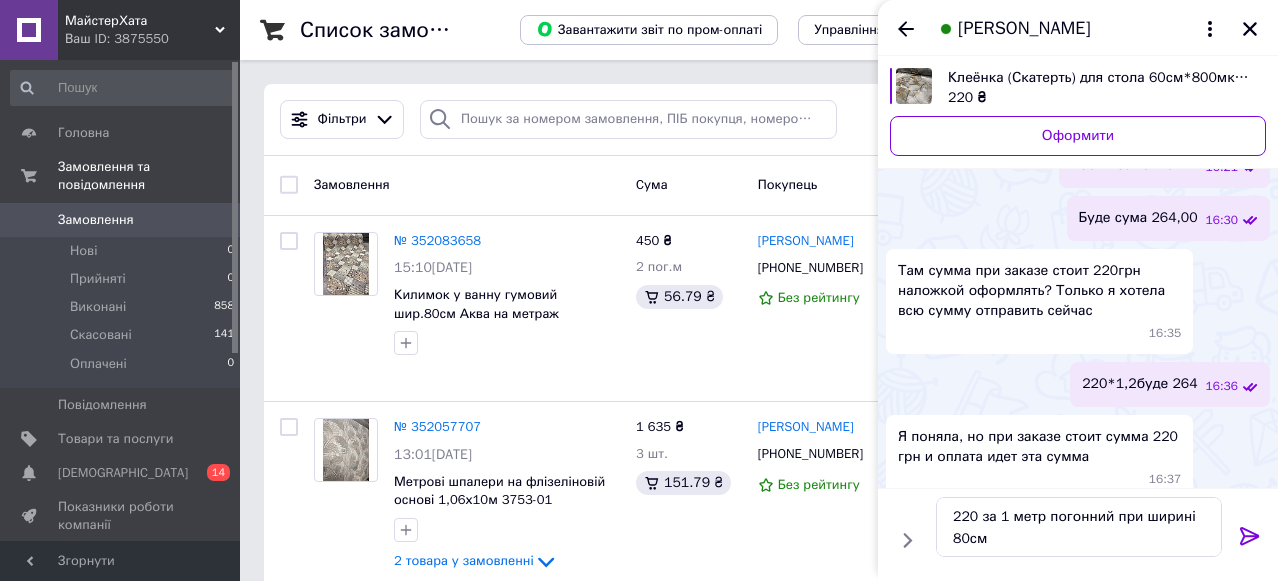 click 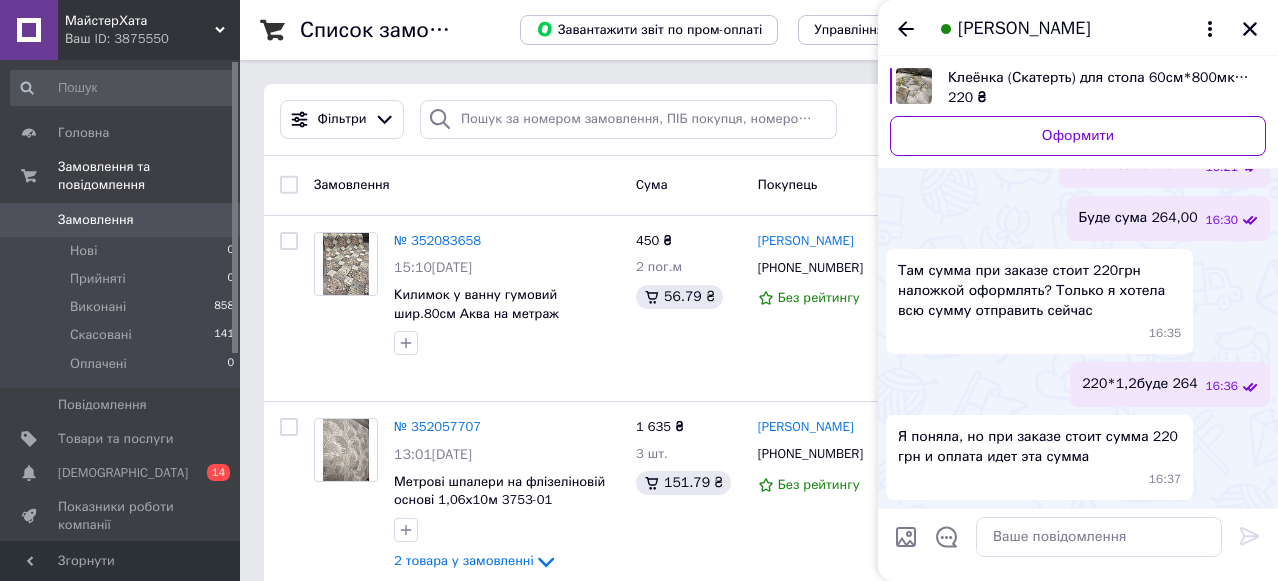 scroll, scrollTop: 472, scrollLeft: 0, axis: vertical 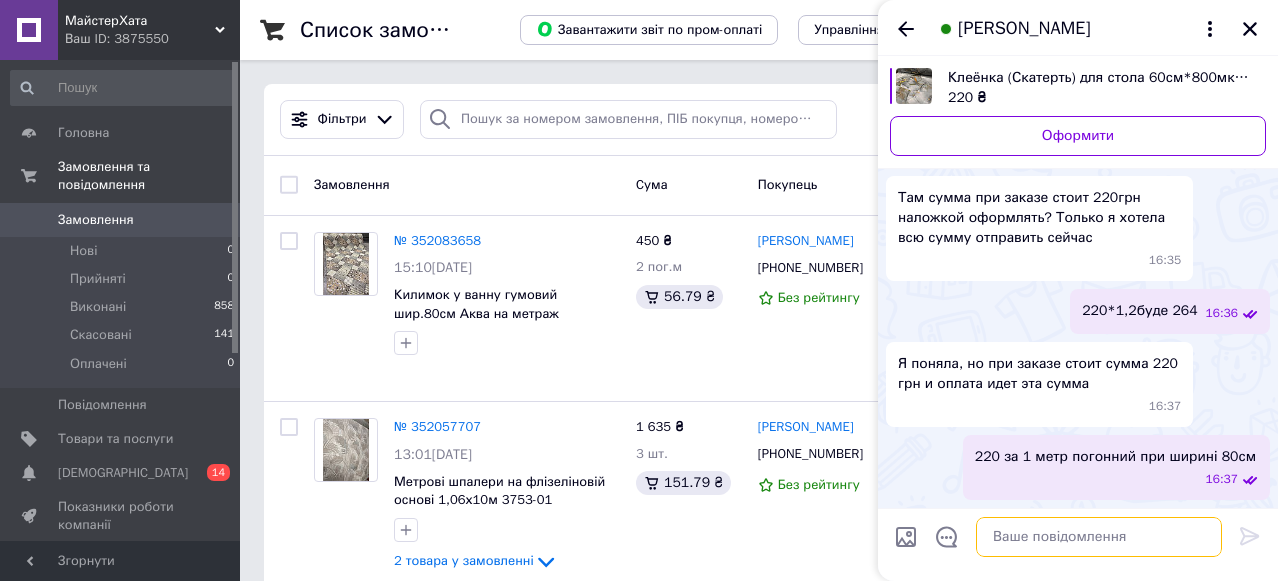 click at bounding box center [1099, 537] 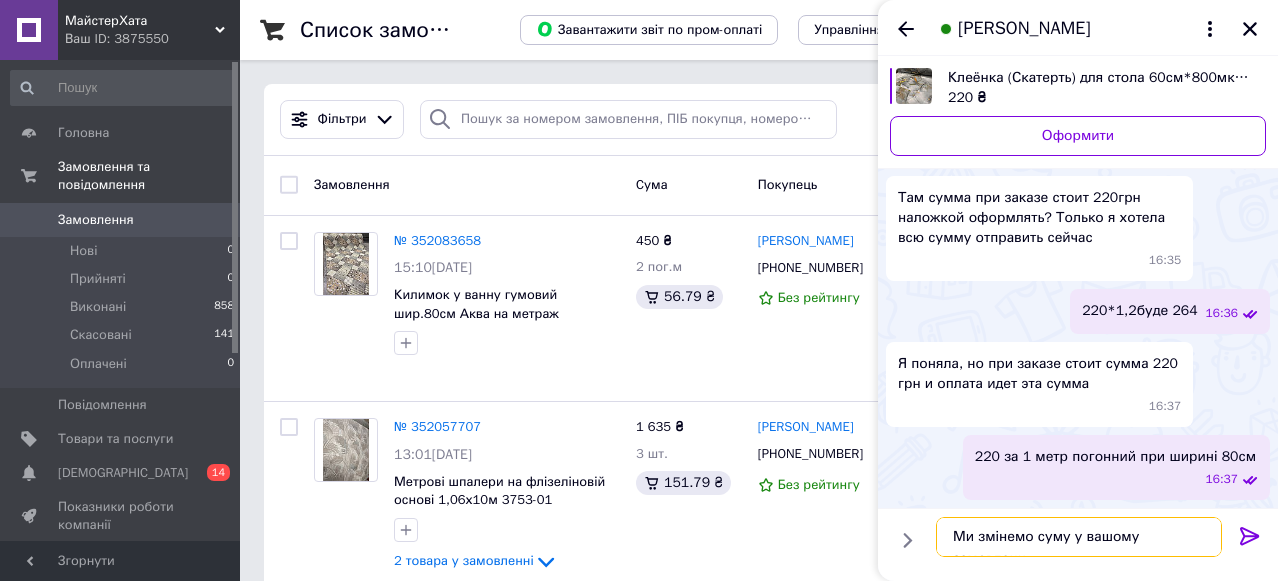 type on "Ми змінемо суму у вашому замовленні" 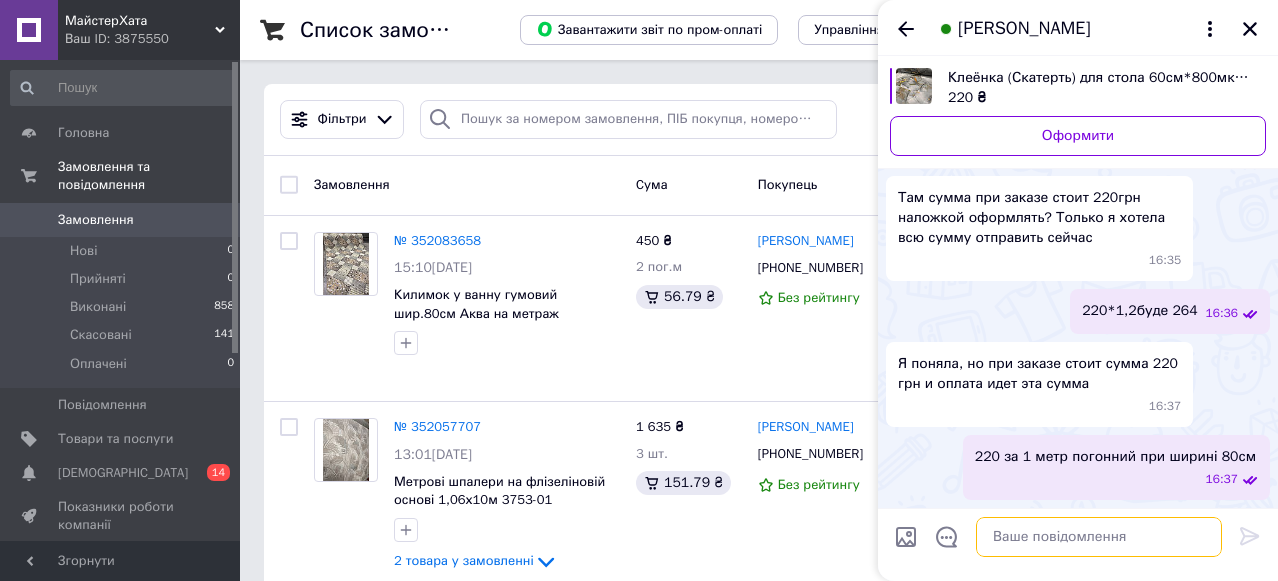 scroll, scrollTop: 0, scrollLeft: 0, axis: both 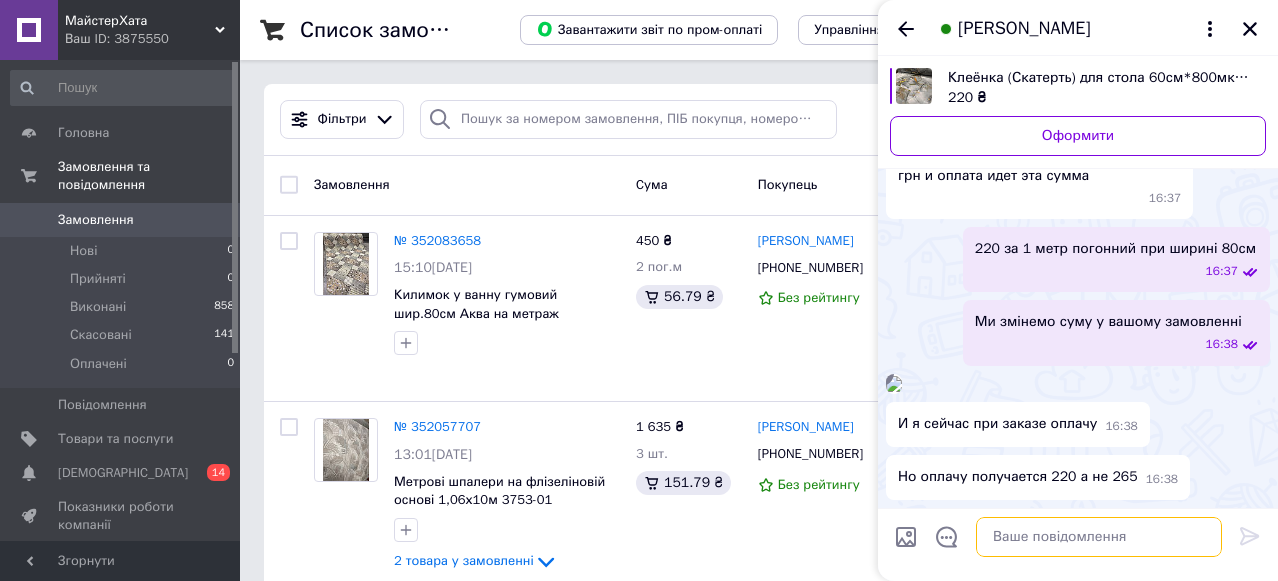 click at bounding box center (1099, 537) 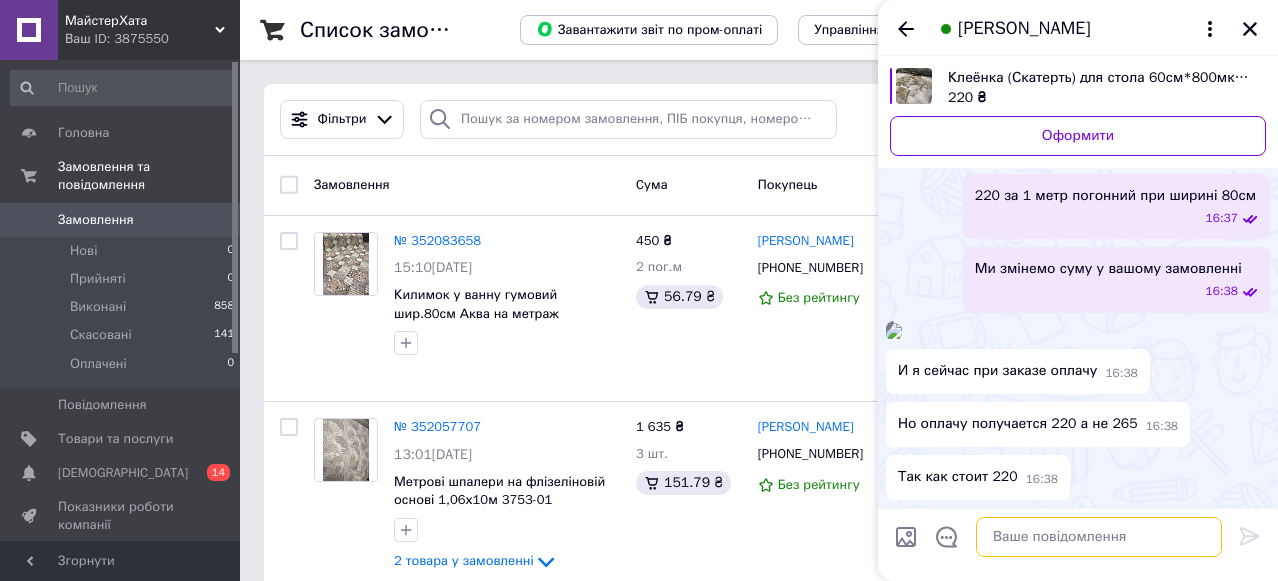 scroll, scrollTop: 1013, scrollLeft: 0, axis: vertical 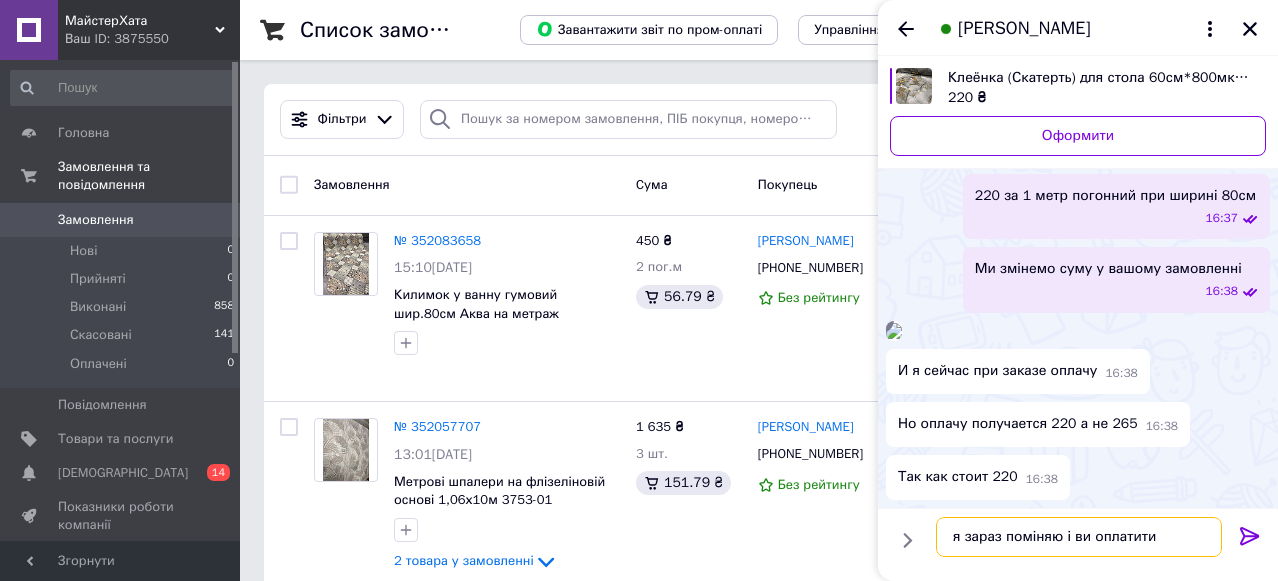 type on "я зараз поміняю і ви оплатити" 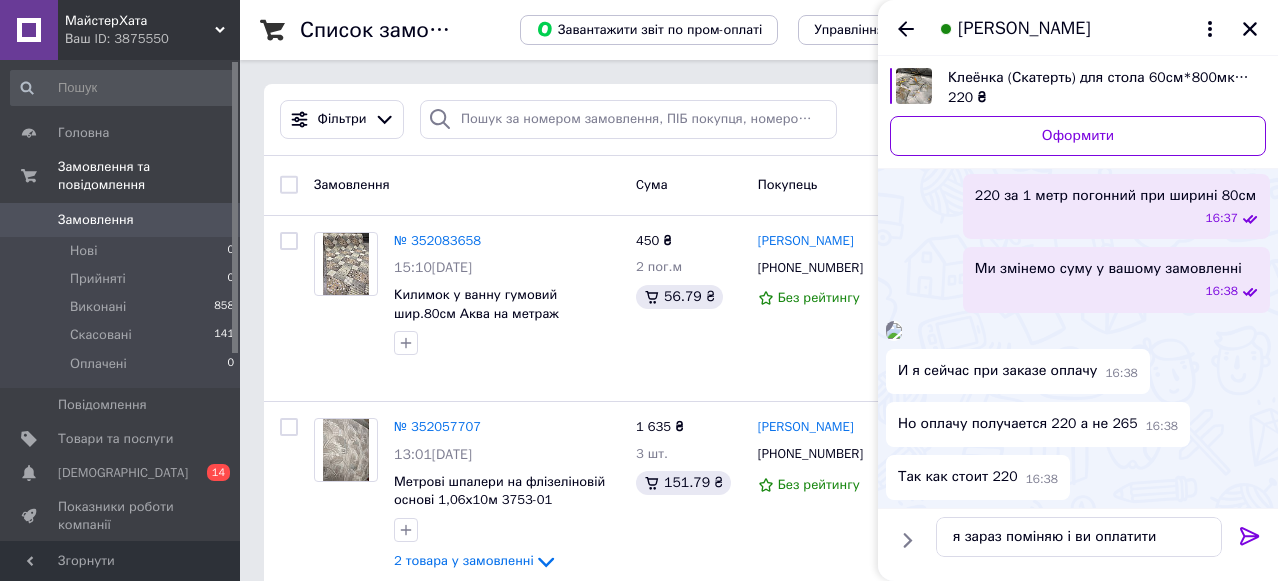 click 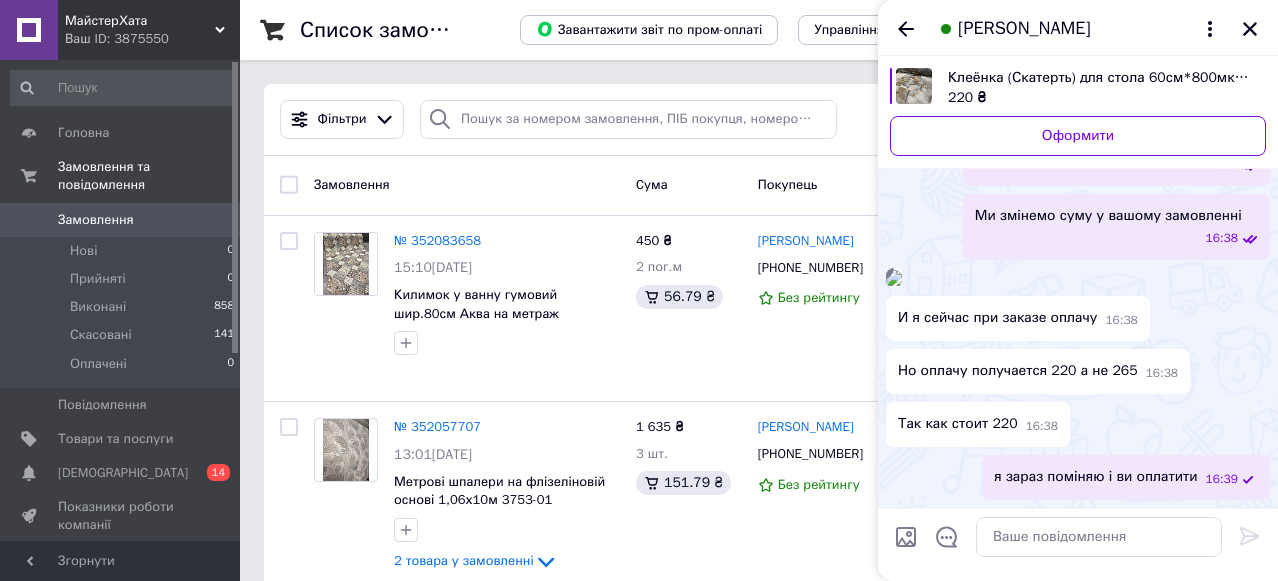 scroll, scrollTop: 866, scrollLeft: 0, axis: vertical 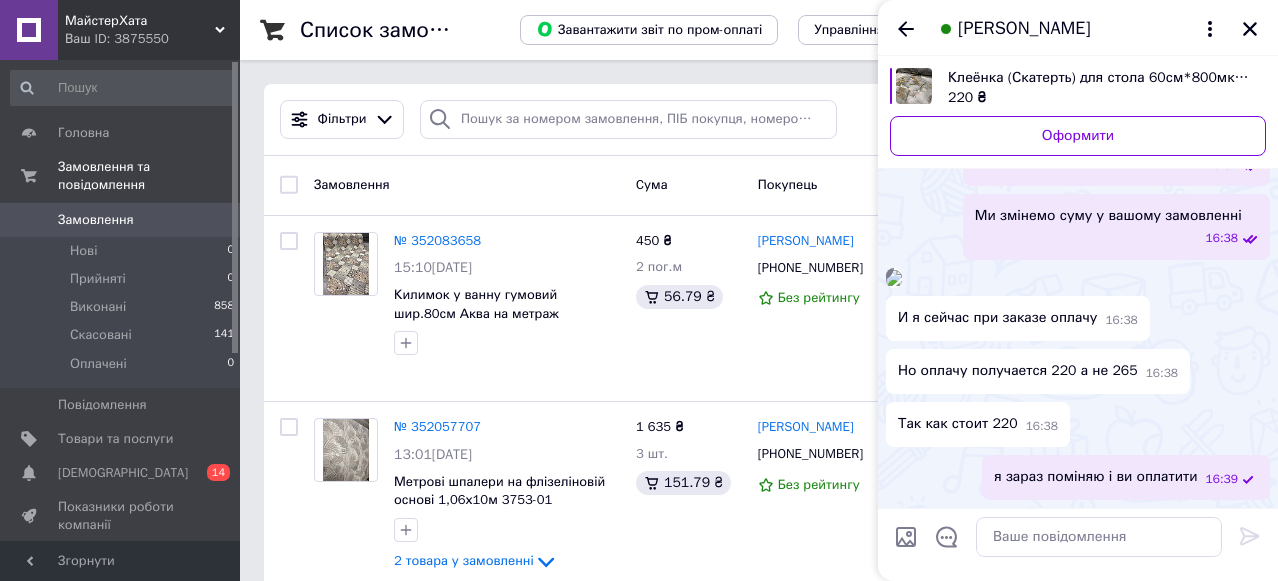 click on "Клеёнка (Скатерть) для стола 60см*800мкр (0.8мм) Мягкое стекло на МЕТРАЖ." at bounding box center (1099, 78) 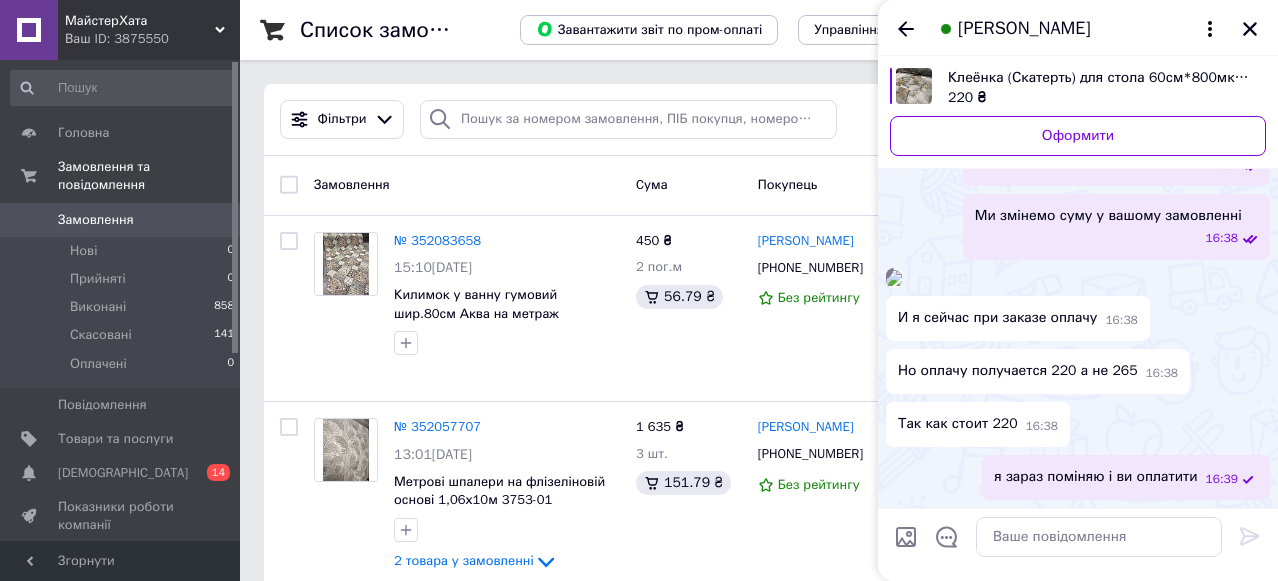 drag, startPoint x: 121, startPoint y: 421, endPoint x: 474, endPoint y: 247, distance: 393.55432 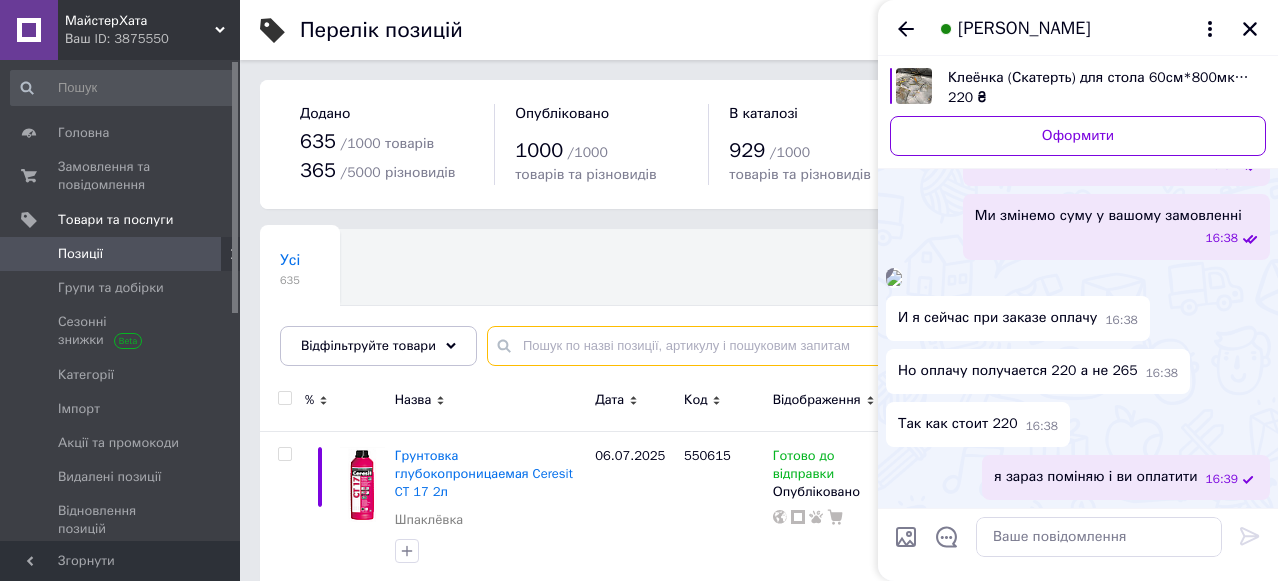 click at bounding box center [862, 346] 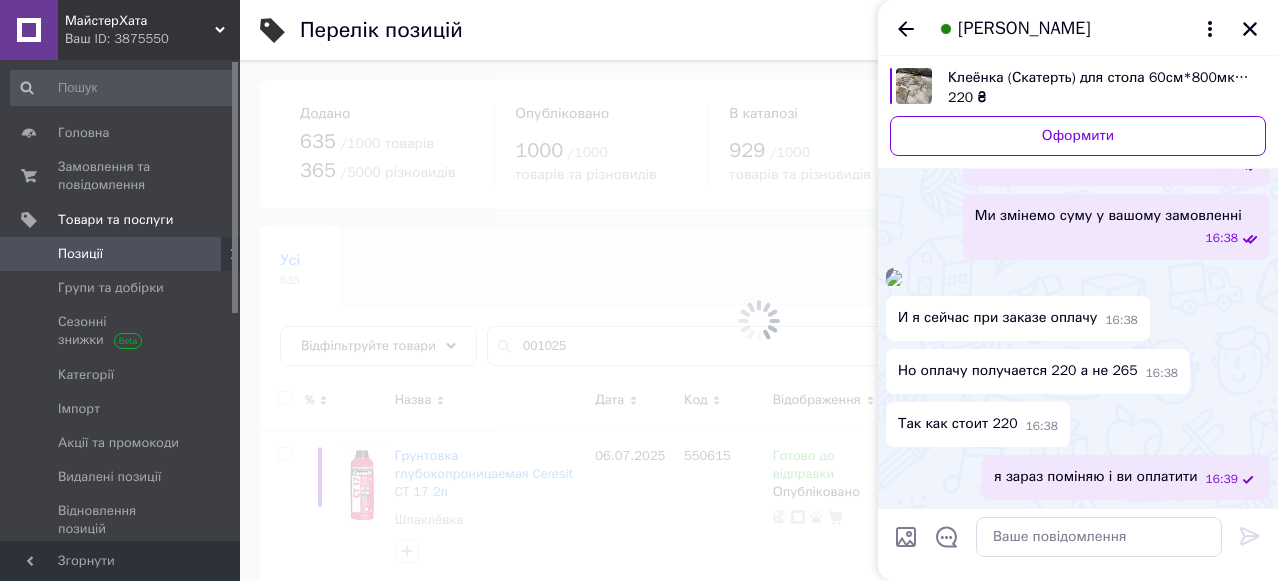 click 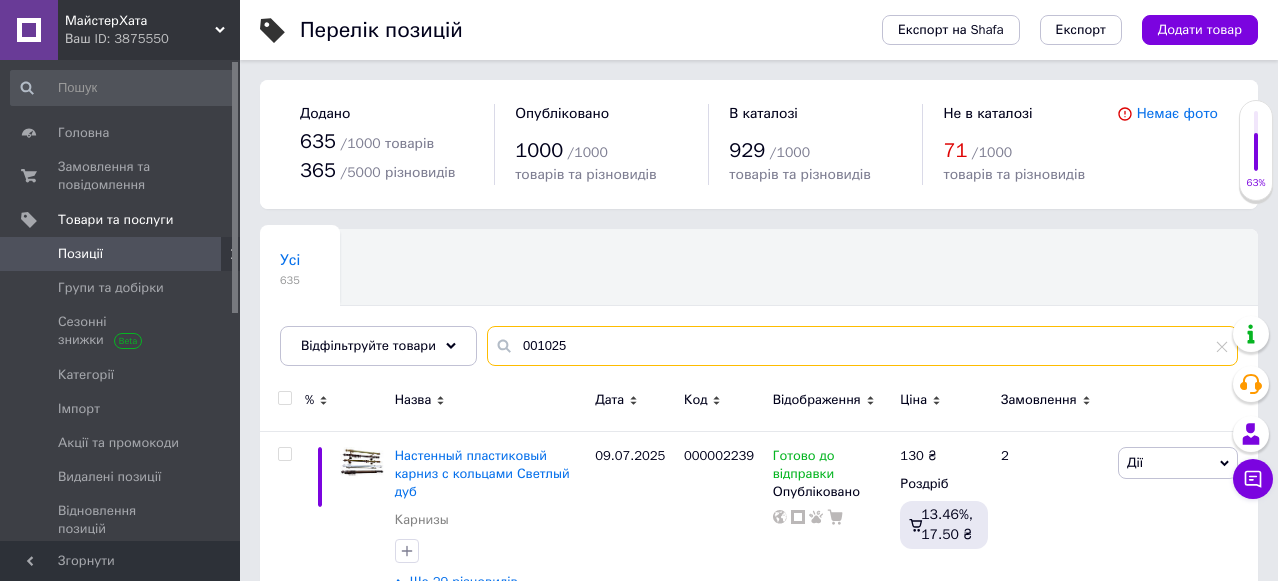 click on "001025" at bounding box center [862, 346] 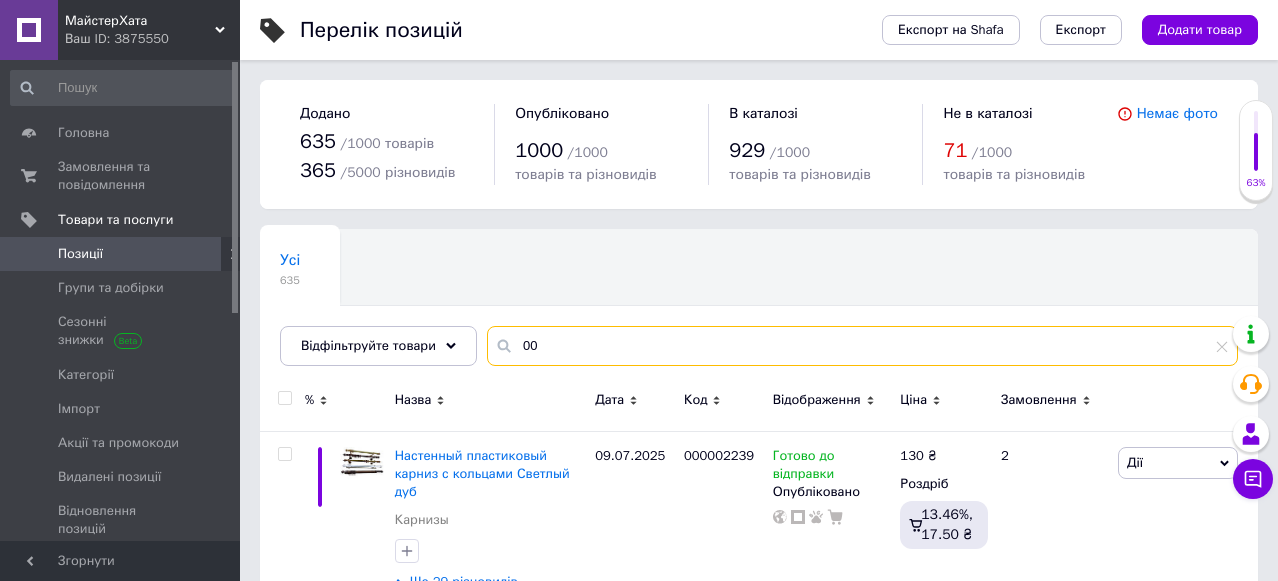 type on "0" 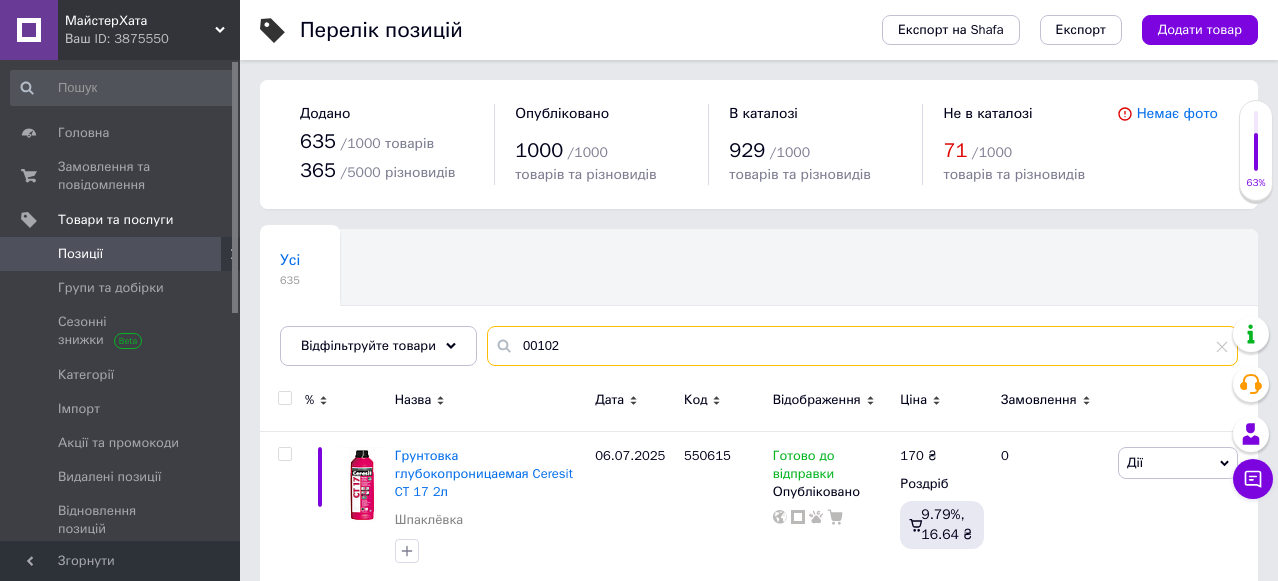 type on "001025" 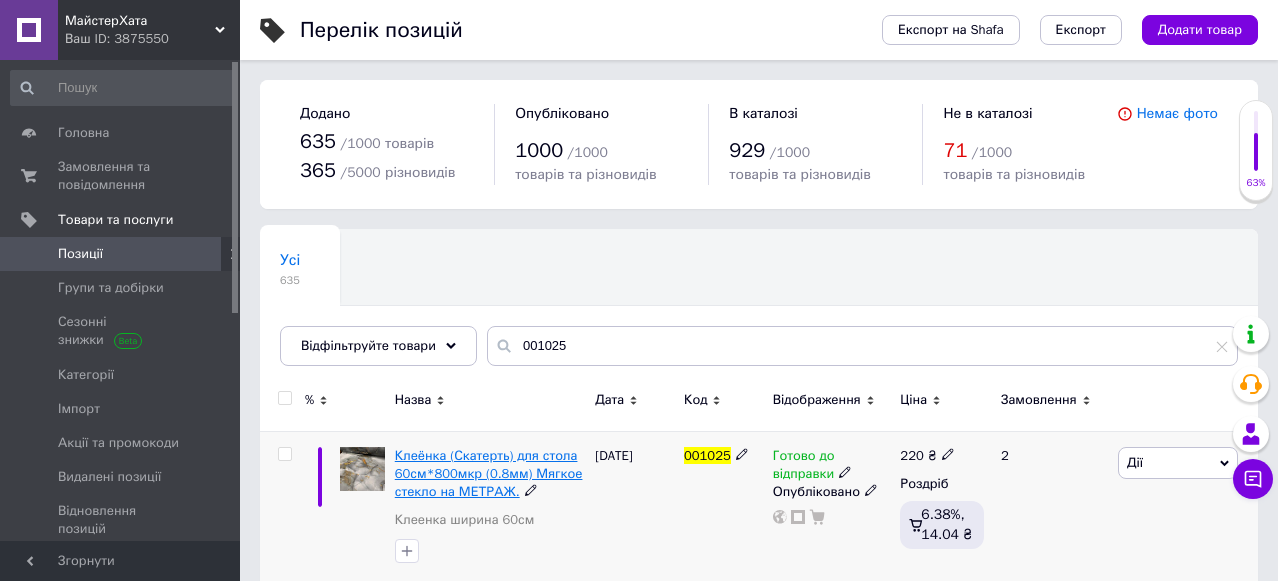 click on "Клеёнка (Скатерть) для стола 60см*800мкр (0.8мм) Мягкое стекло на МЕТРАЖ." at bounding box center [489, 473] 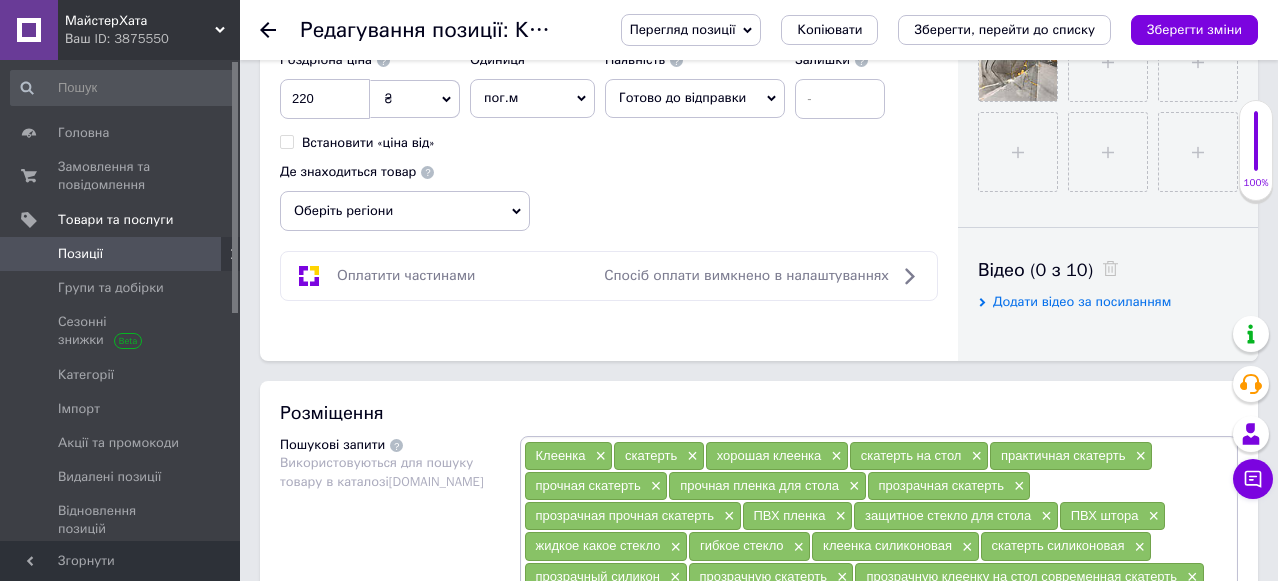 scroll, scrollTop: 706, scrollLeft: 0, axis: vertical 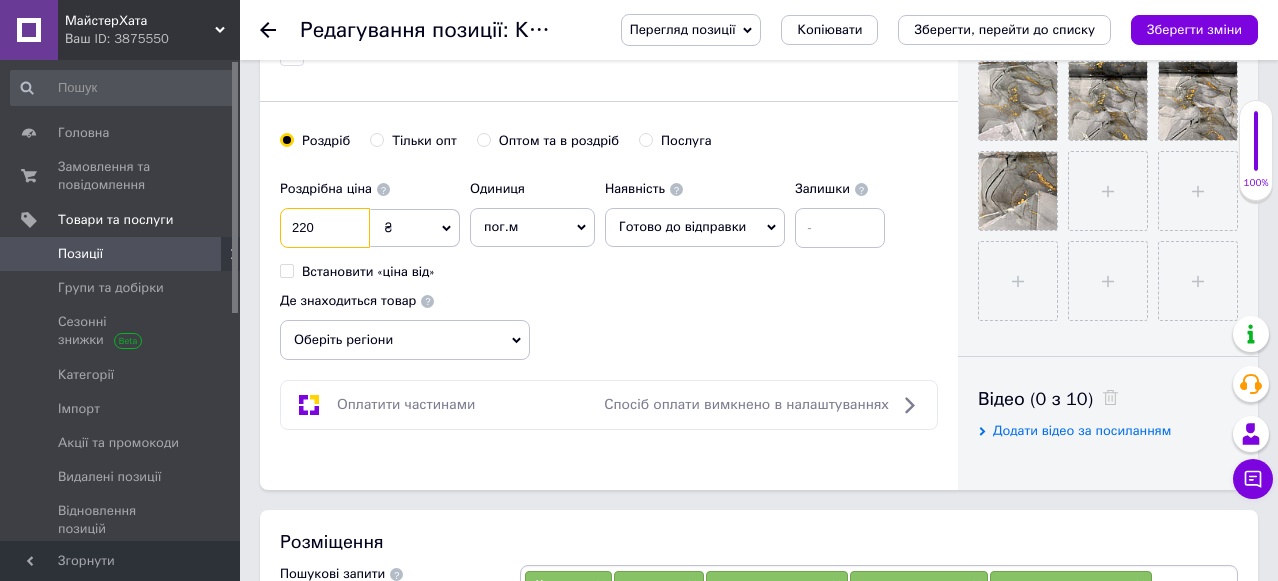 click on "220" at bounding box center [325, 228] 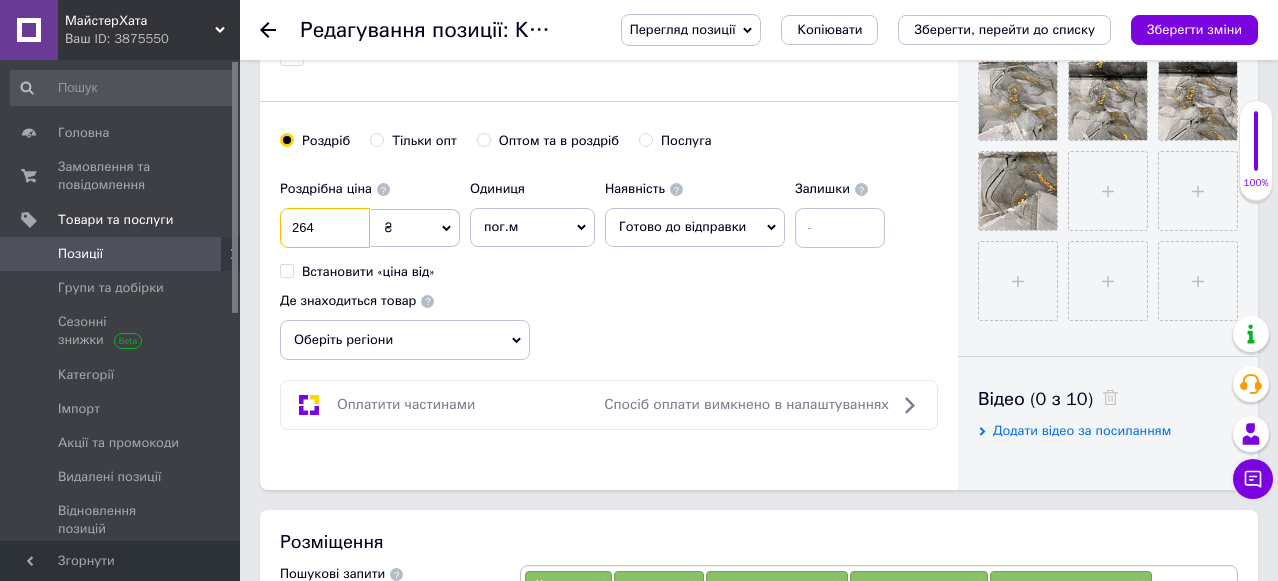 type on "264" 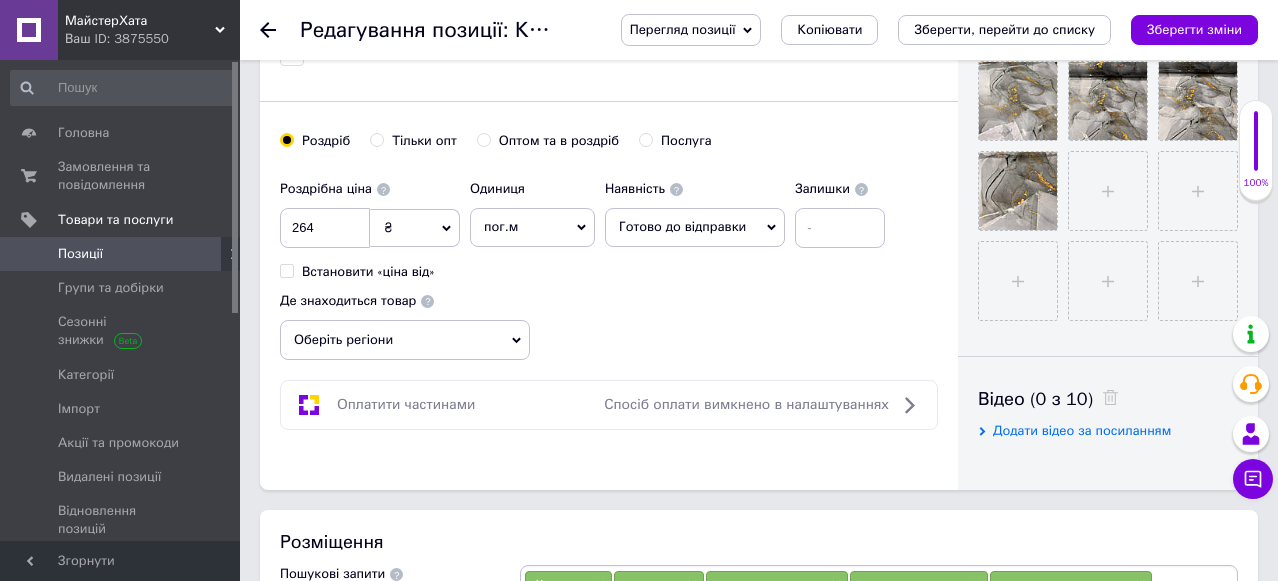 click on "Перегляд позиції Зберегти та переглянути на сайті Зберегти та переглянути на маркетплейсі Копіювати Зберегти, перейти до списку Зберегти зміни" at bounding box center [919, 30] 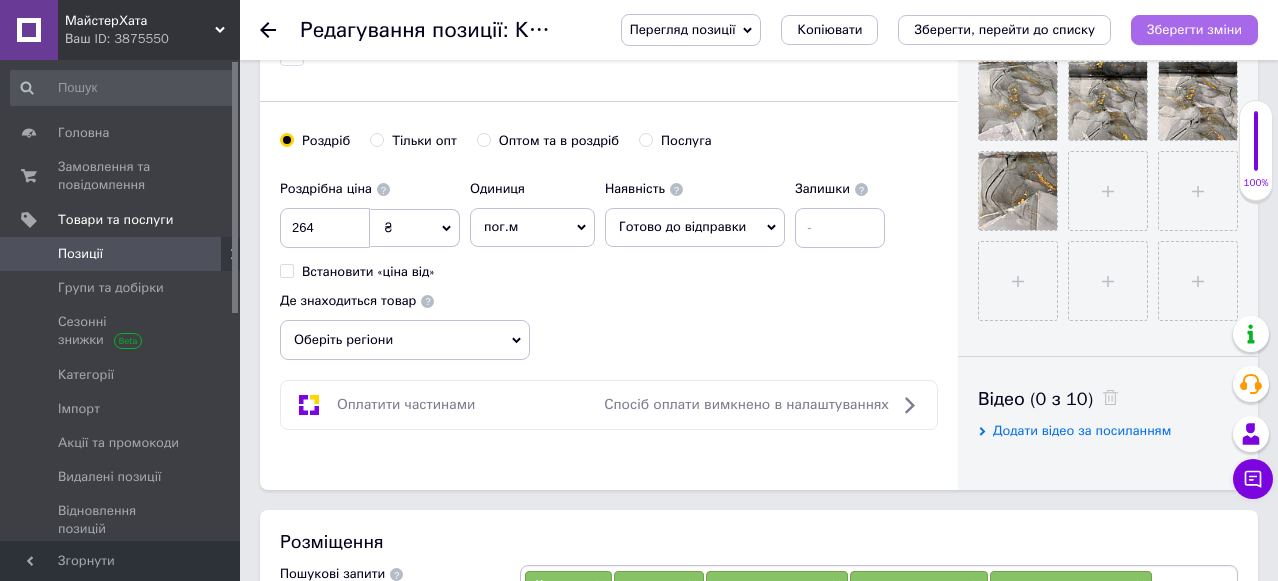 click on "Зберегти зміни" at bounding box center (1194, 29) 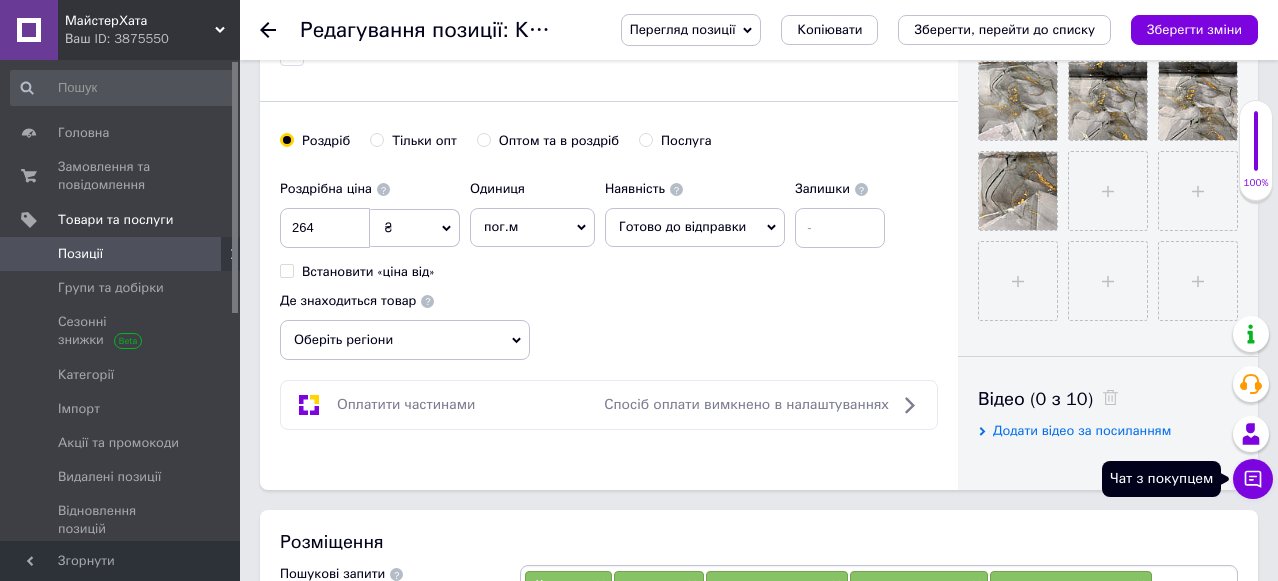 drag, startPoint x: 1249, startPoint y: 480, endPoint x: 1113, endPoint y: 364, distance: 178.75122 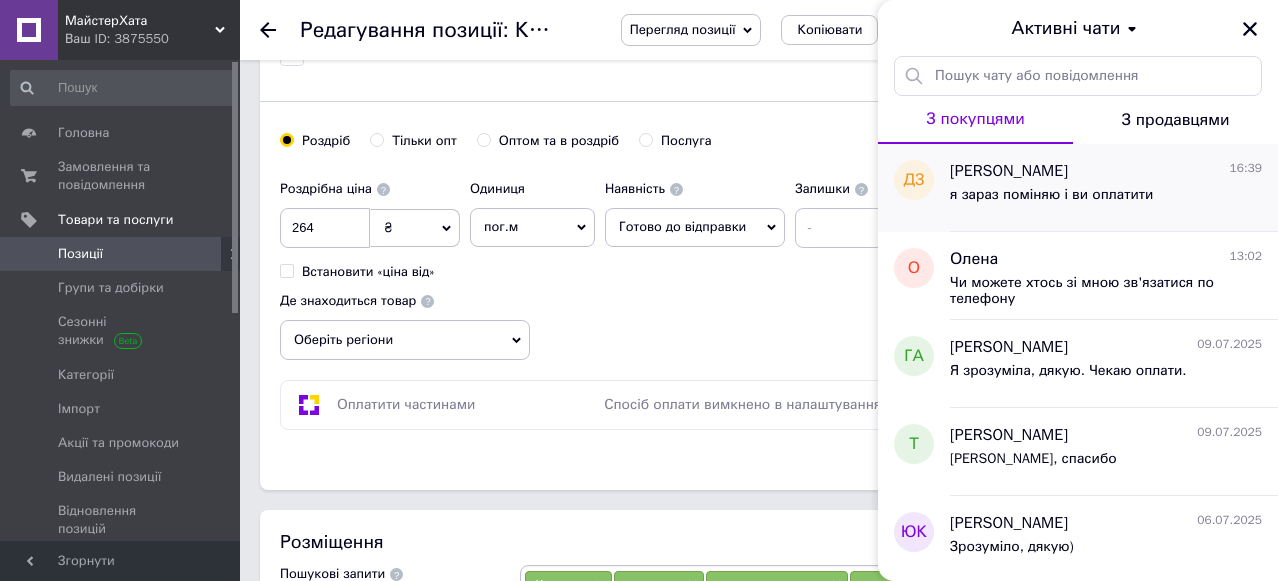 click on "[PERSON_NAME]" at bounding box center [1009, 171] 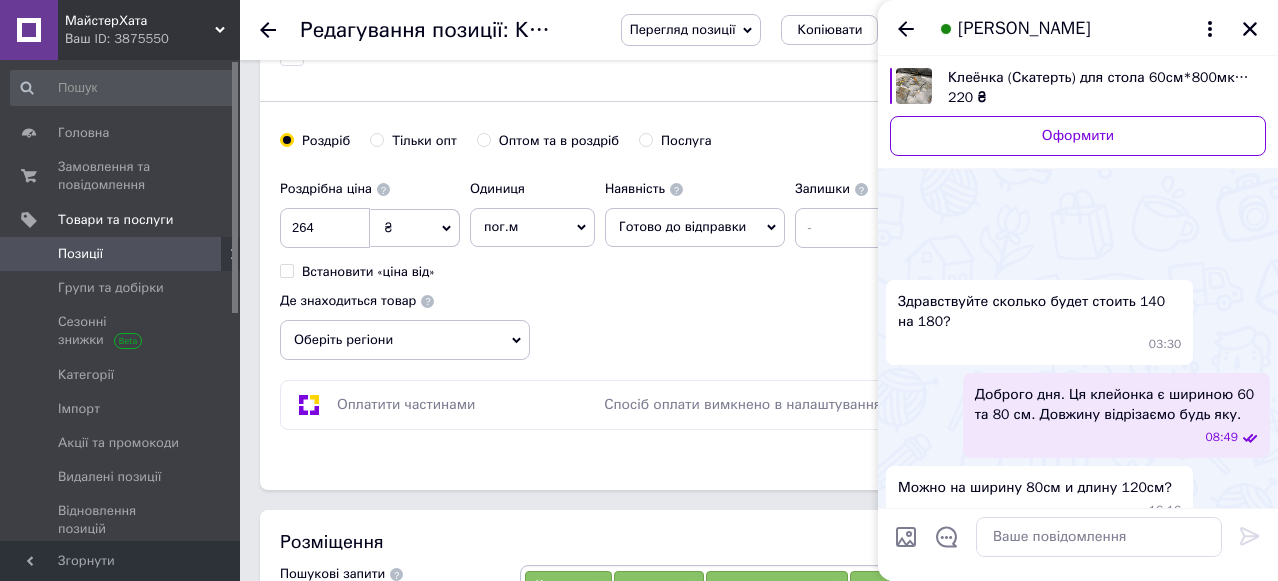 scroll, scrollTop: 1117, scrollLeft: 0, axis: vertical 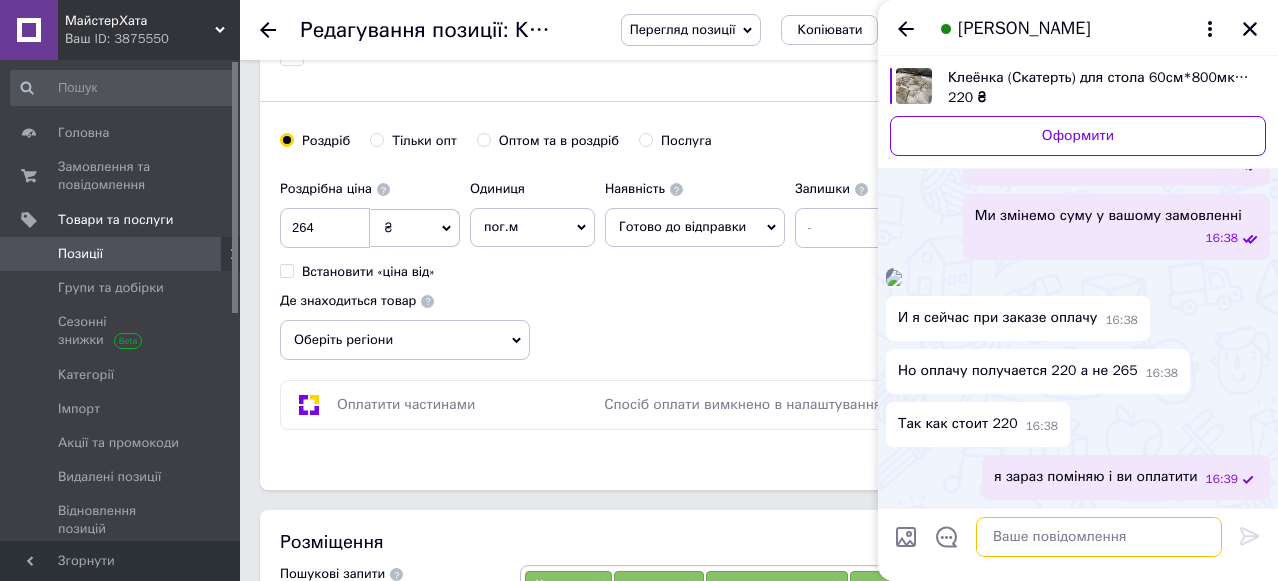 click at bounding box center (1099, 537) 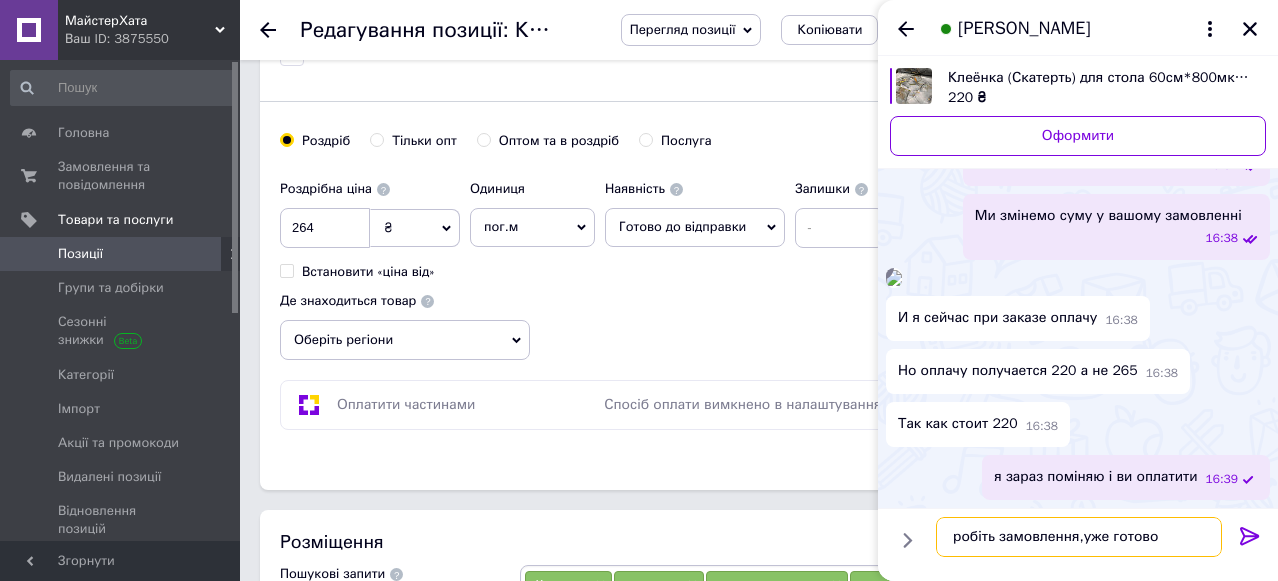 type on "робіть замовлення,уже готово" 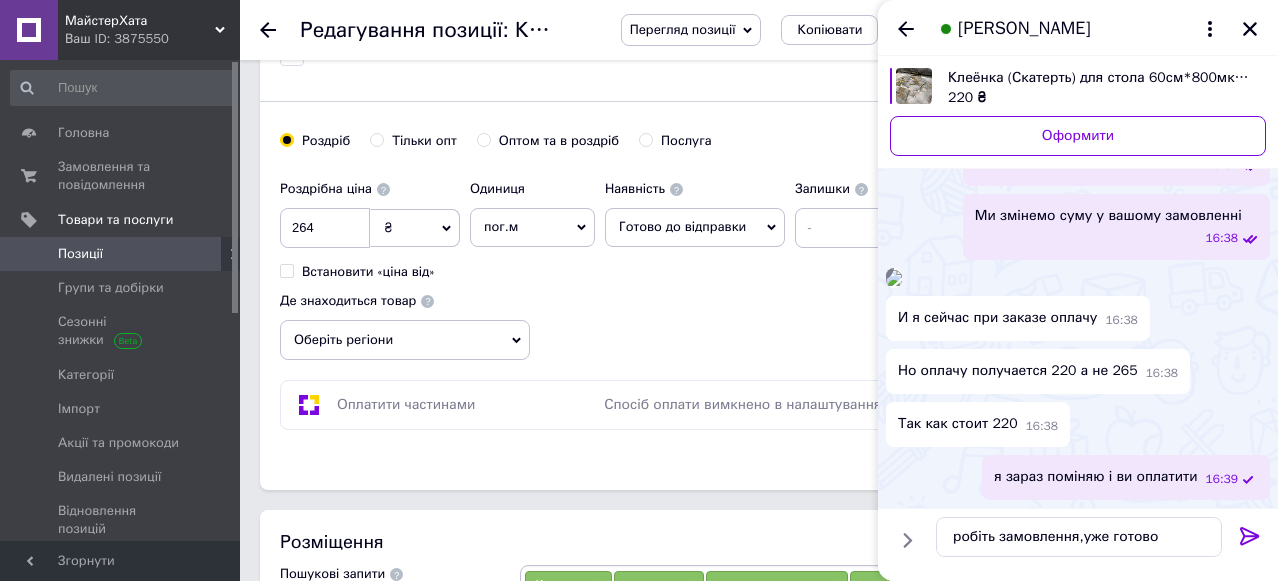 click 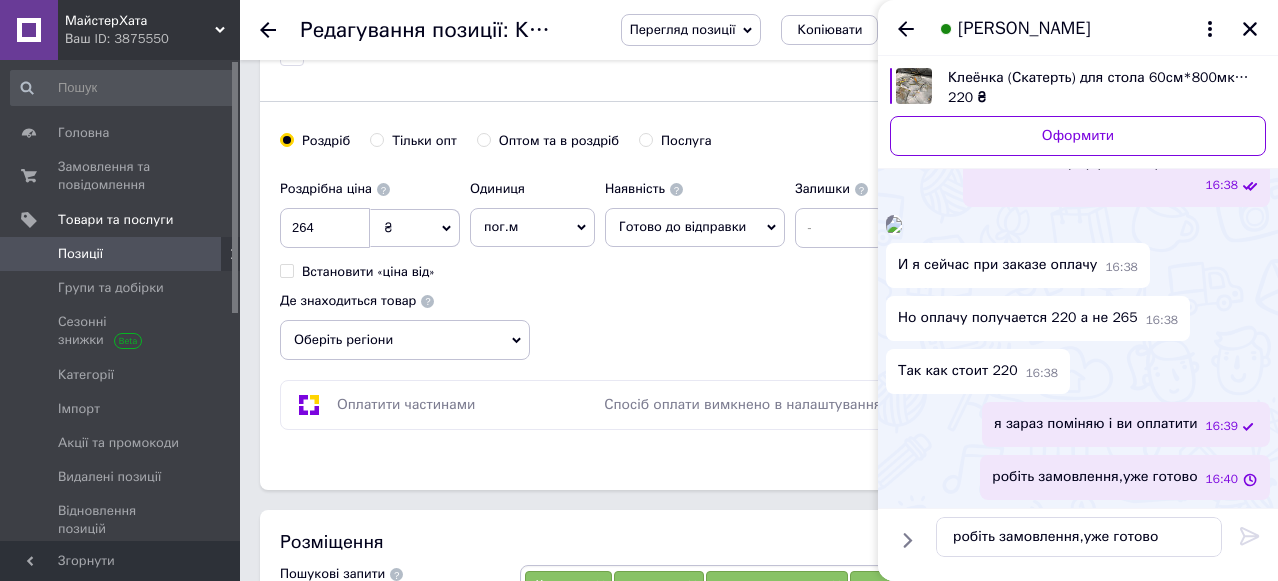type 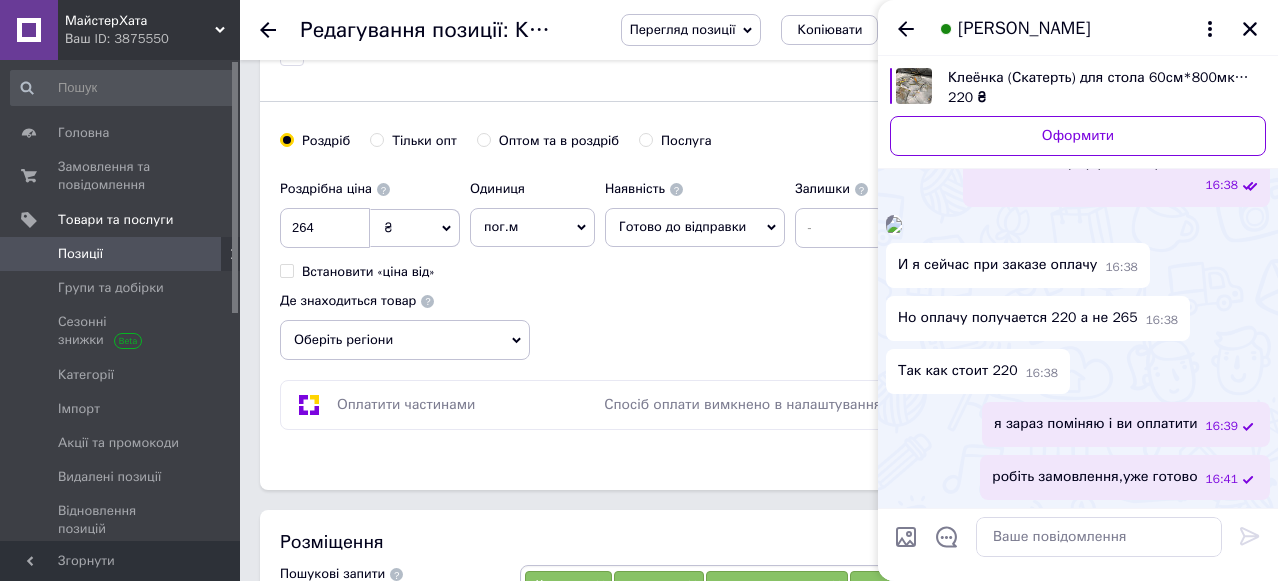 scroll, scrollTop: 1119, scrollLeft: 0, axis: vertical 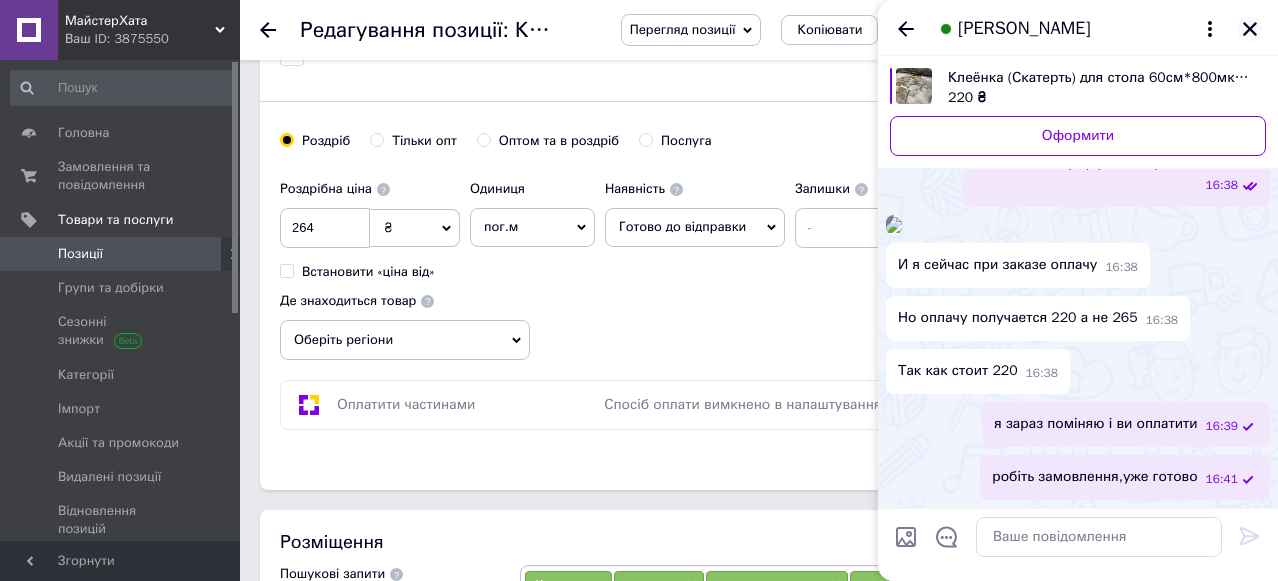 click 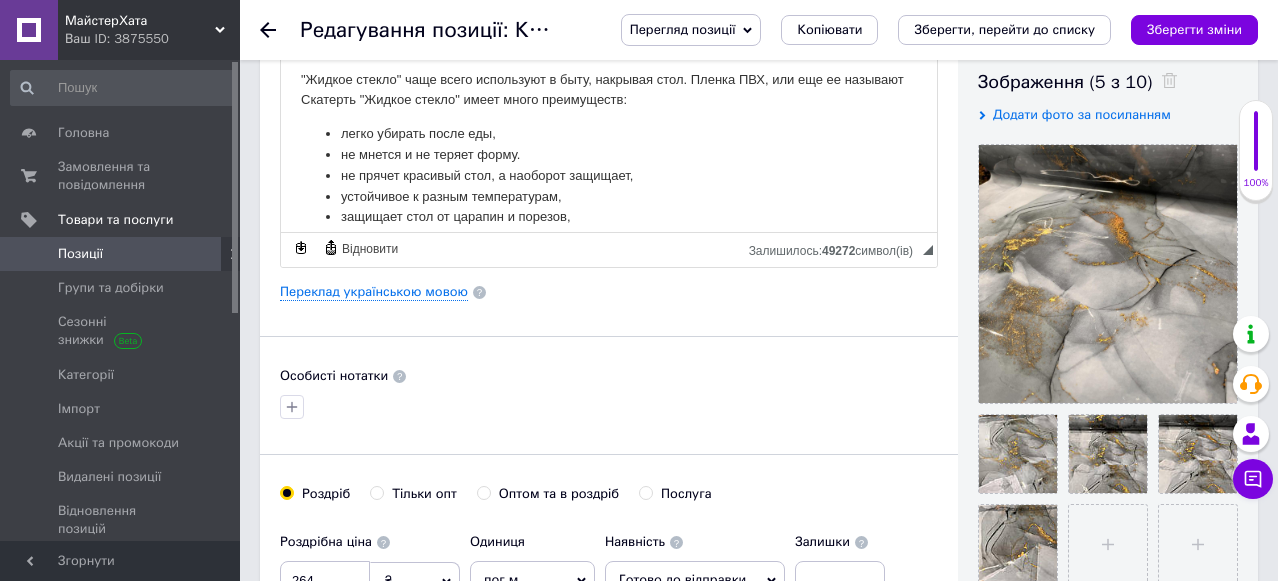 scroll, scrollTop: 306, scrollLeft: 0, axis: vertical 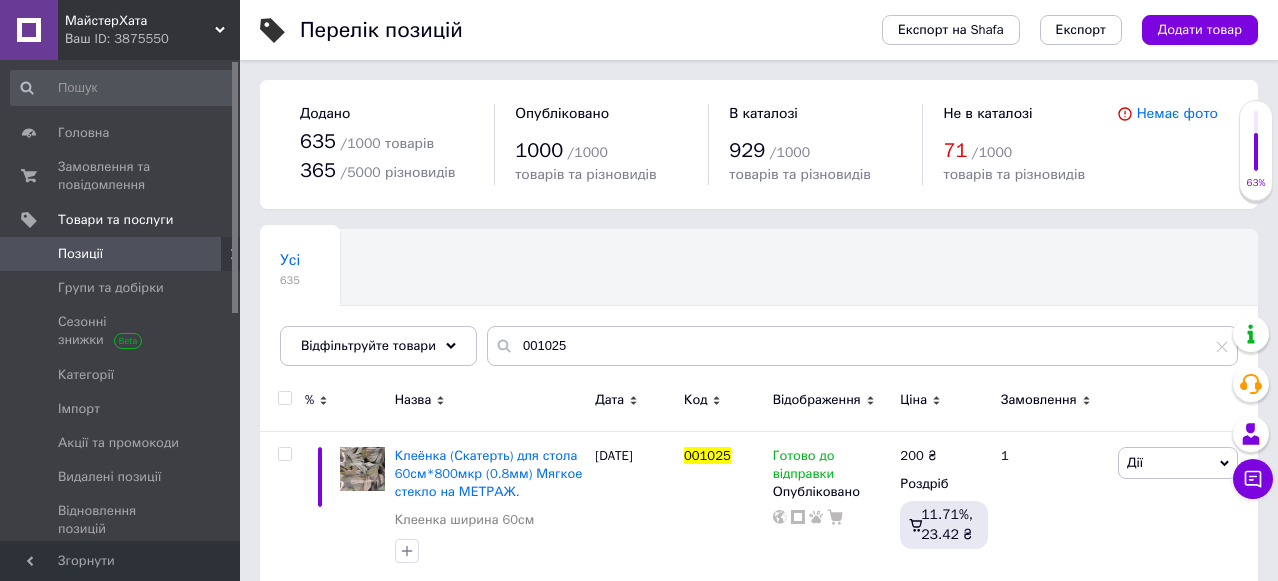 click 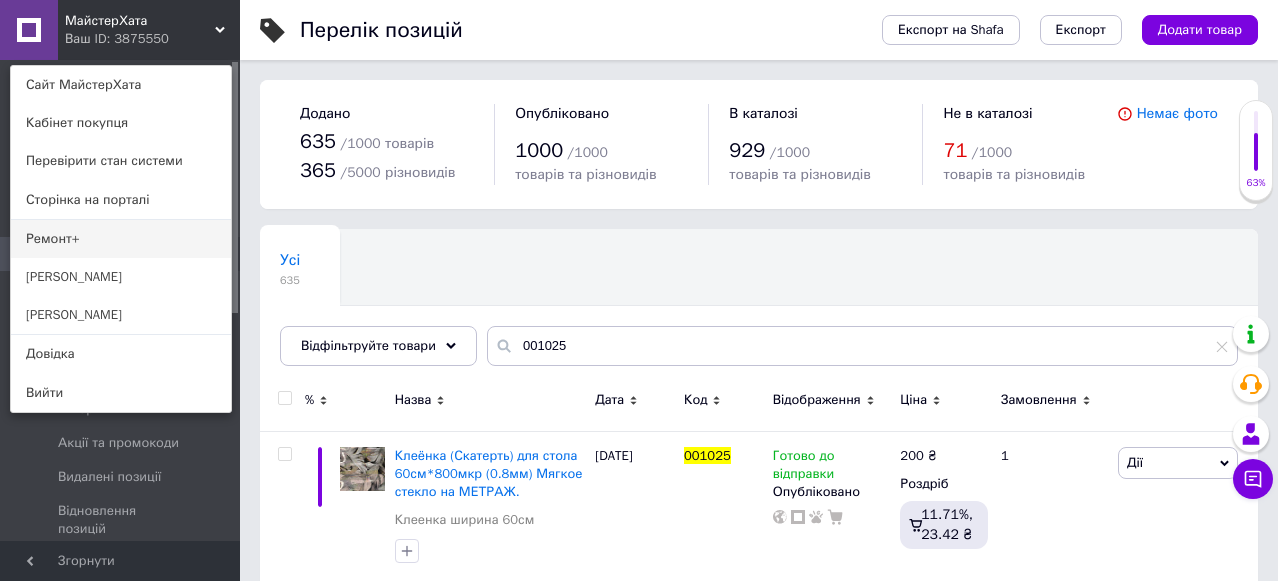 click on "Ремонт+" at bounding box center (121, 239) 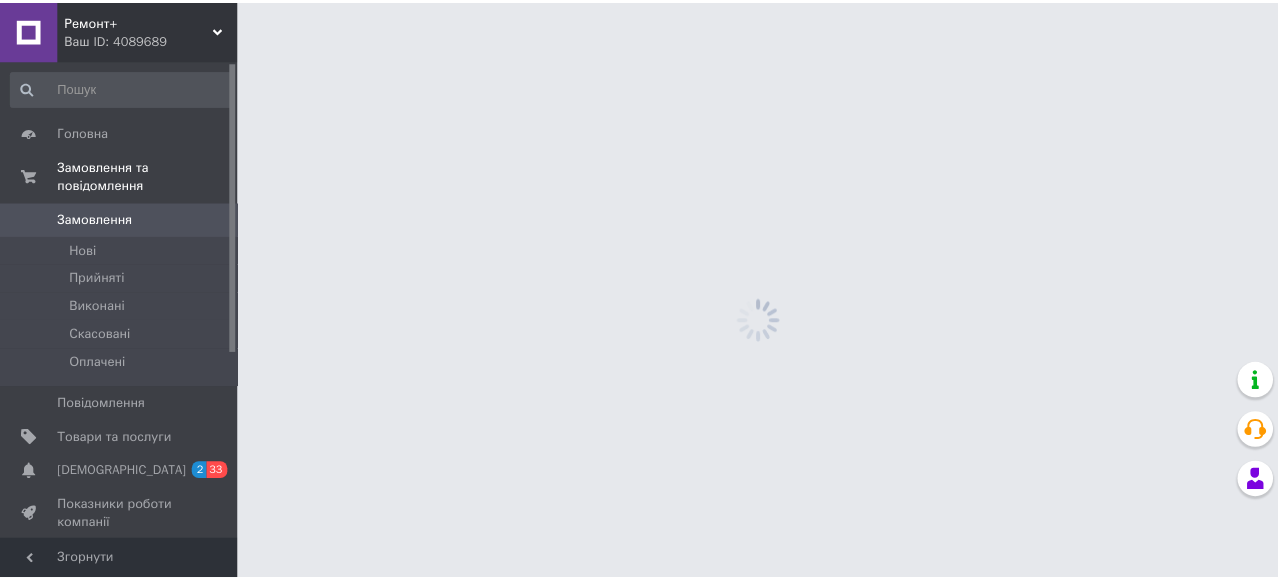 scroll, scrollTop: 0, scrollLeft: 0, axis: both 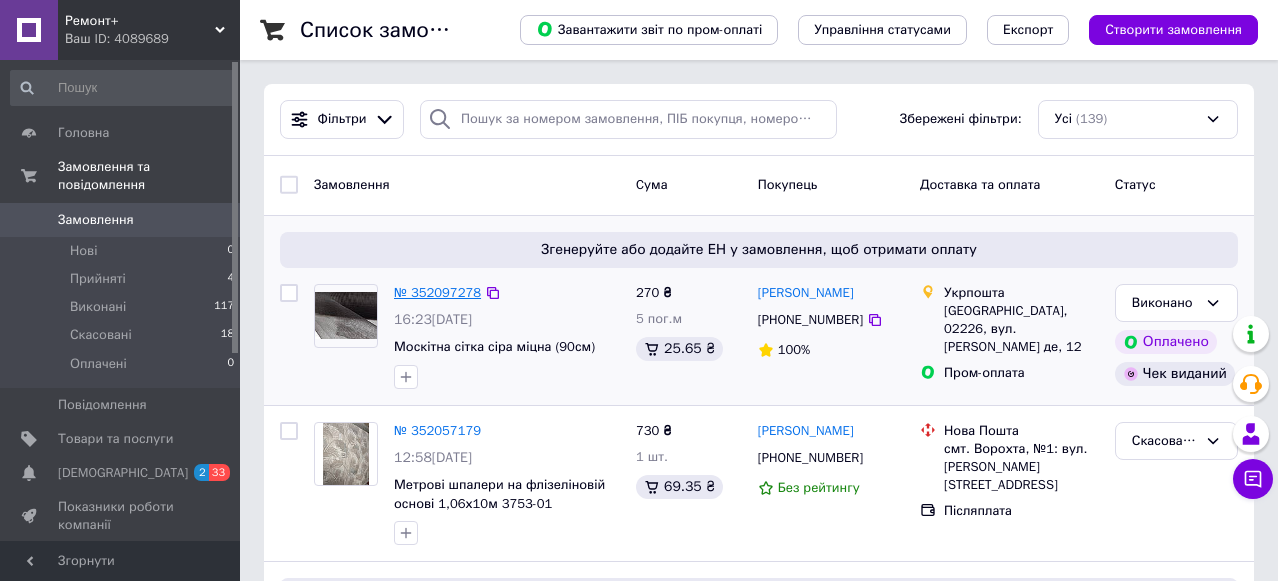 click on "№ 352097278" at bounding box center [437, 292] 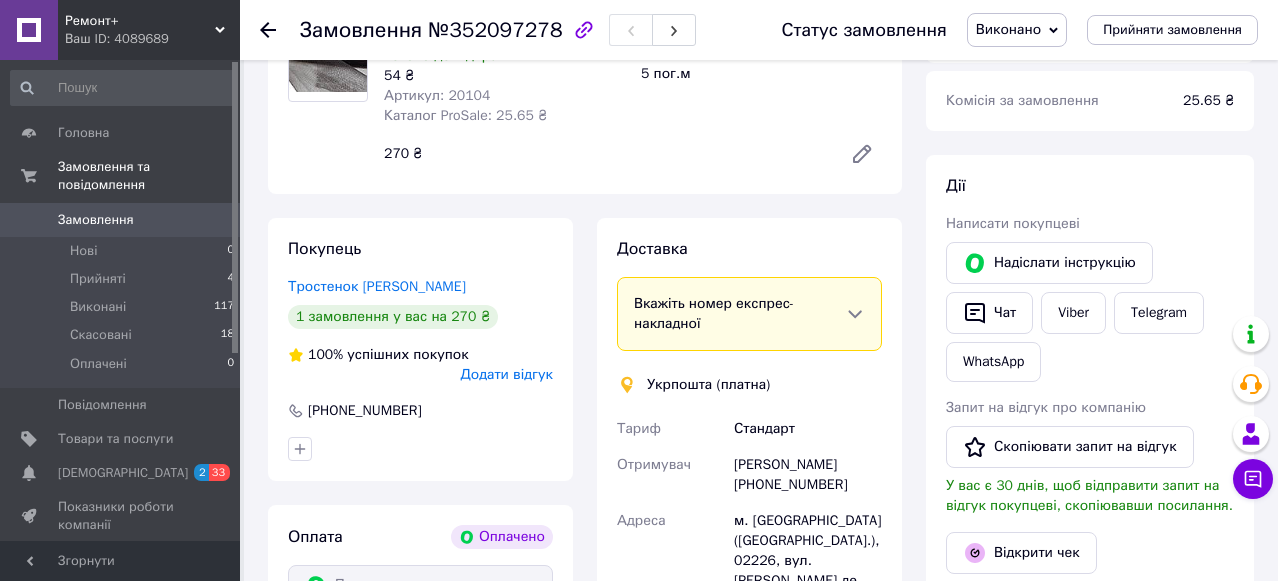 scroll, scrollTop: 88, scrollLeft: 0, axis: vertical 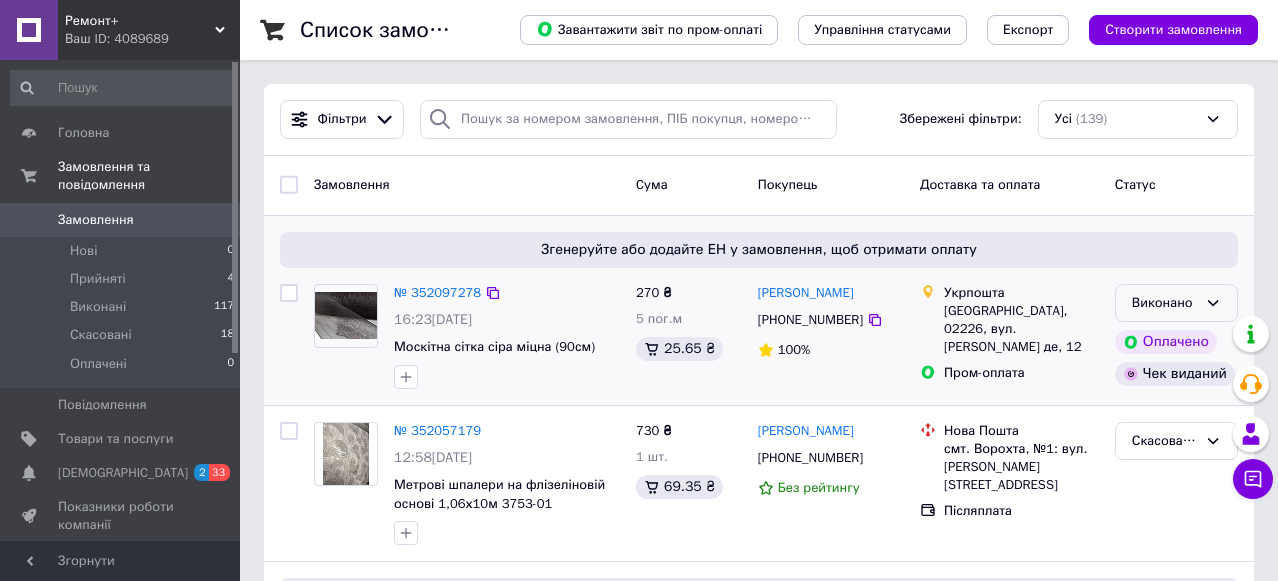click 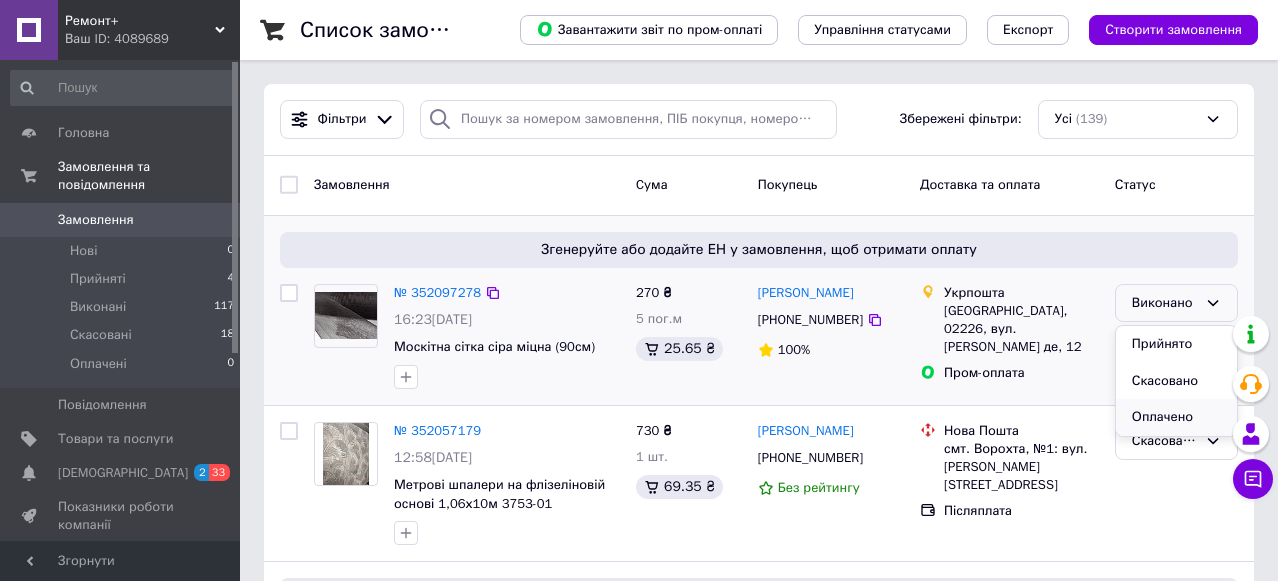 click on "Оплачено" at bounding box center (1176, 417) 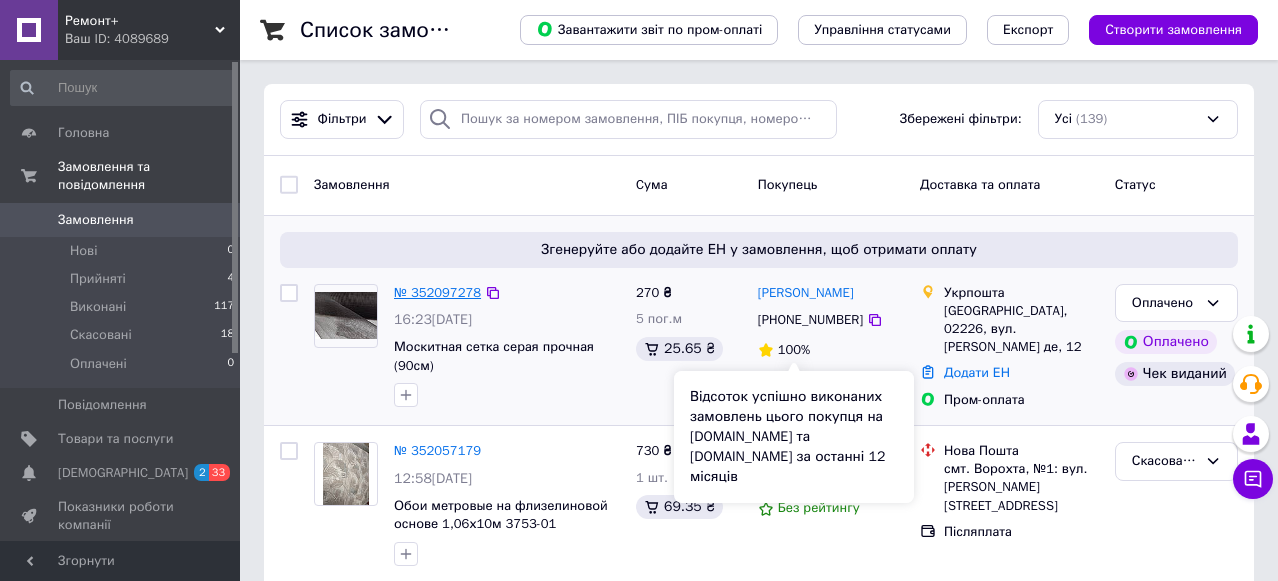 click on "№ 352097278" at bounding box center (437, 292) 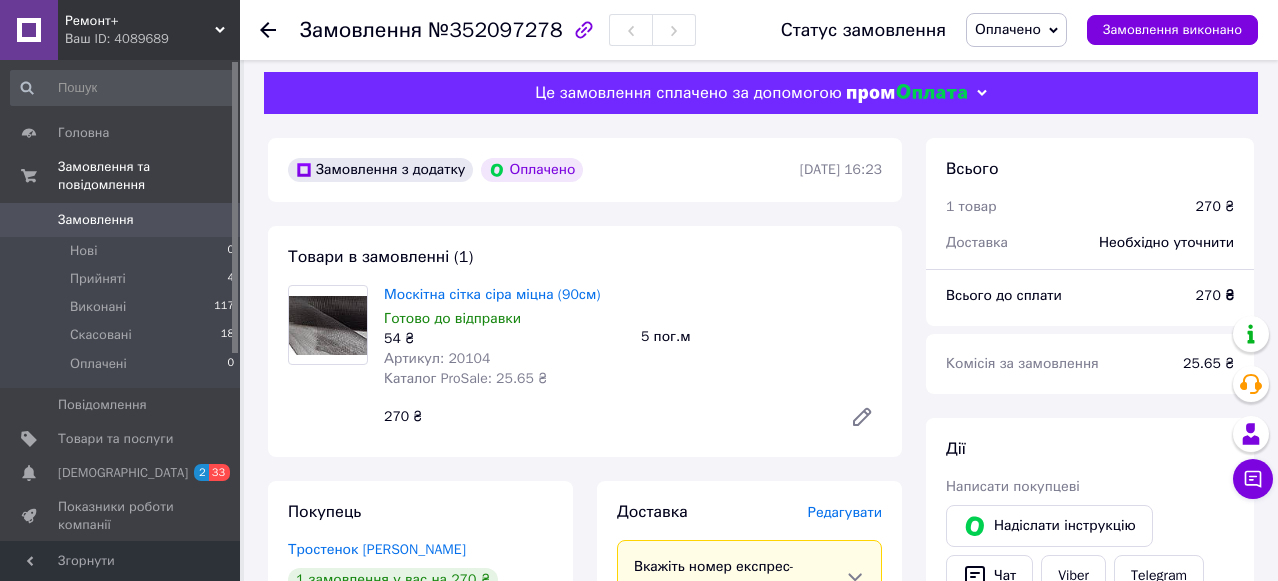 scroll, scrollTop: 0, scrollLeft: 0, axis: both 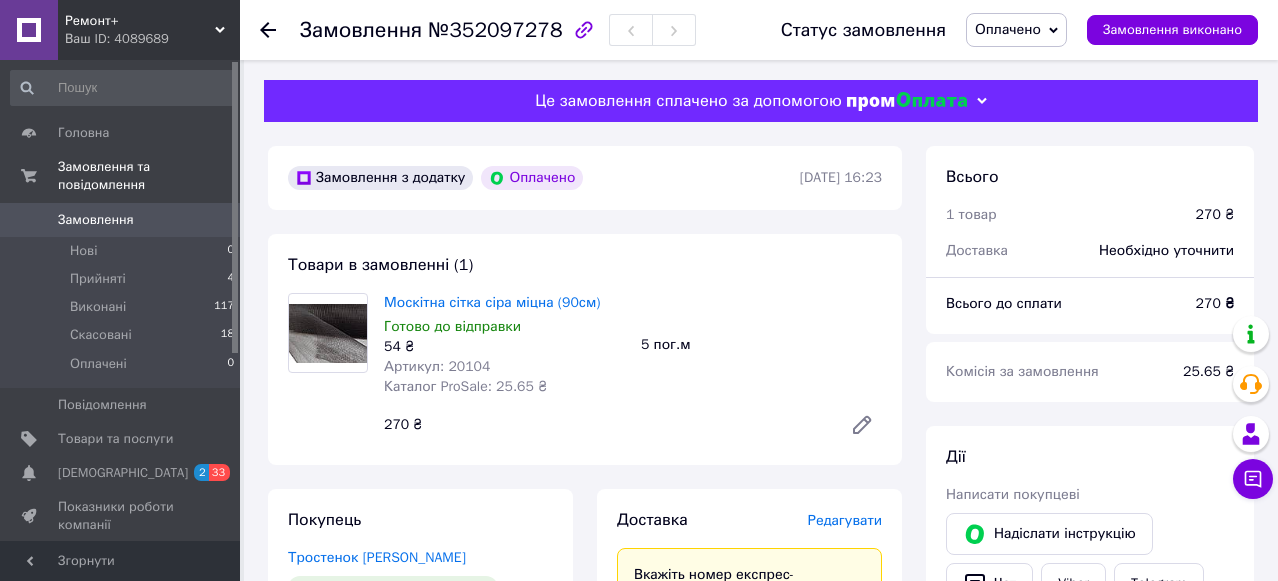click on "Оплачено" at bounding box center [1016, 30] 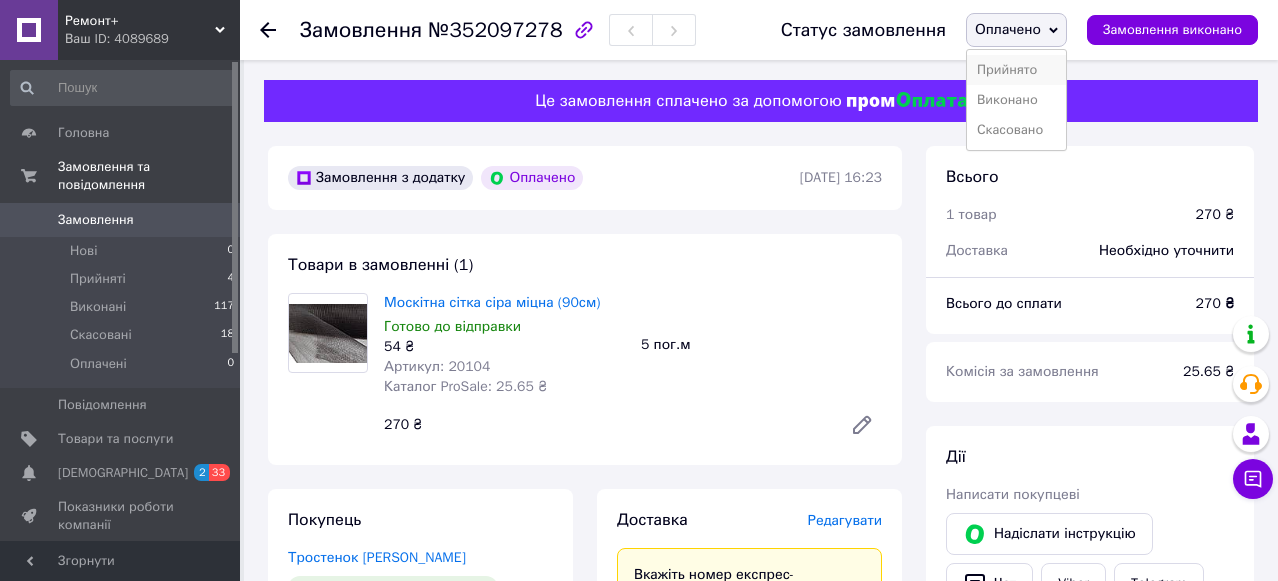click on "Прийнято" at bounding box center (1016, 70) 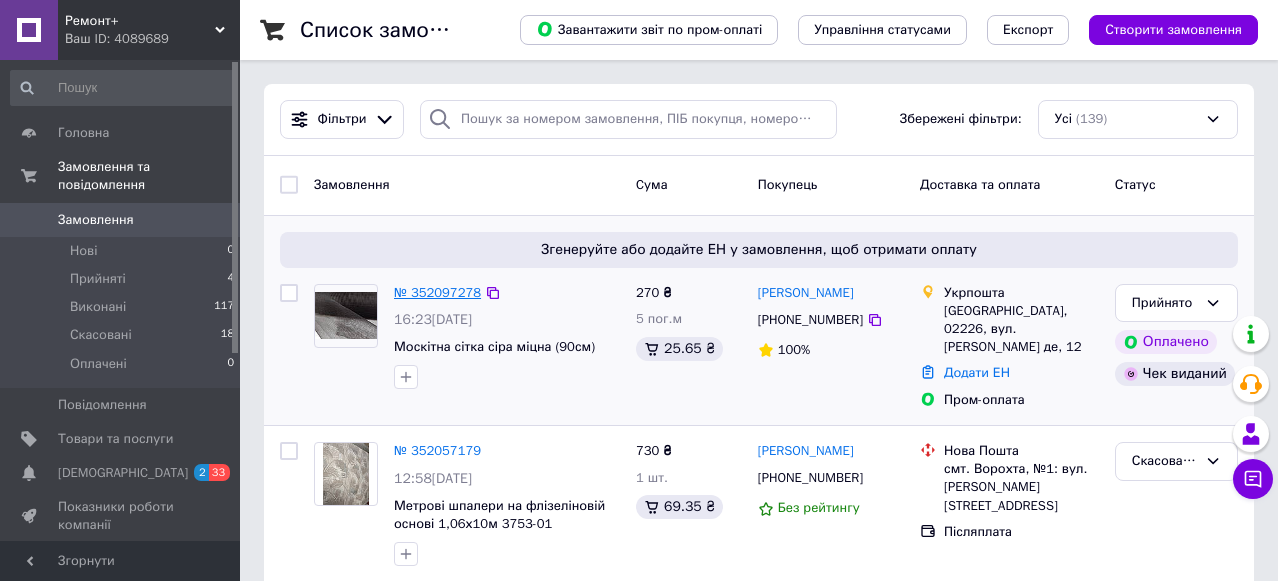click on "№ 352097278" at bounding box center (437, 292) 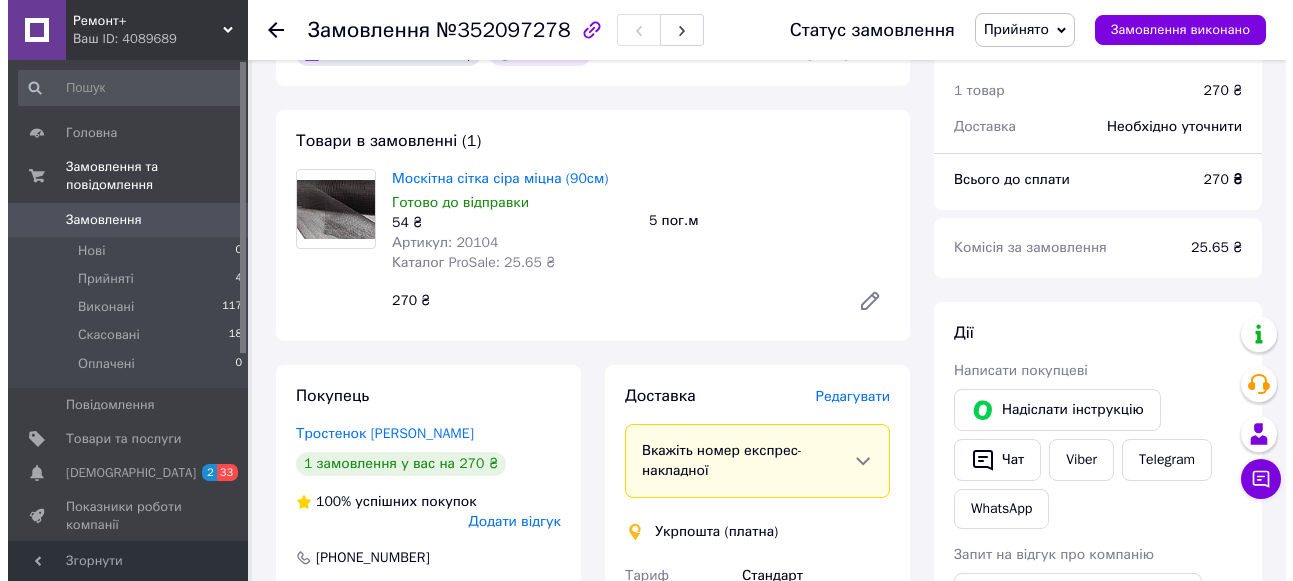 scroll, scrollTop: 300, scrollLeft: 0, axis: vertical 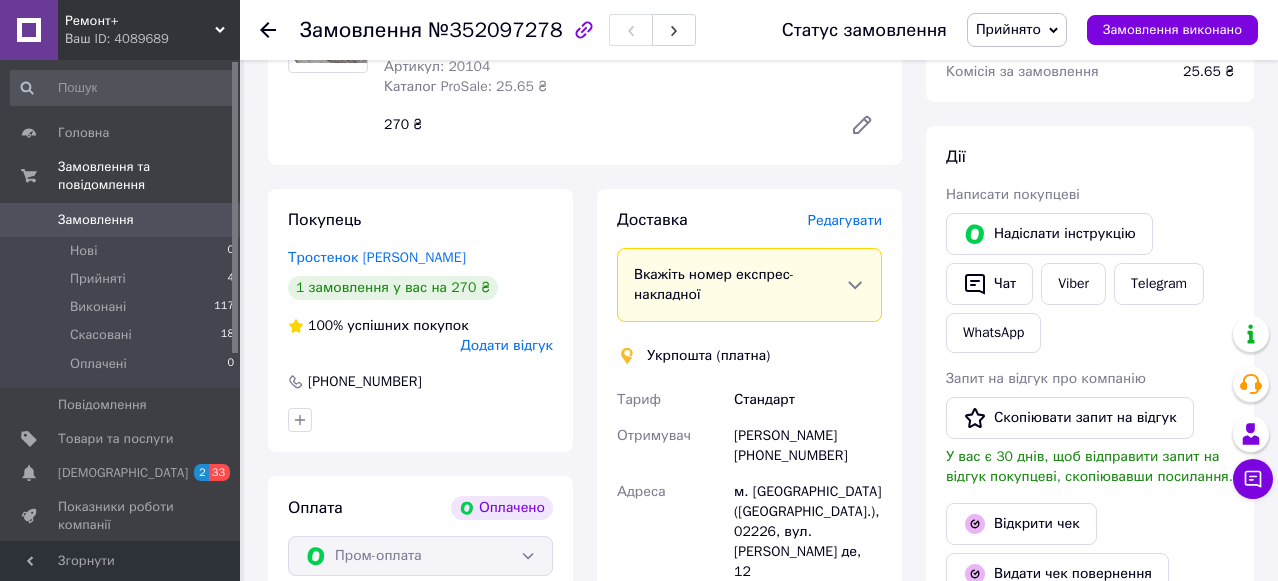 click on "Редагувати" at bounding box center (845, 220) 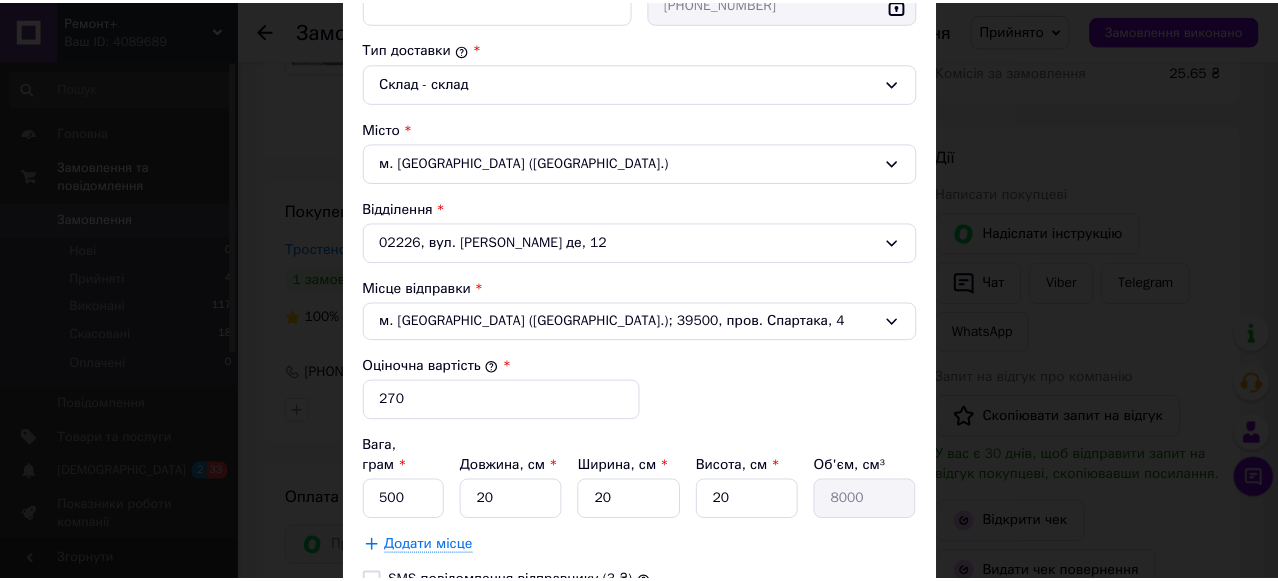 scroll, scrollTop: 670, scrollLeft: 0, axis: vertical 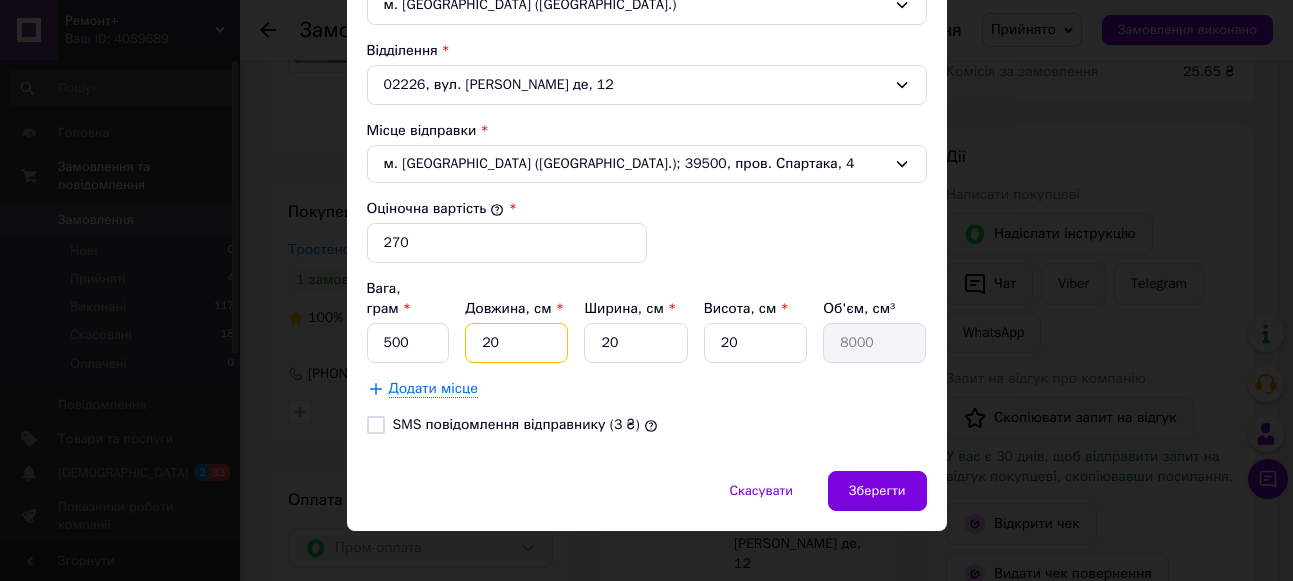 click on "20" at bounding box center [516, 343] 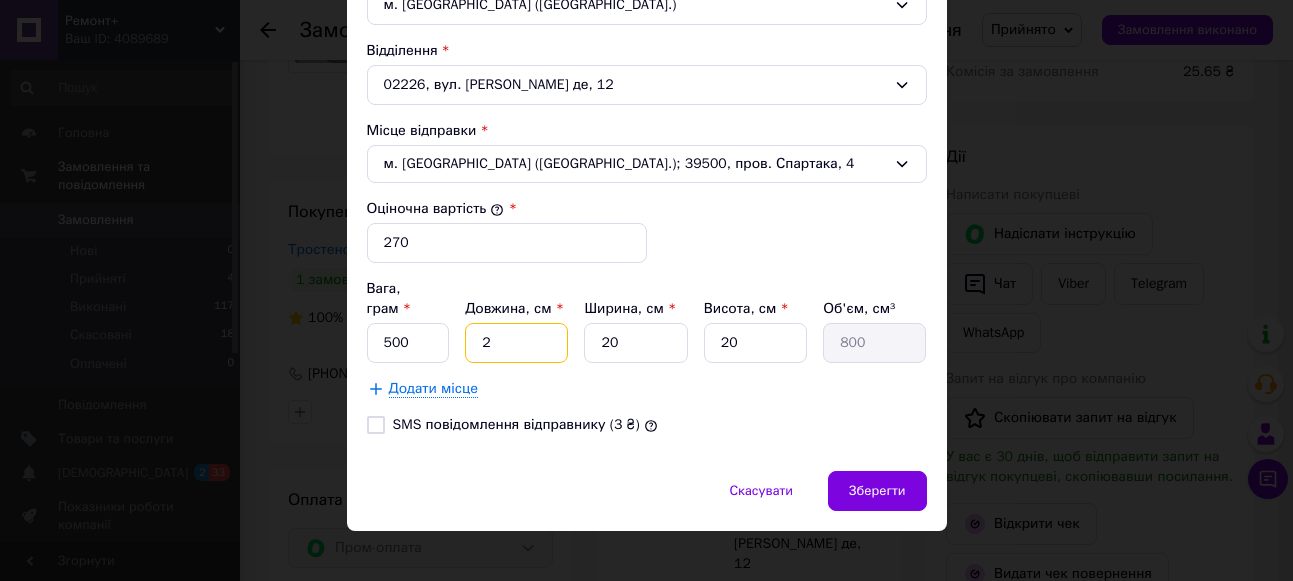 type 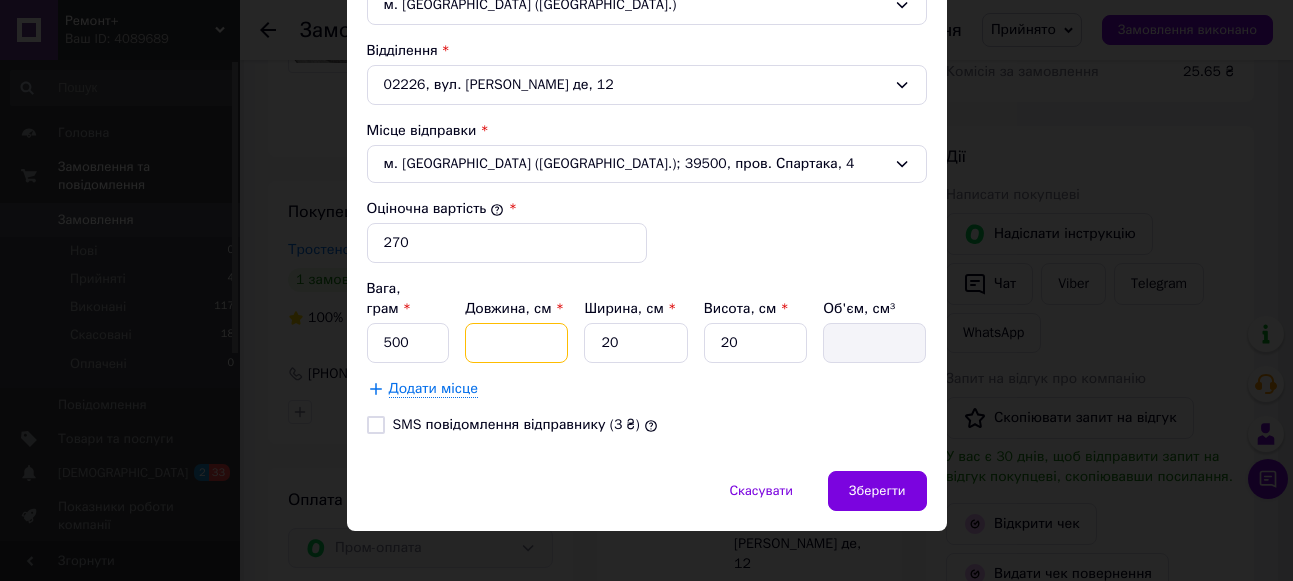 type on "5" 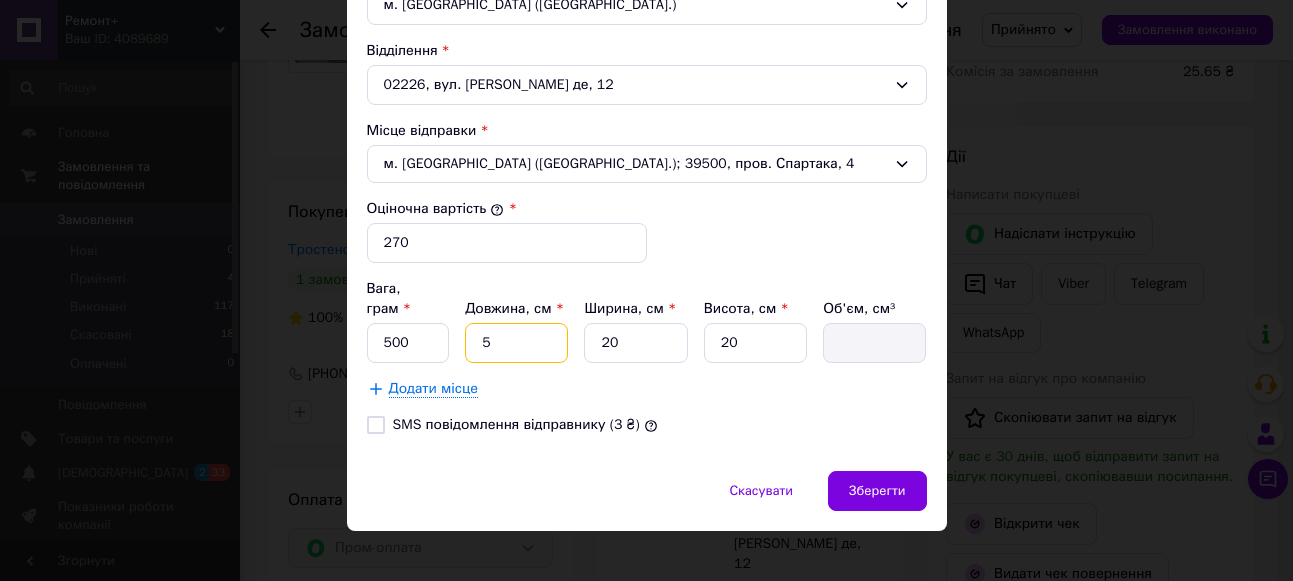 type on "2000" 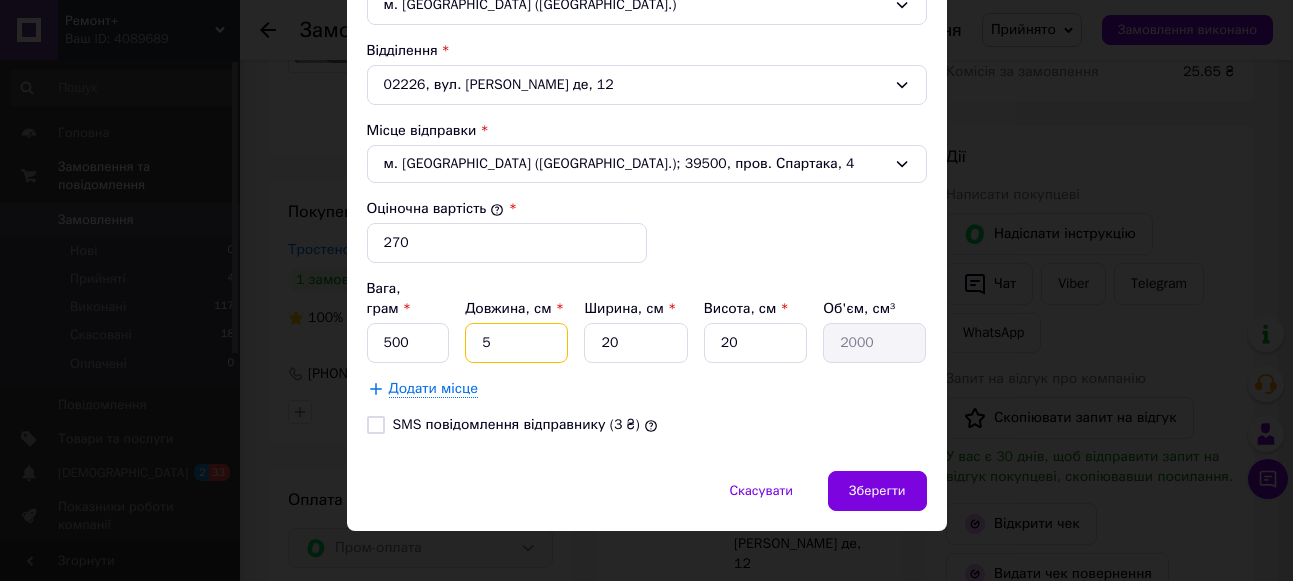type on "50" 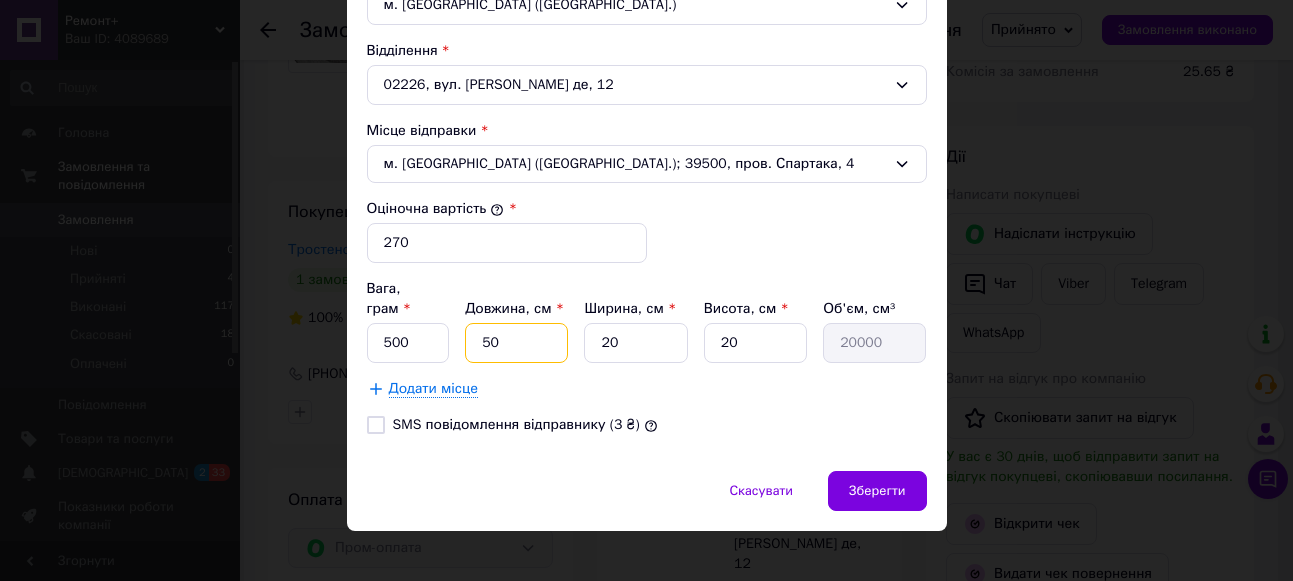 type on "50" 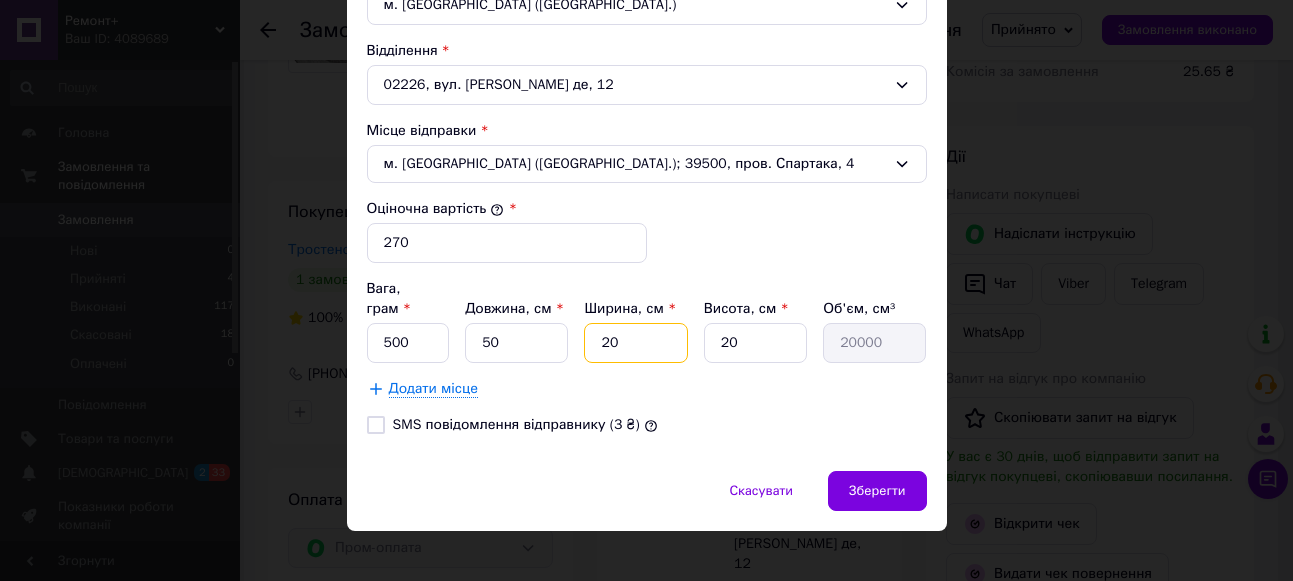click on "20" at bounding box center (635, 343) 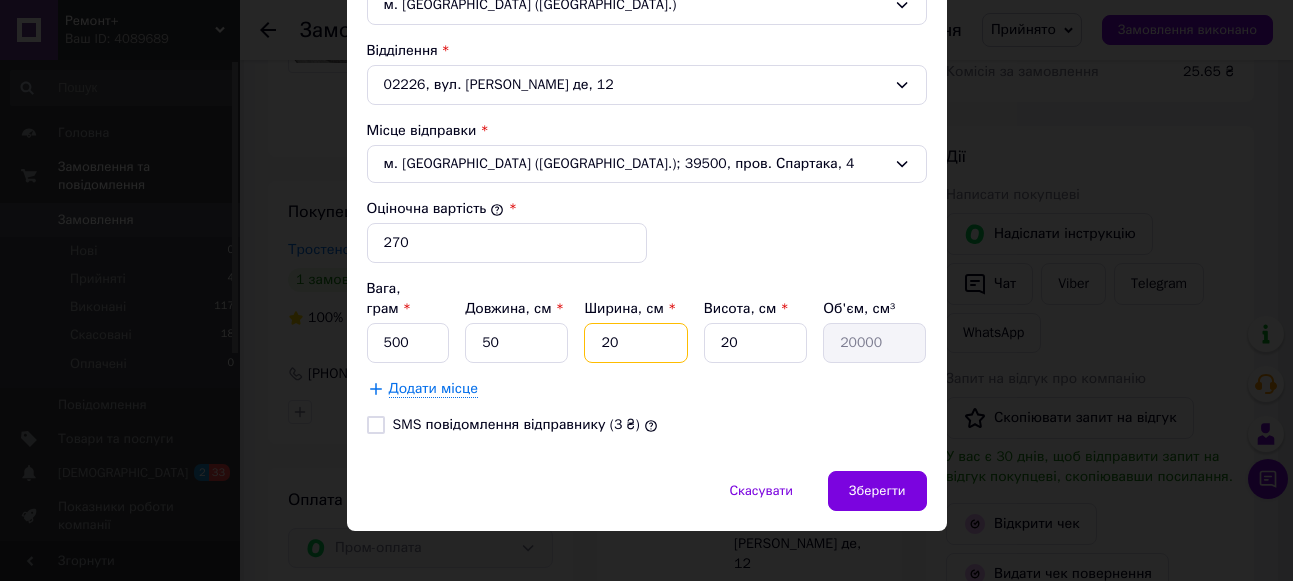 type on "2" 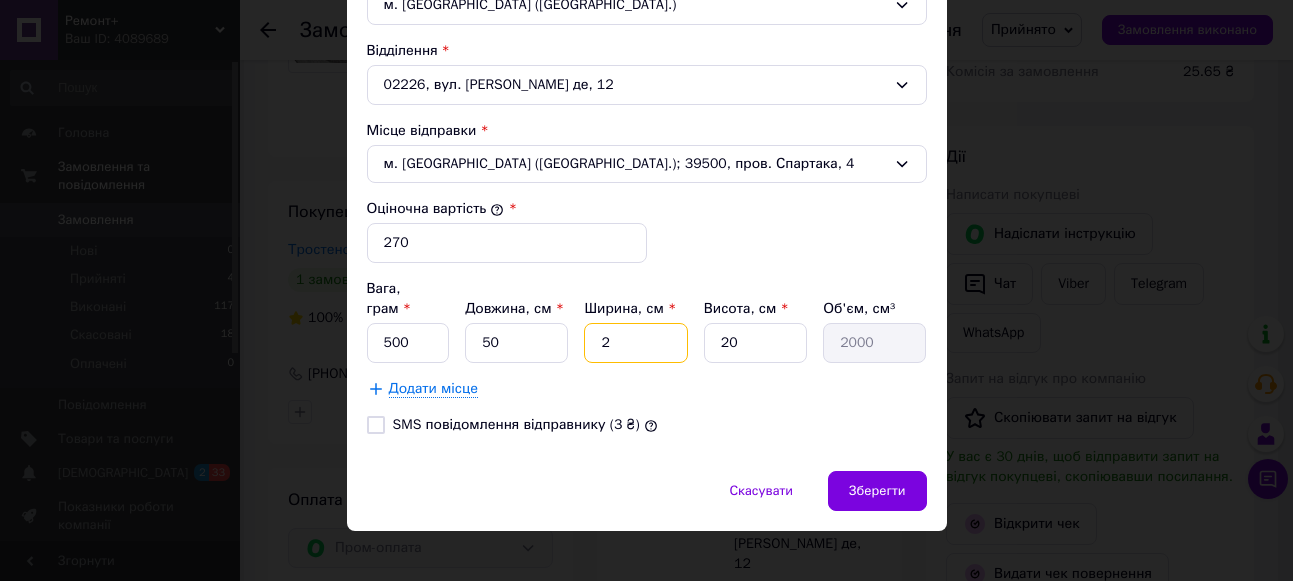 type 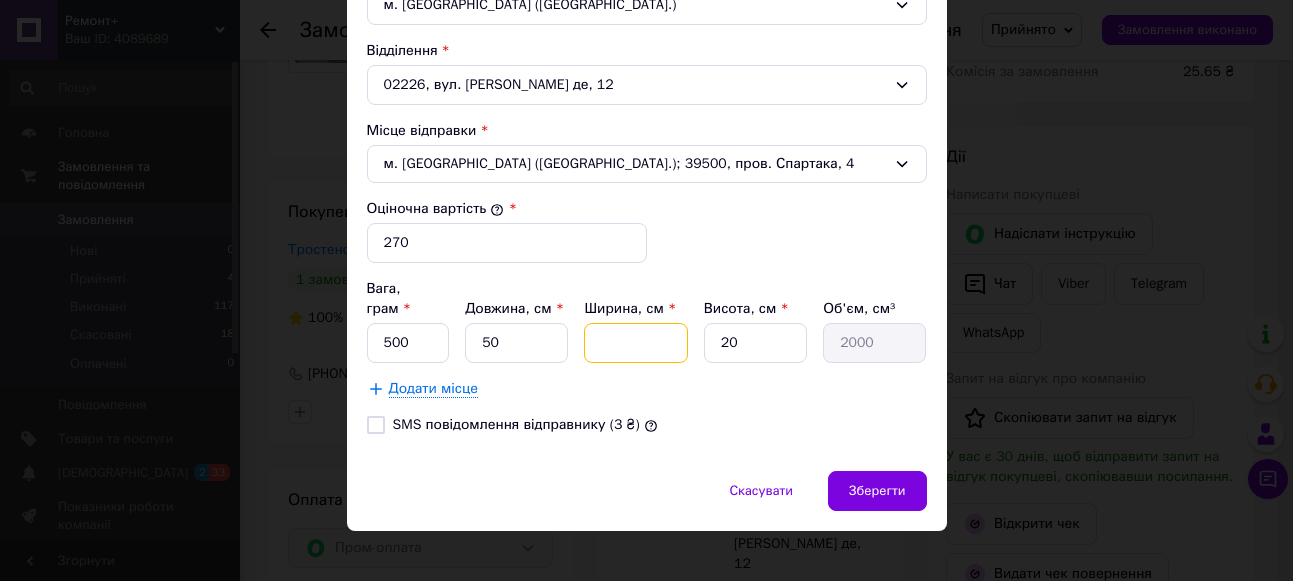 type 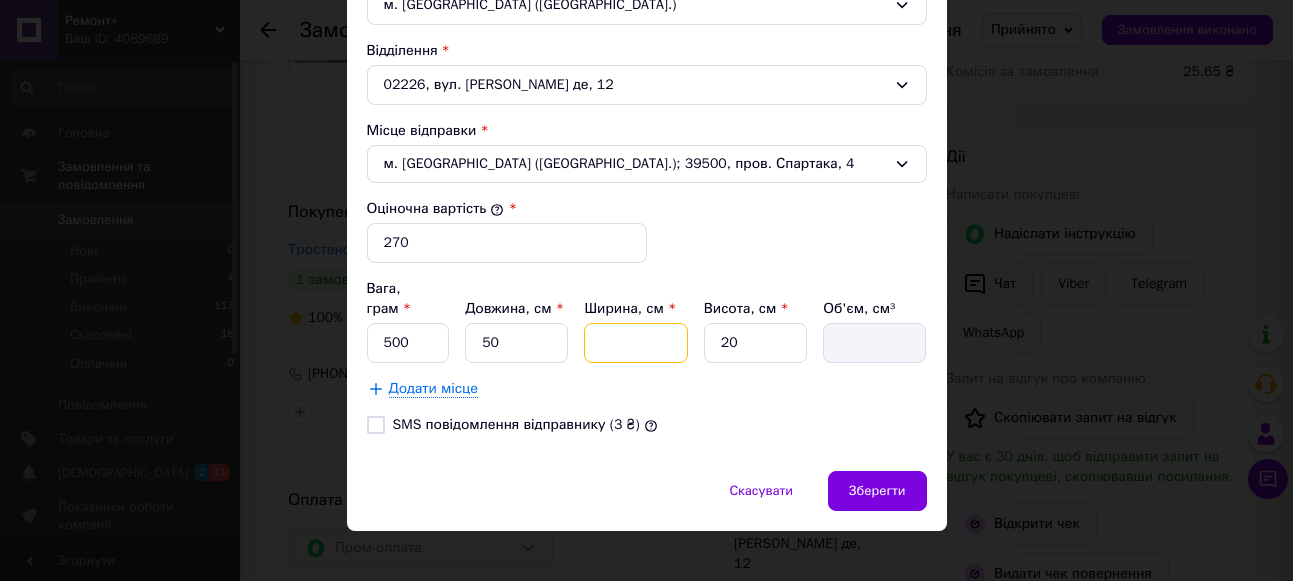 type on "1" 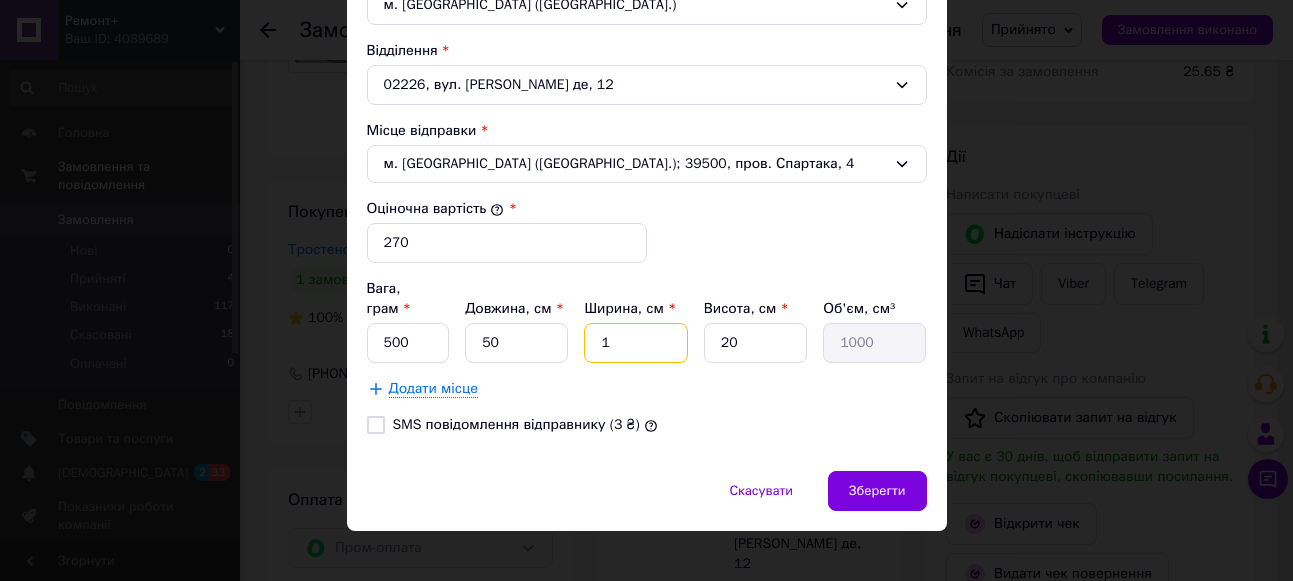 type on "10" 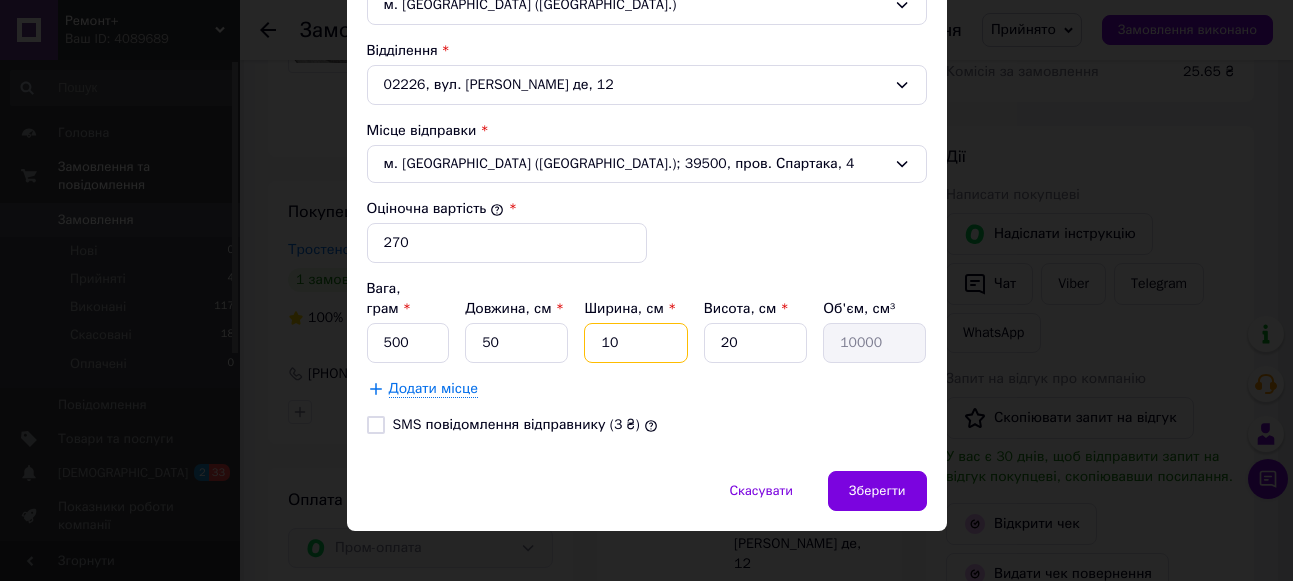 type on "10" 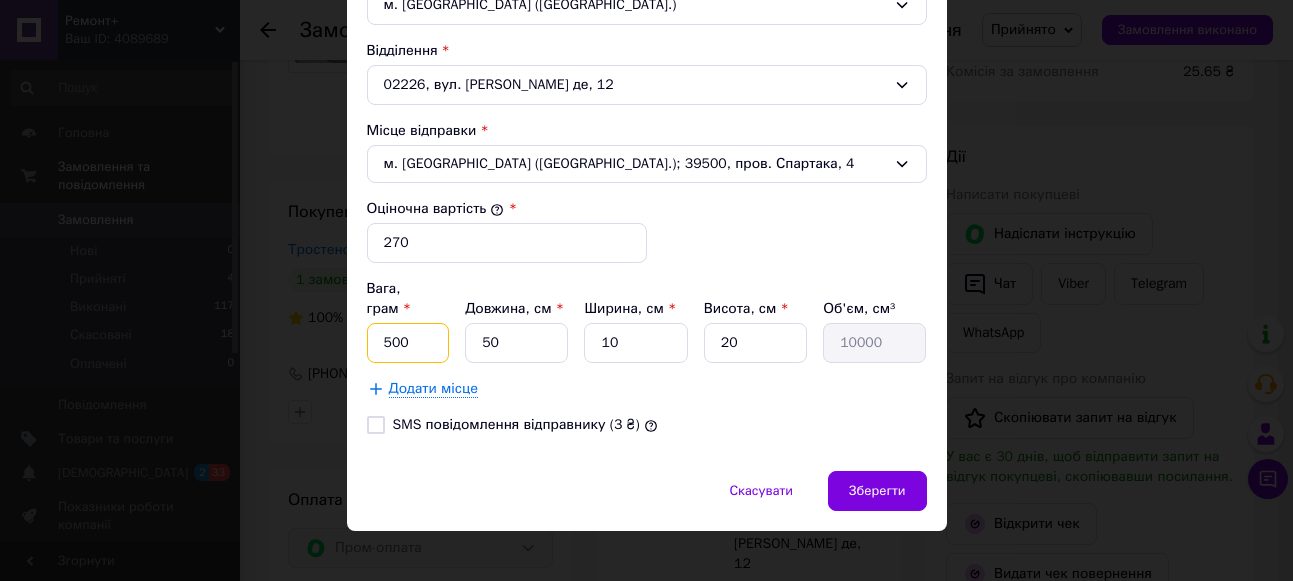 click on "500" at bounding box center (408, 343) 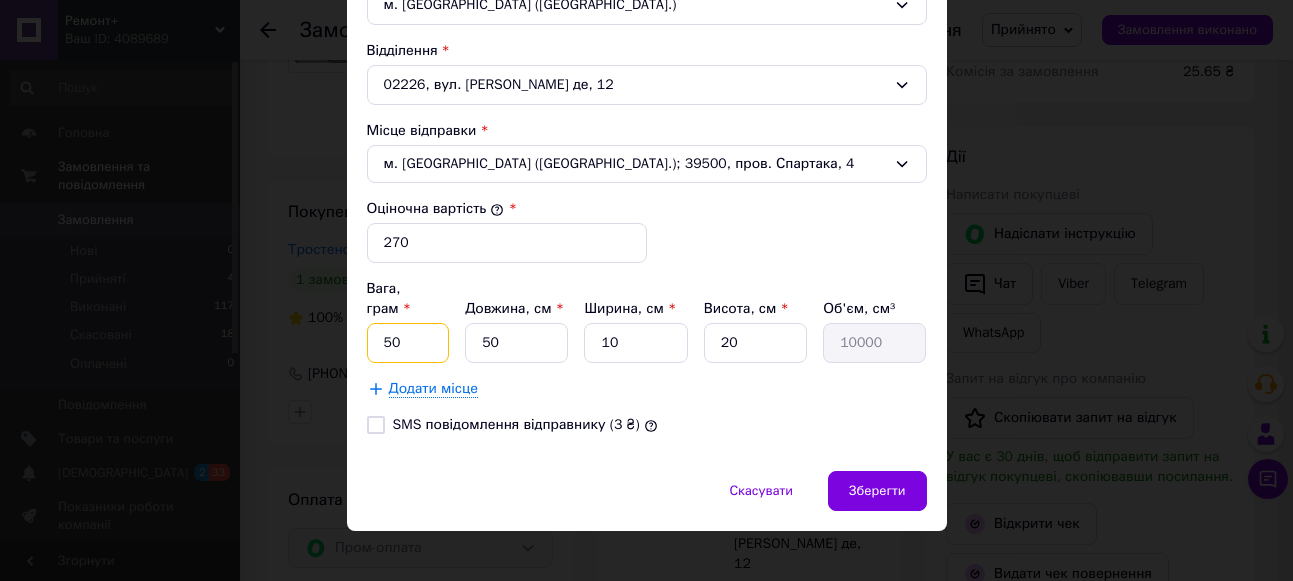 type on "5" 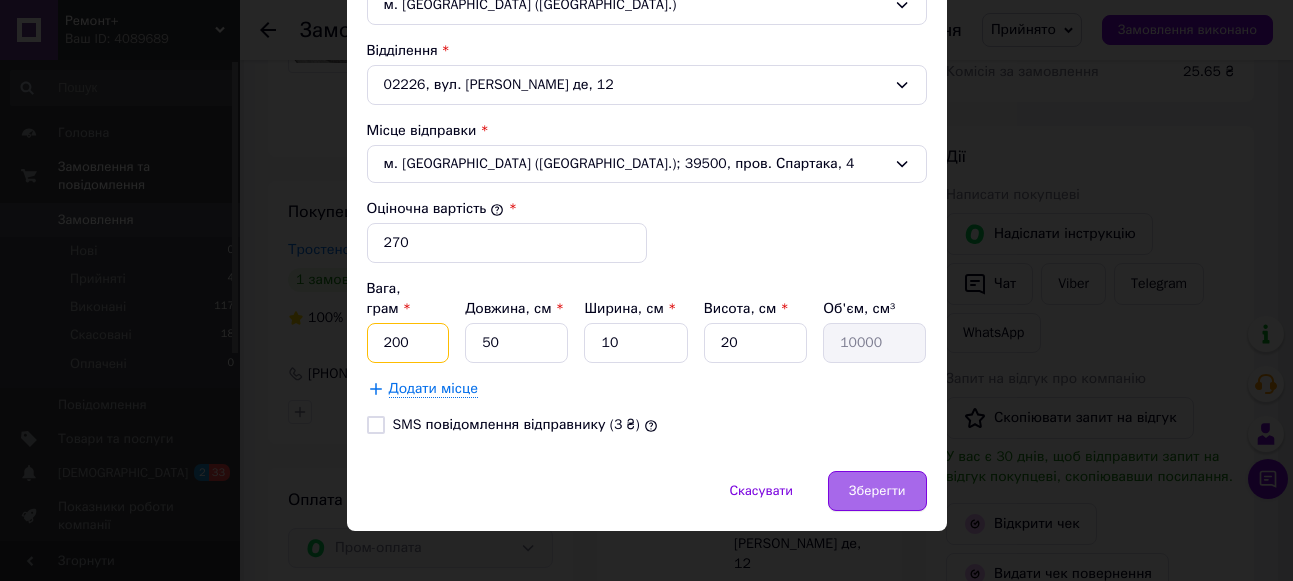 type on "200" 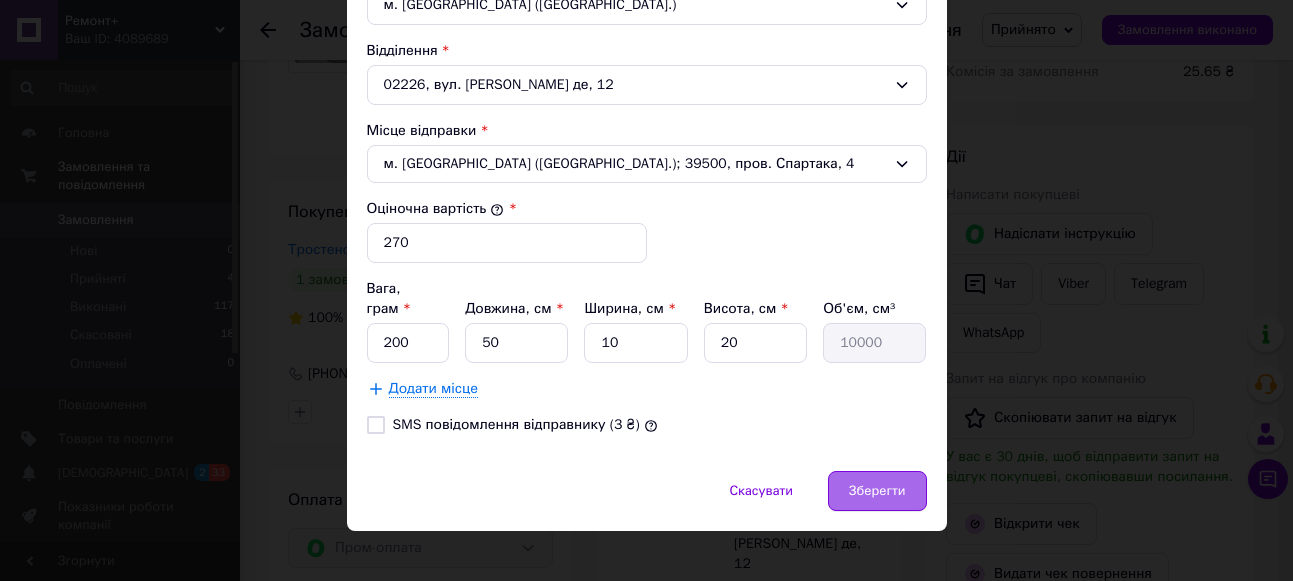 click on "Зберегти" at bounding box center (877, 491) 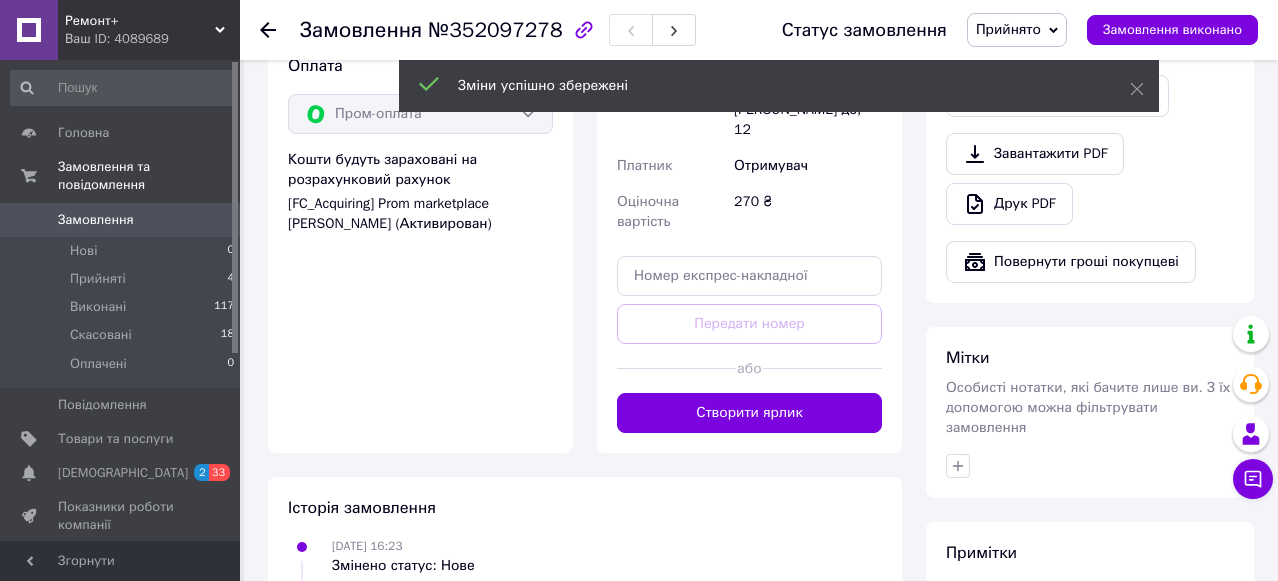 scroll, scrollTop: 800, scrollLeft: 0, axis: vertical 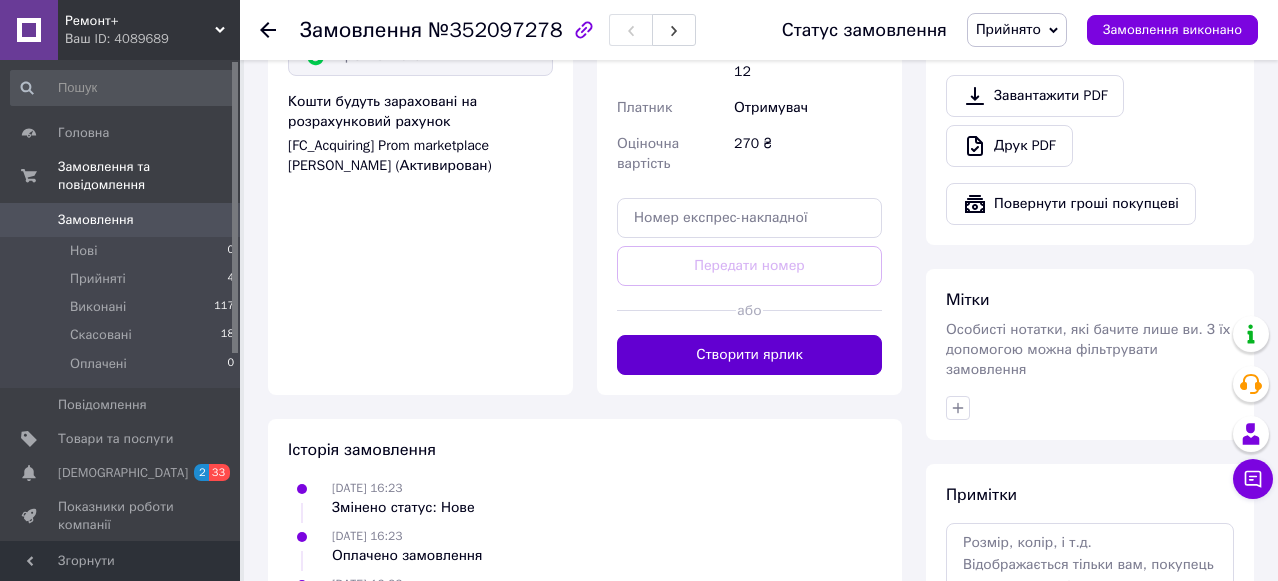 click on "Створити ярлик" at bounding box center [749, 355] 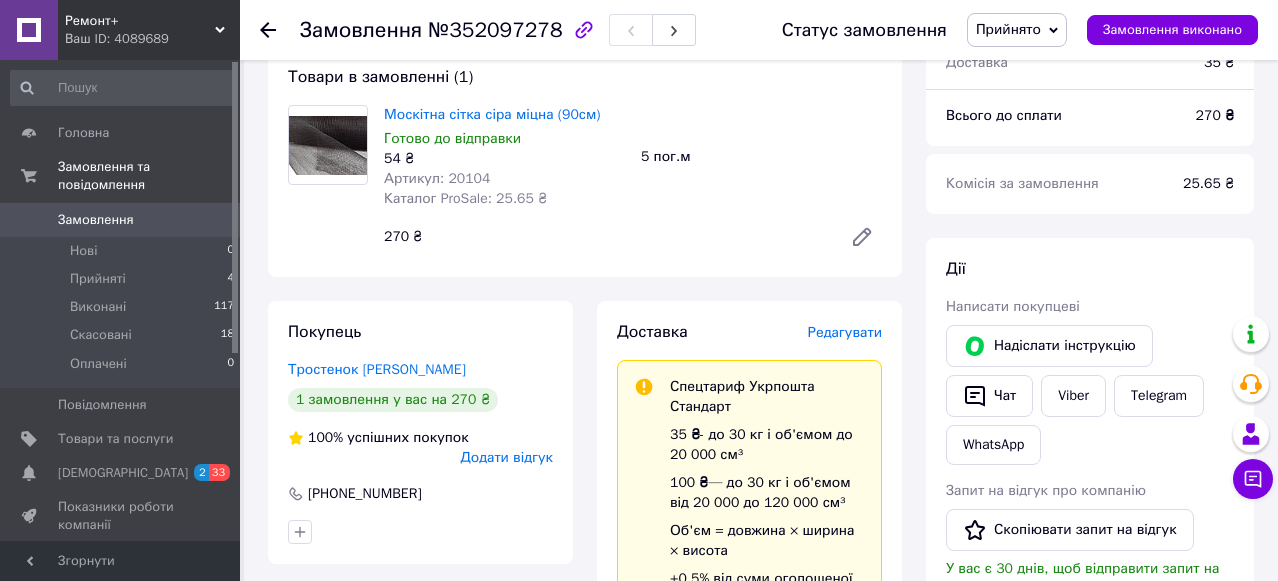 scroll, scrollTop: 0, scrollLeft: 0, axis: both 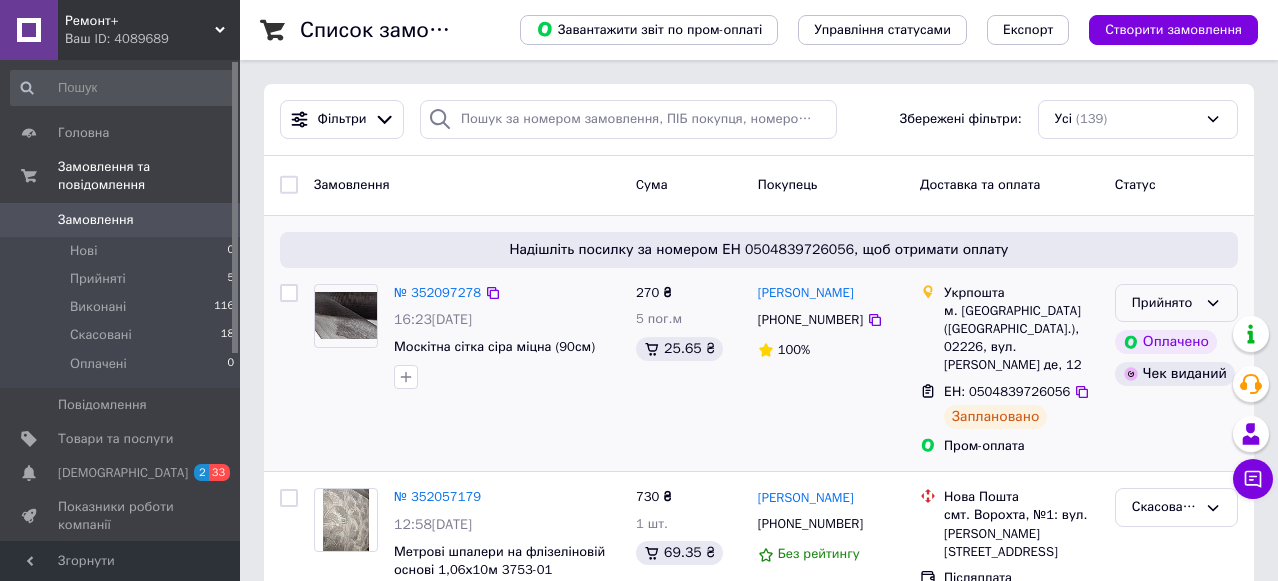 click 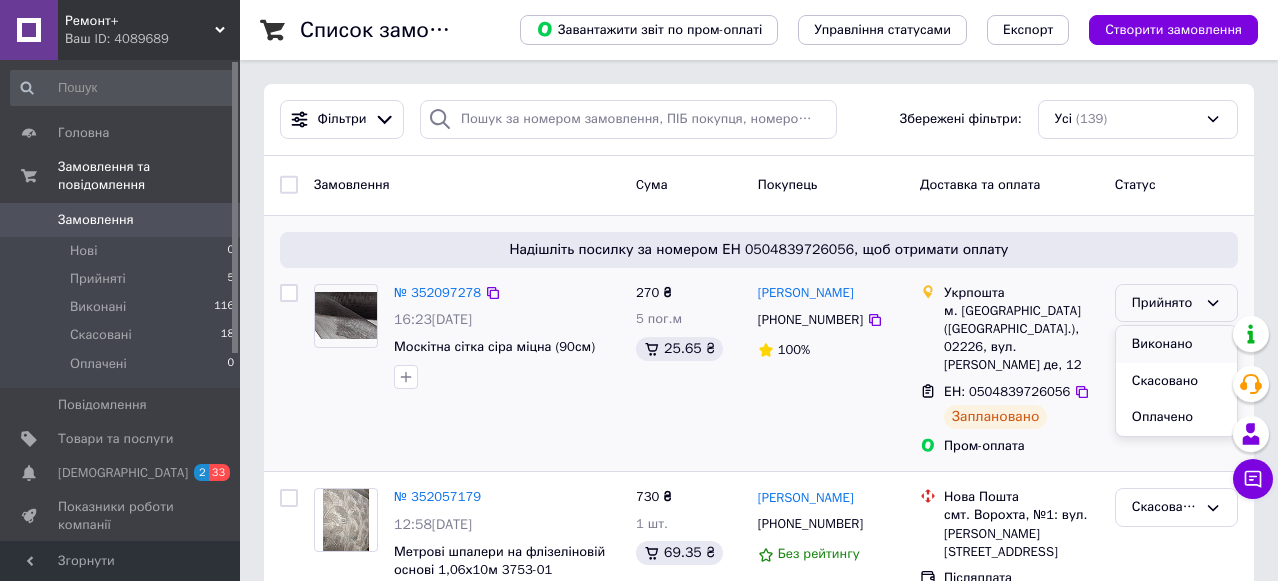 click on "Виконано" at bounding box center (1176, 344) 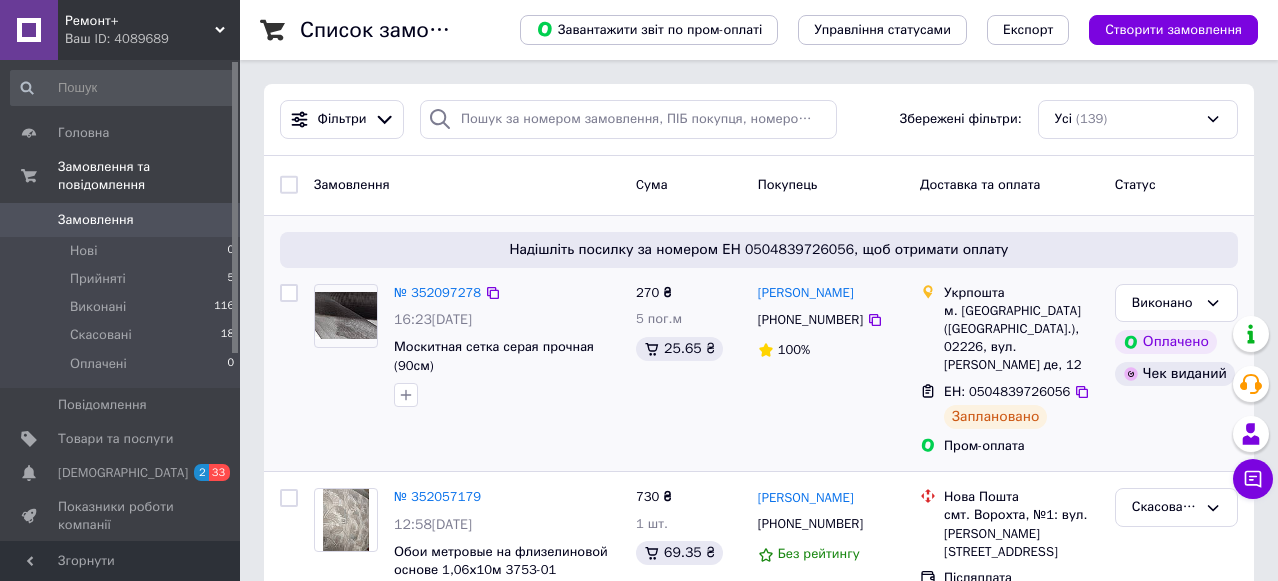 click 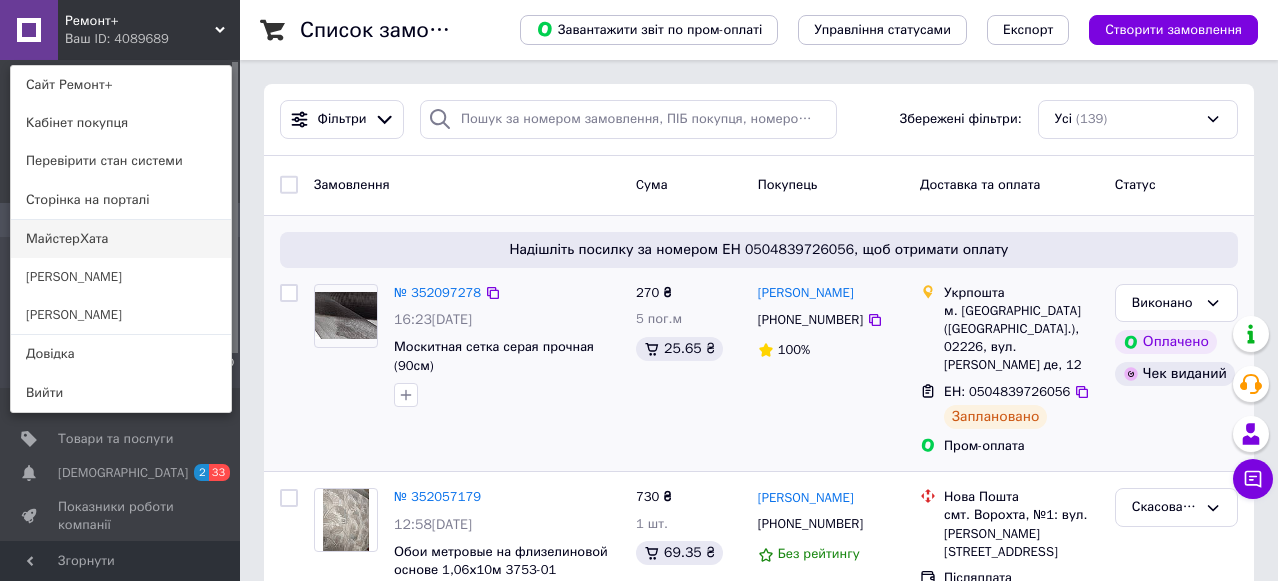 click on "МайстерХата" at bounding box center [121, 239] 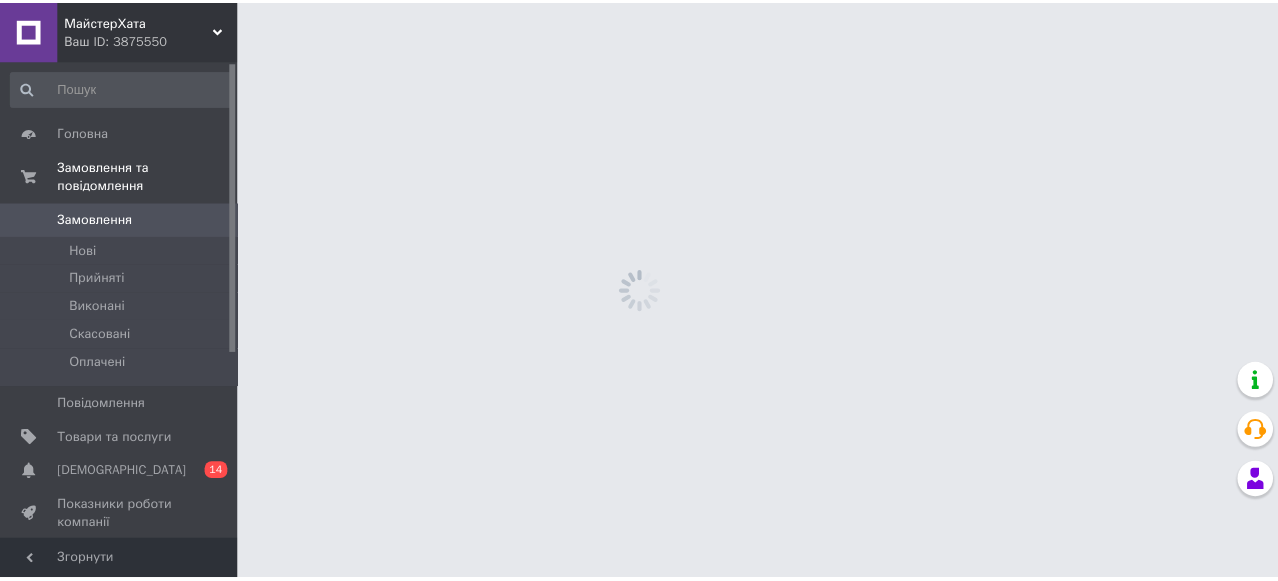 scroll, scrollTop: 0, scrollLeft: 0, axis: both 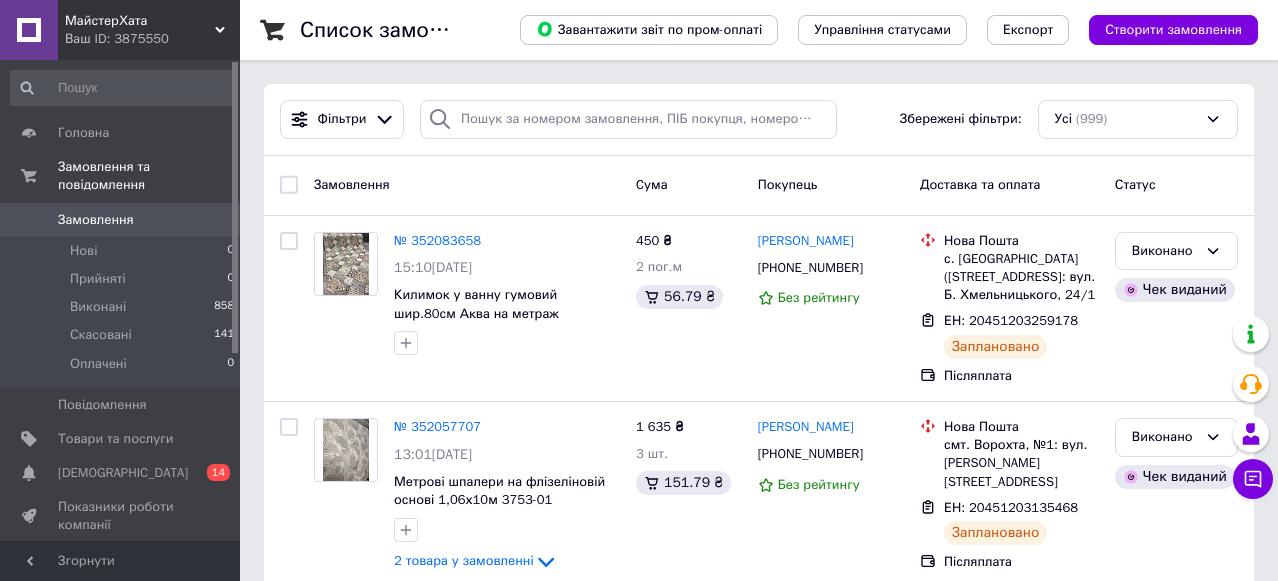 click 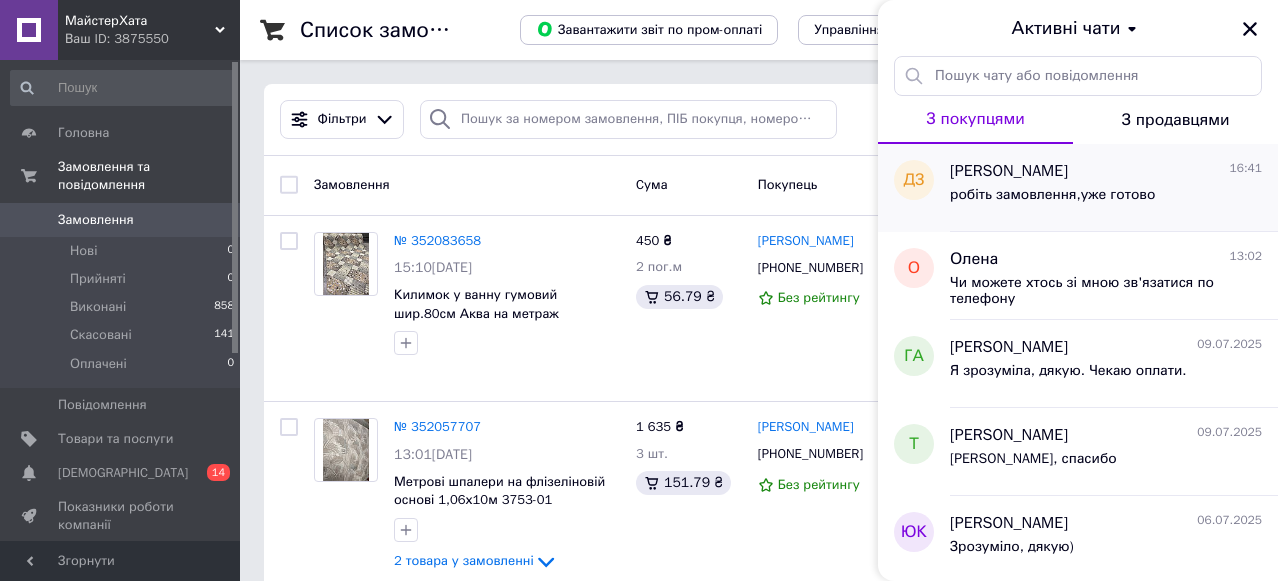 click on "[PERSON_NAME]" at bounding box center (1009, 171) 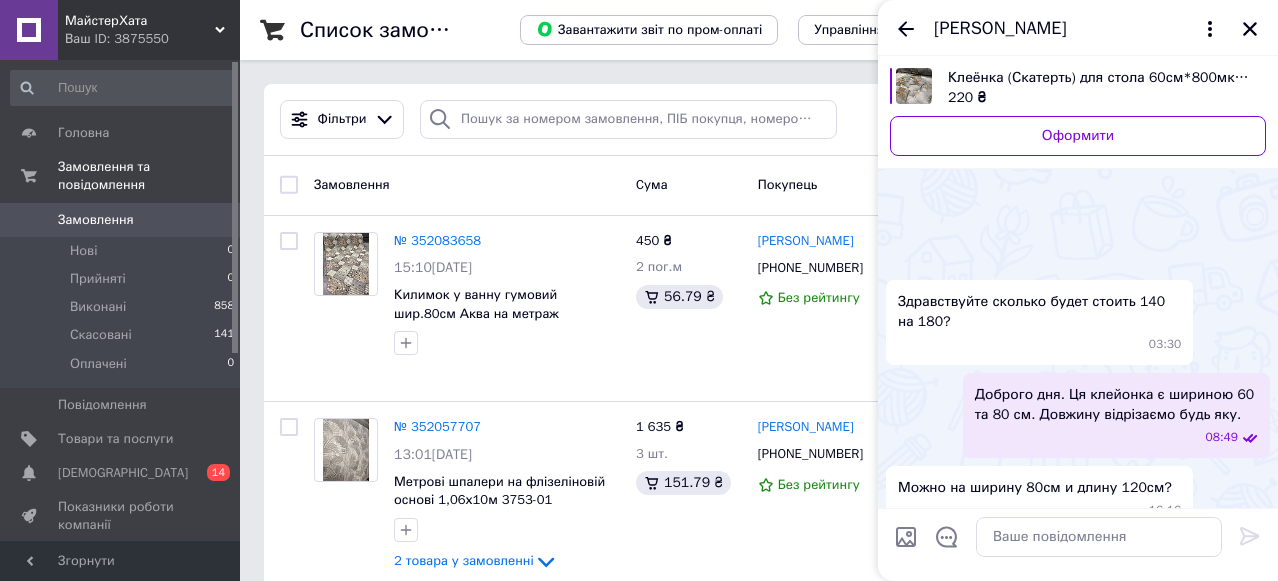 scroll, scrollTop: 1170, scrollLeft: 0, axis: vertical 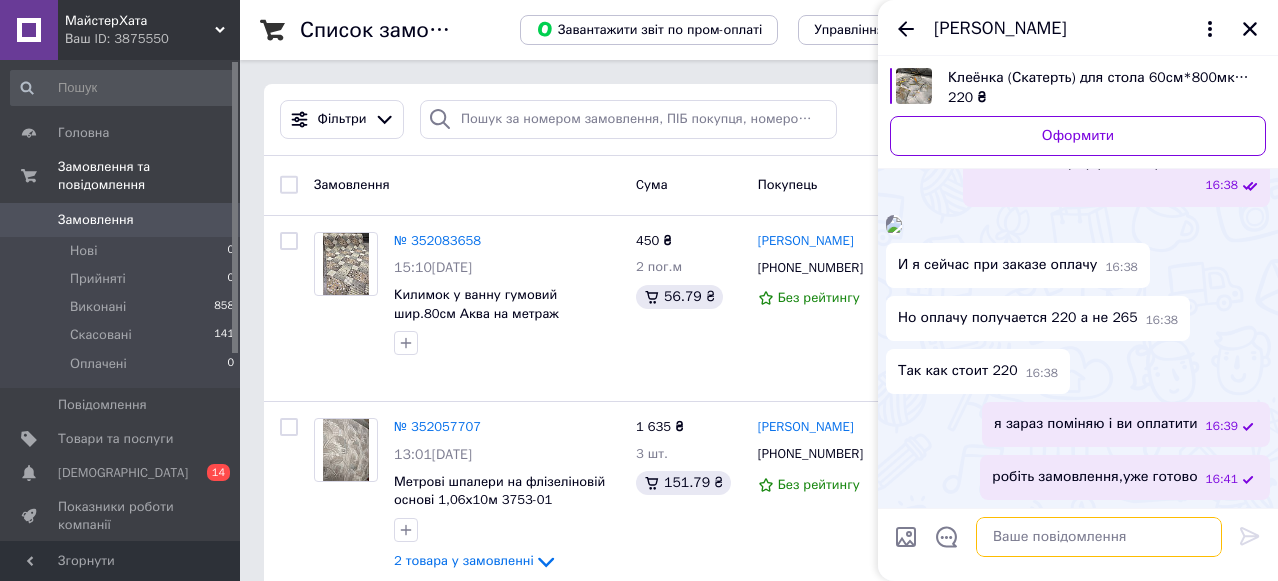 click at bounding box center (1099, 537) 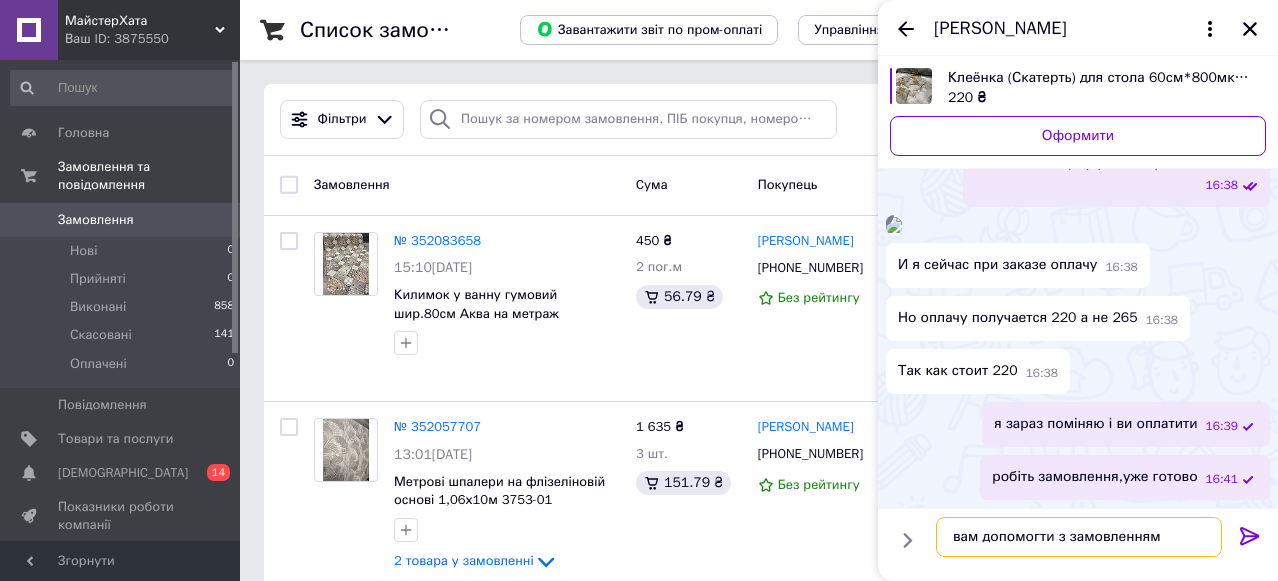 type on "вам допомогти з замовленням" 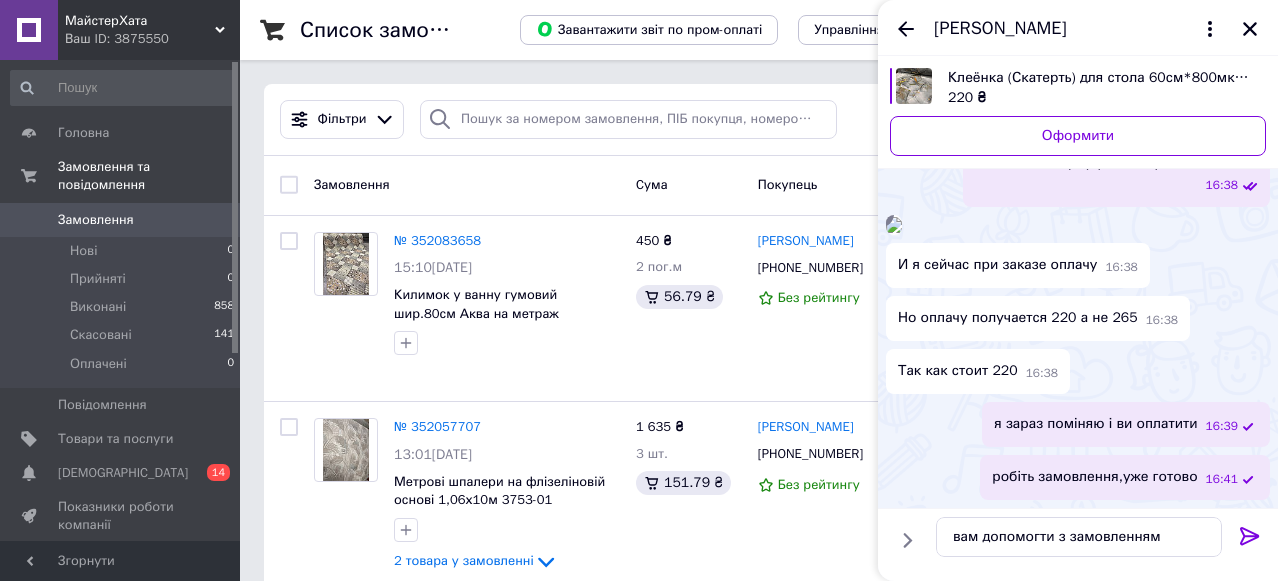 click 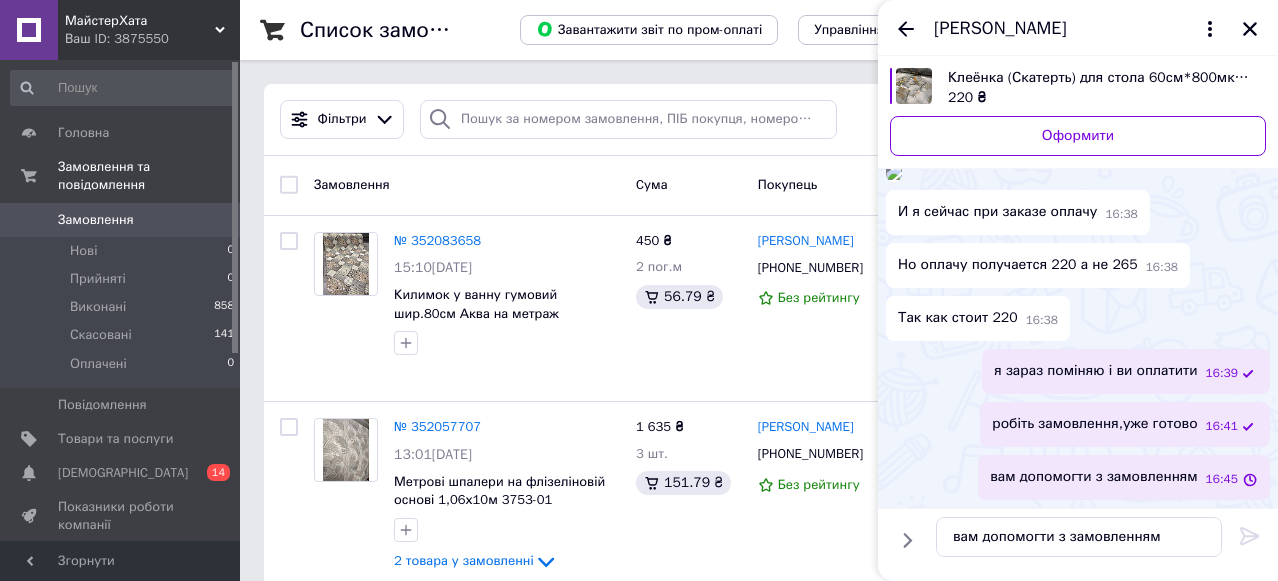 type 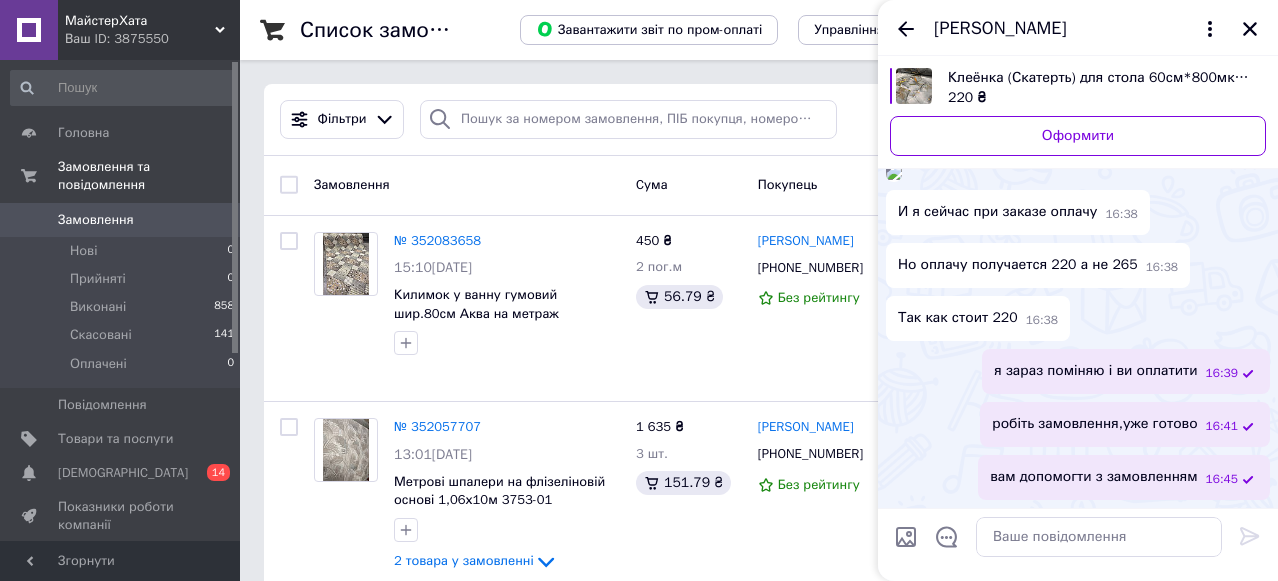 scroll, scrollTop: 872, scrollLeft: 0, axis: vertical 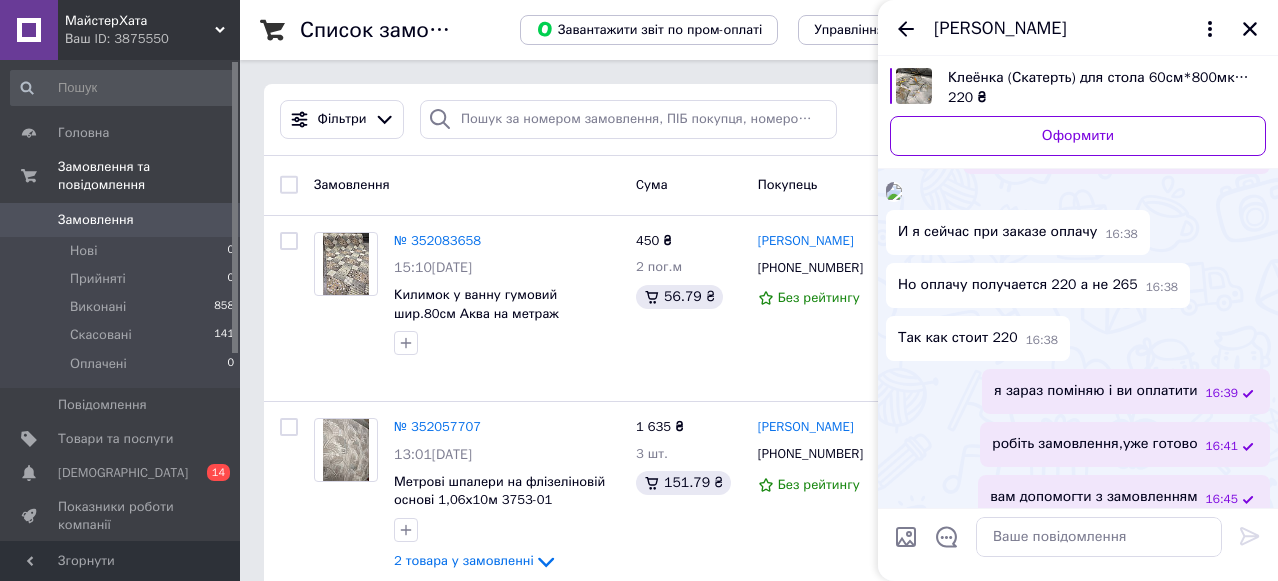 click on "Клеёнка (Скатерть) для стола 60см*800мкр (0.8мм) Мягкое стекло на МЕТРАЖ." at bounding box center [1099, 78] 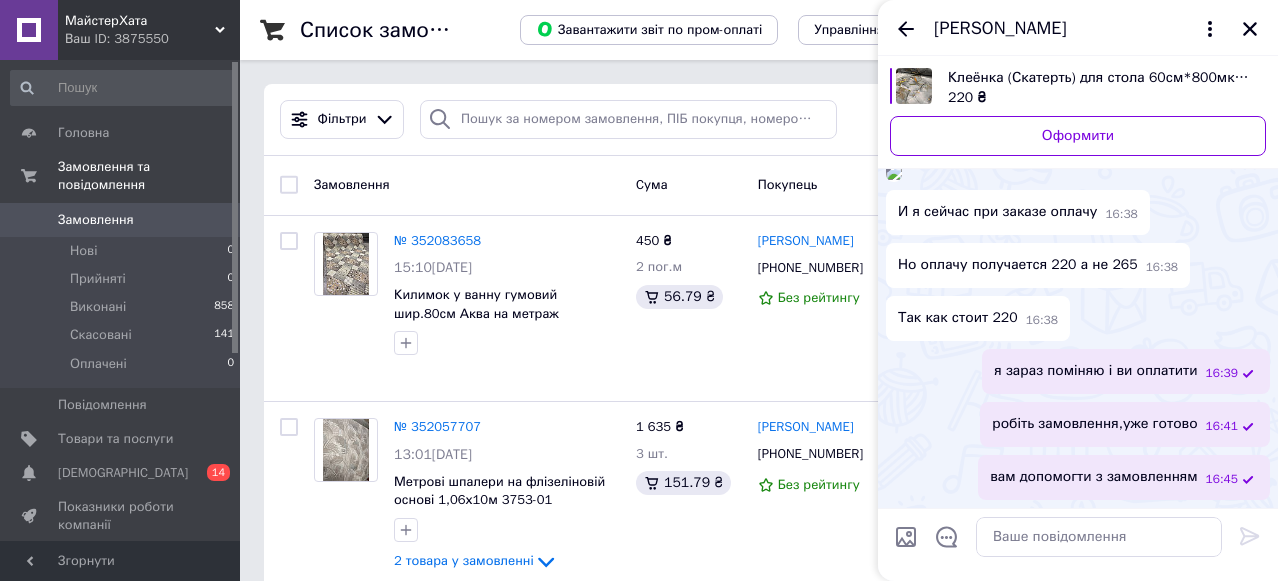 scroll, scrollTop: 1172, scrollLeft: 0, axis: vertical 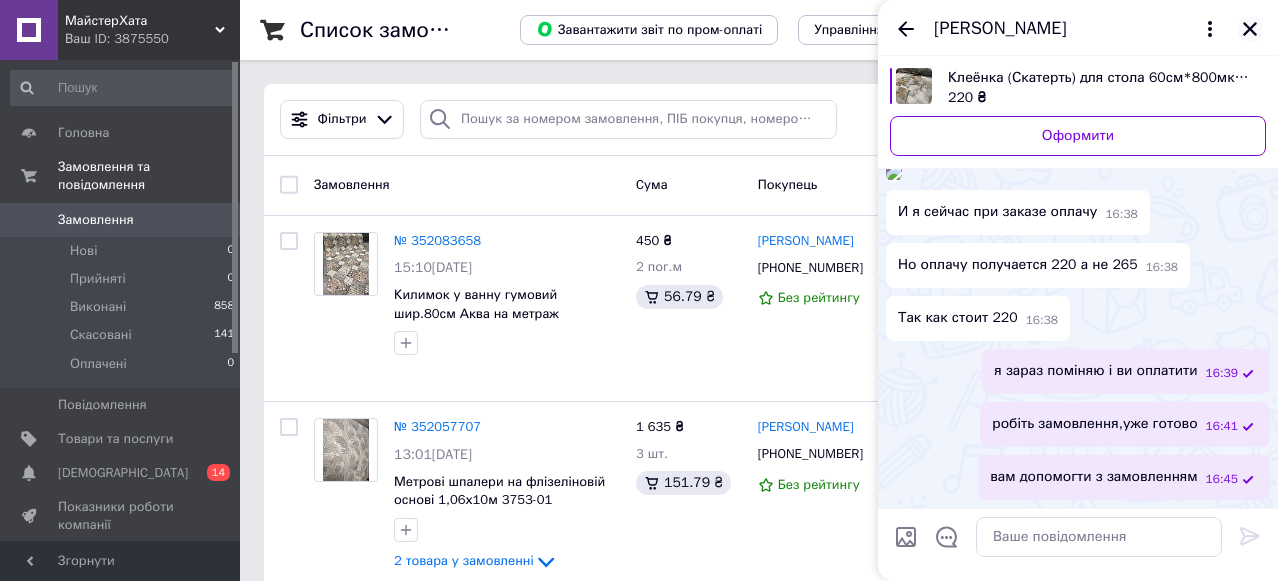 click 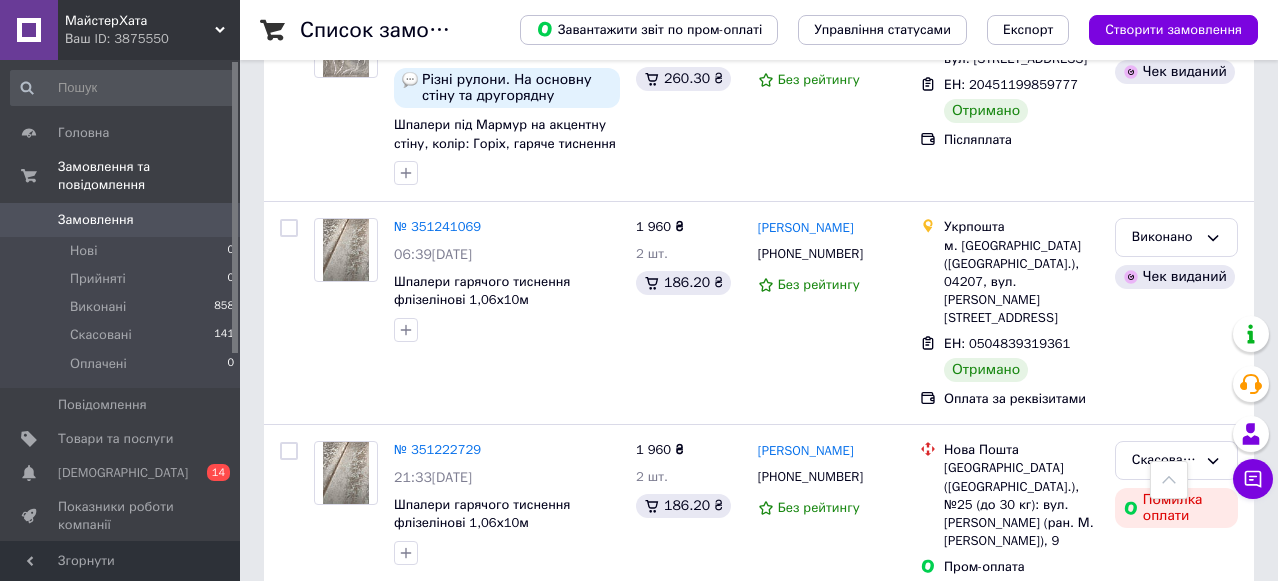 scroll, scrollTop: 3810, scrollLeft: 0, axis: vertical 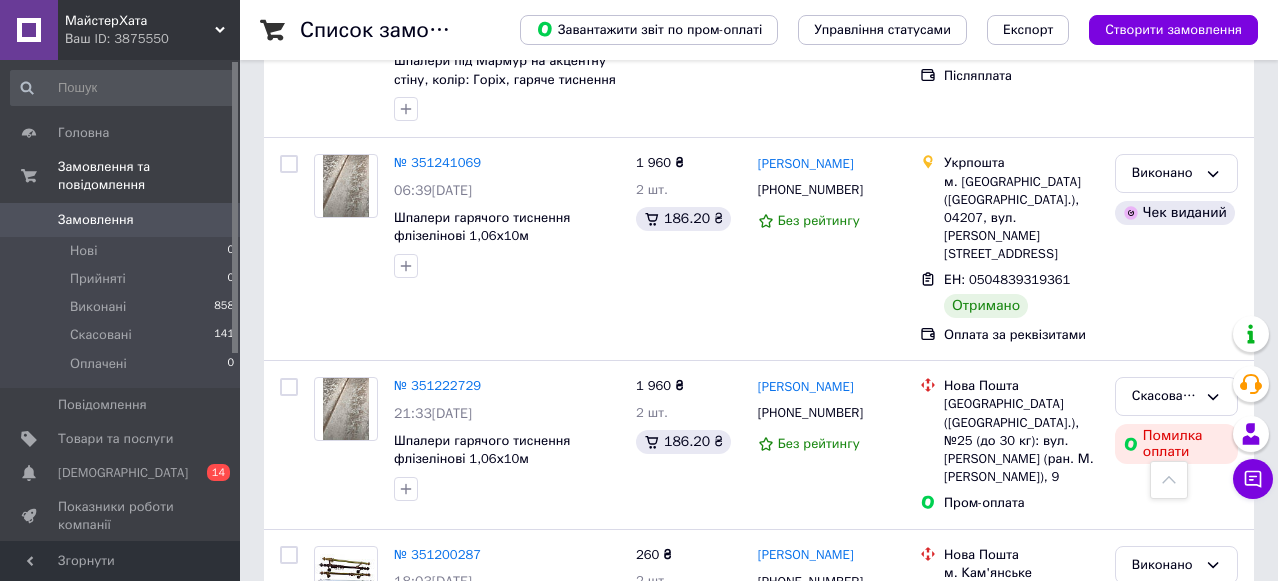 click on "2" at bounding box center (327, 796) 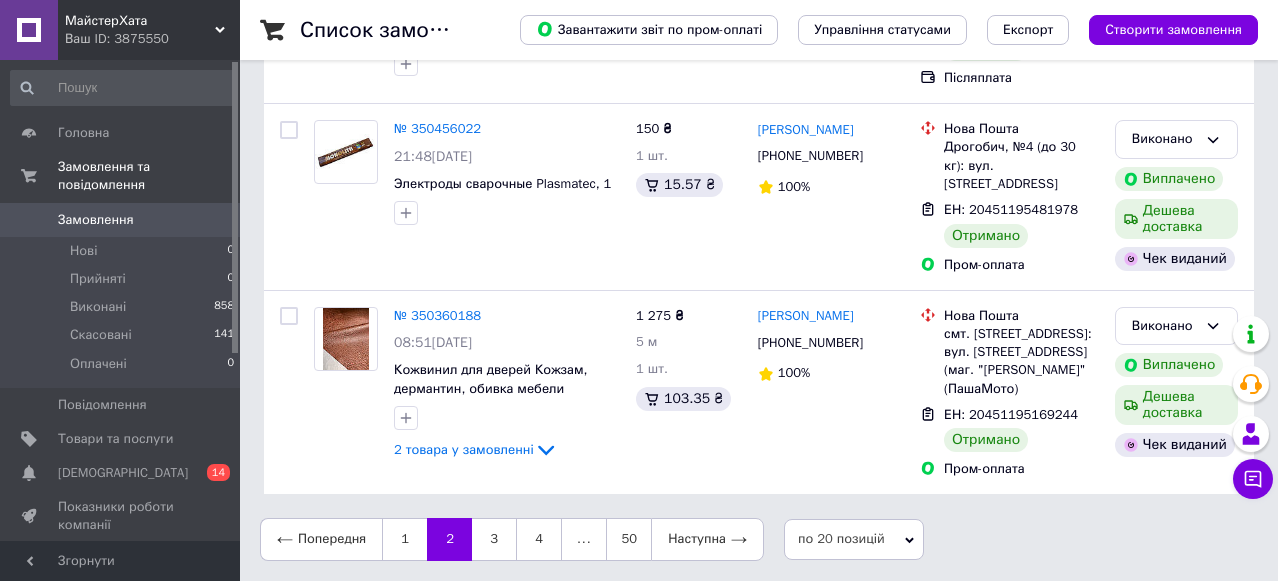 scroll, scrollTop: 0, scrollLeft: 0, axis: both 